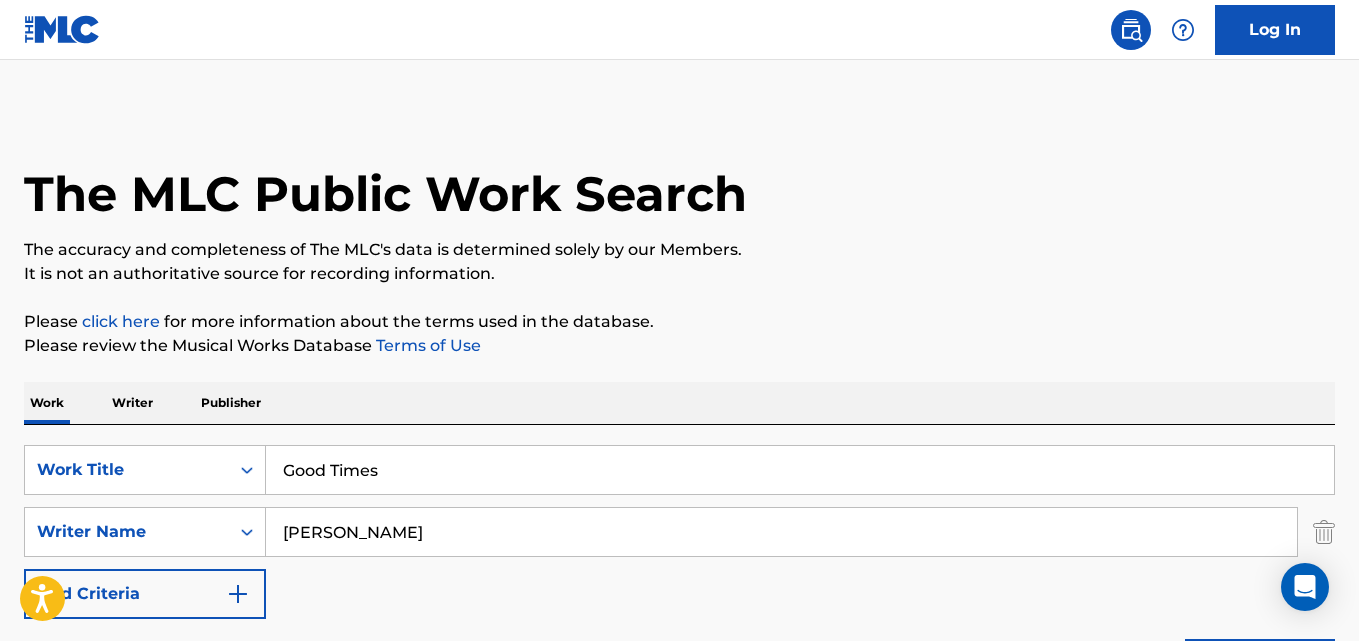 click on "SearchWithCriteriafb36b8f5-1eda-4cb4-bffe-d37ec1207836 Work Title Good Times SearchWithCriteria635a1f0e-eb7a-44d5-8b7f-311edcc9fbc6 Writer Name [PERSON_NAME] Add Criteria Reset Search Search" at bounding box center (679, 562) 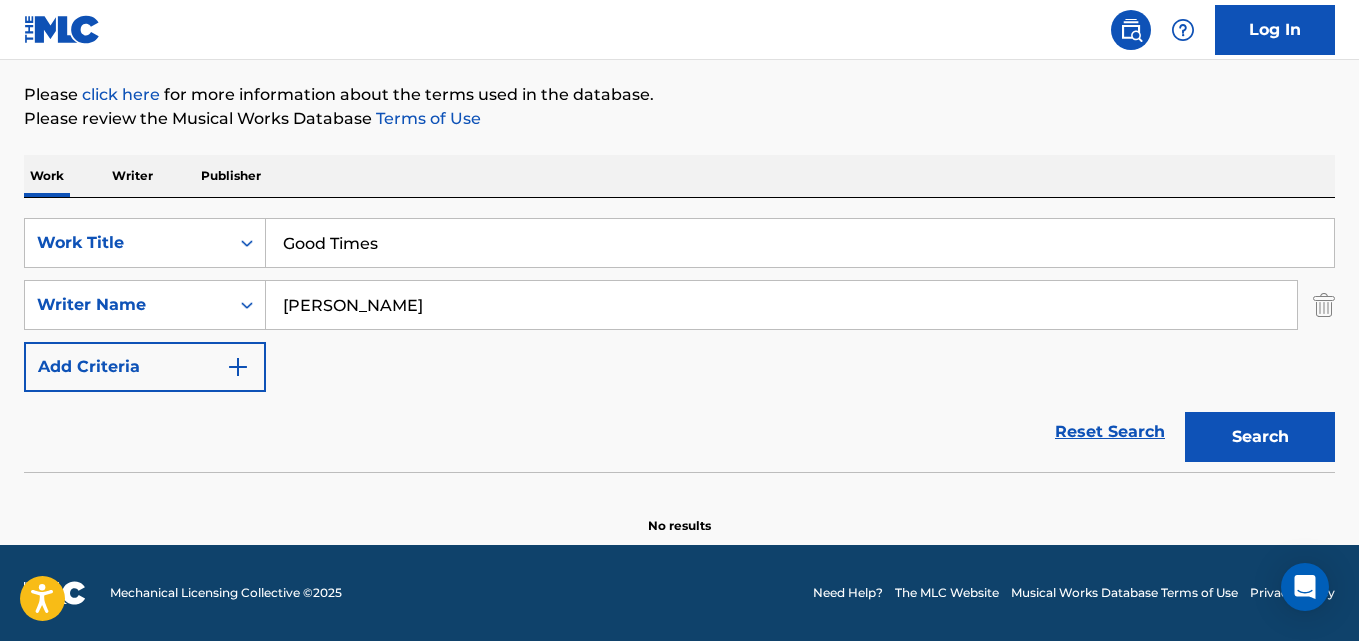 scroll, scrollTop: 0, scrollLeft: 0, axis: both 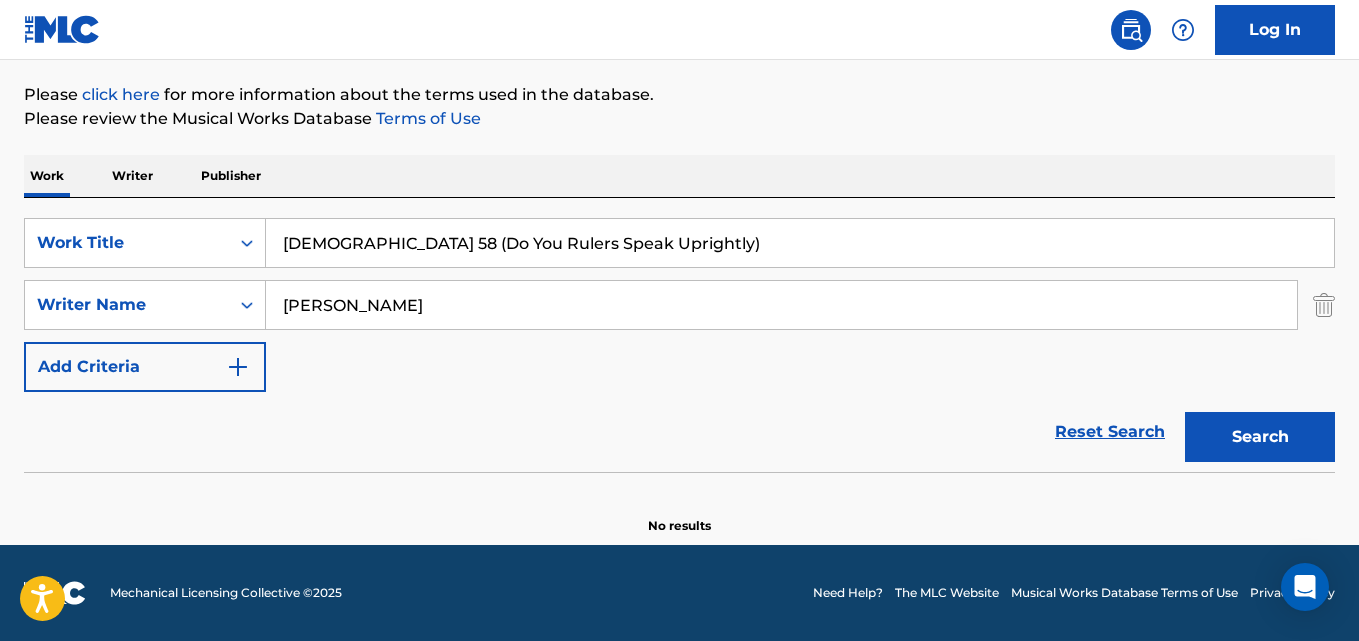 type on "[DEMOGRAPHIC_DATA] 58 (Do You Rulers Speak Uprightly)" 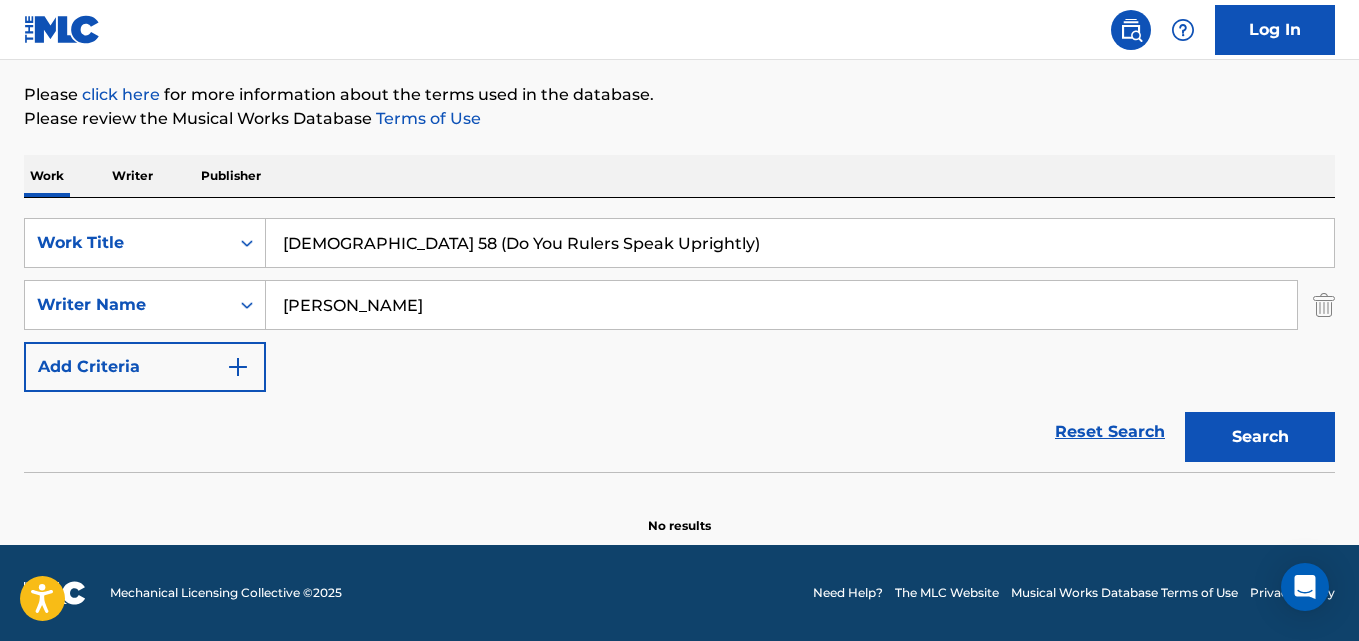click on "The MLC Public Work Search The accuracy and completeness of The MLC's data is determined solely by our Members. It is not an authoritative source for recording information. Please   click here   for more information about the terms used in the database. Please review the Musical Works Database   Terms of Use Work Writer Publisher SearchWithCriteriafb36b8f5-1eda-4cb4-bffe-d37ec1207836 Work Title Psalm 58 (Do You Rulers Speak Uprightly) SearchWithCriteria635a1f0e-eb7a-44d5-8b7f-311edcc9fbc6 Writer Name [PERSON_NAME] Add Criteria Reset Search Search No results" at bounding box center (679, 209) 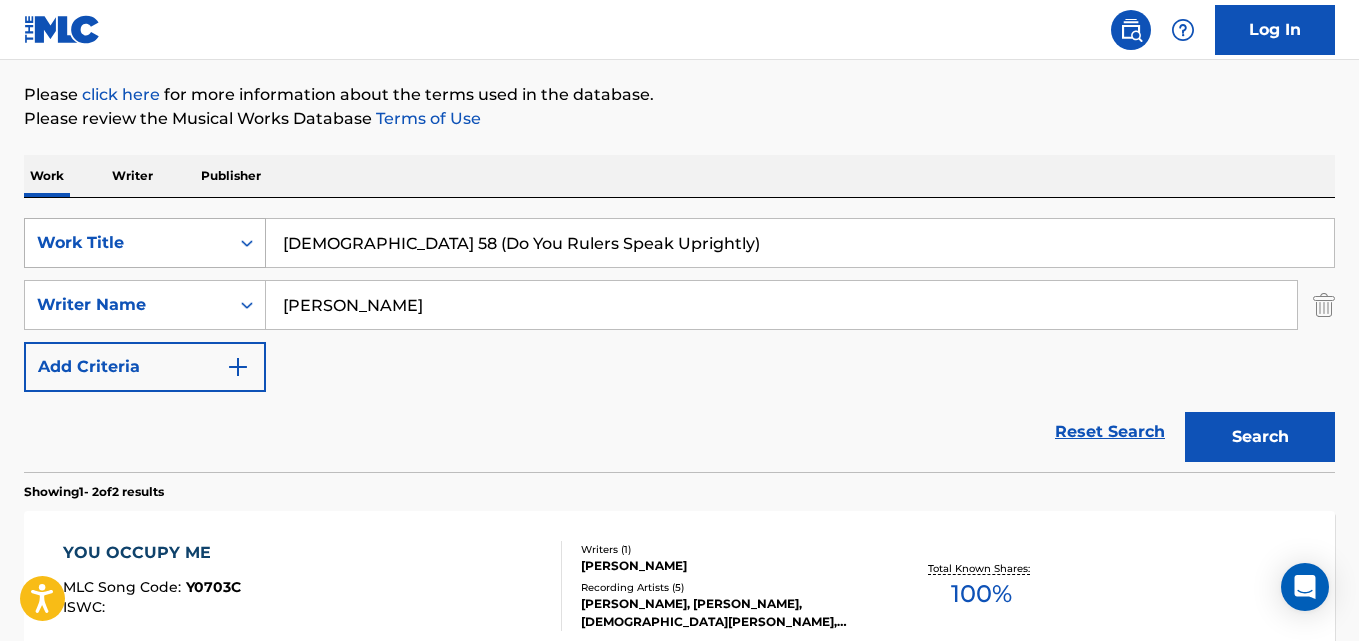drag, startPoint x: 628, startPoint y: 240, endPoint x: 121, endPoint y: 225, distance: 507.22183 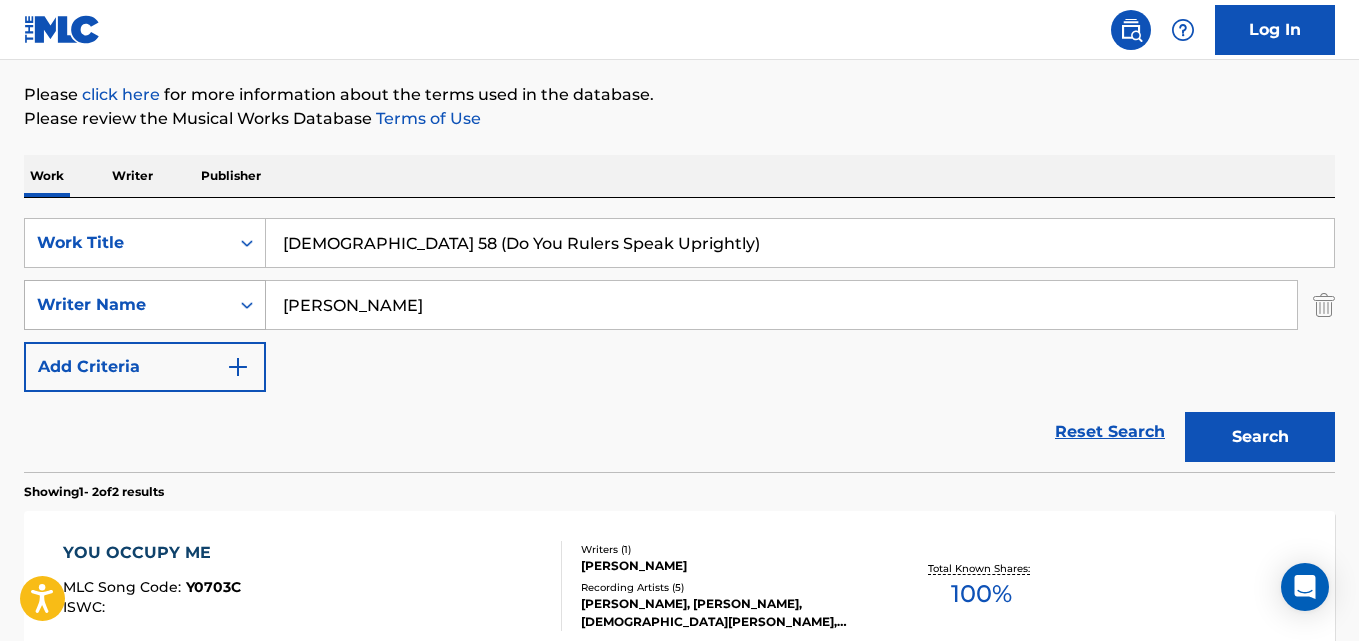 drag, startPoint x: 428, startPoint y: 297, endPoint x: 93, endPoint y: 285, distance: 335.21484 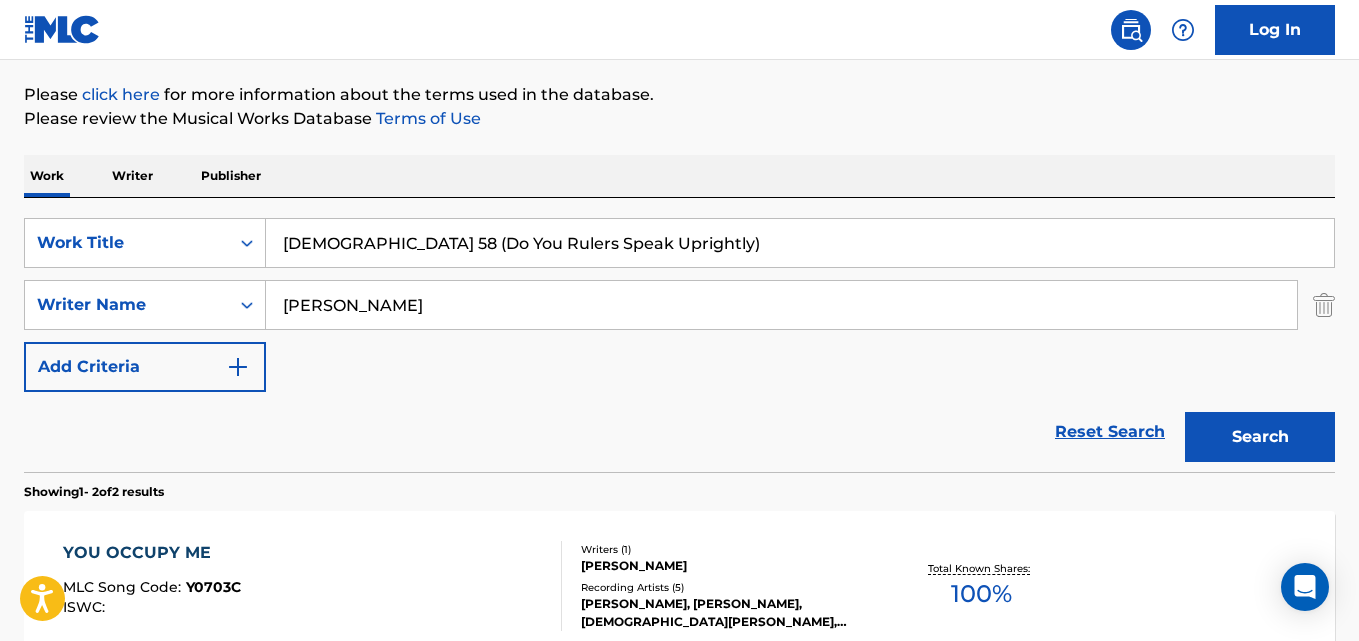 paste on "[DEMOGRAPHIC_DATA] 58 (Do You Rulers Speak Uprightly)" 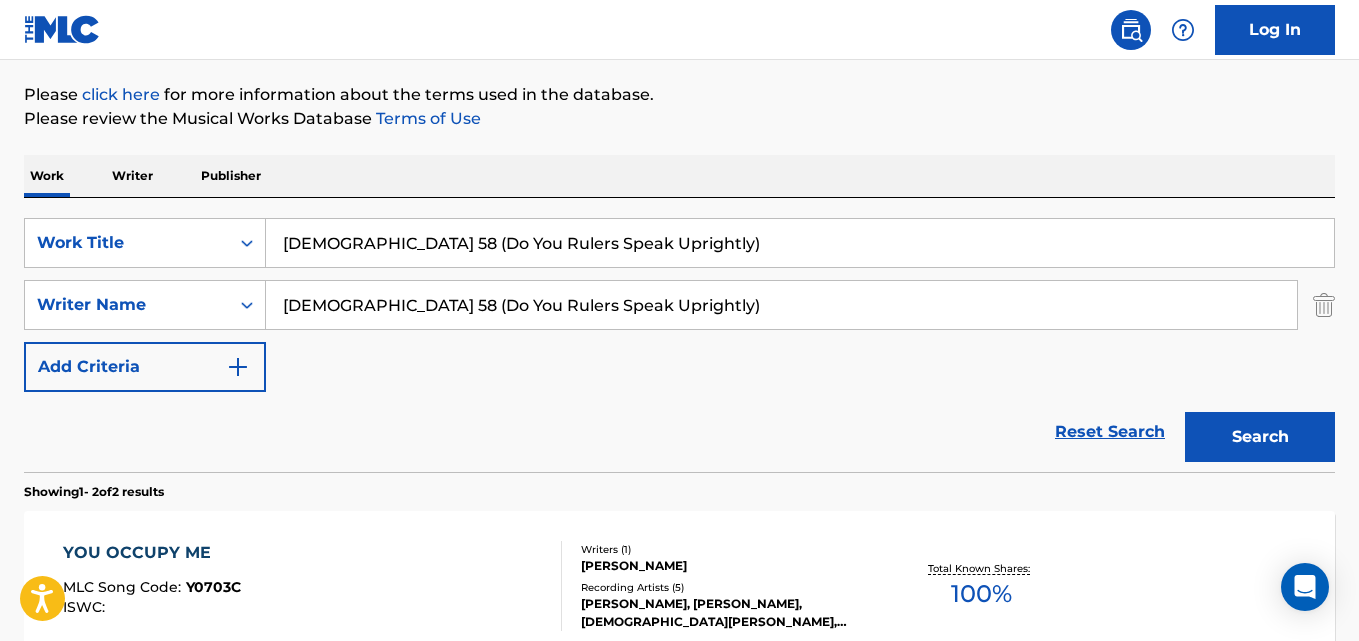type on "[PERSON_NAME]" 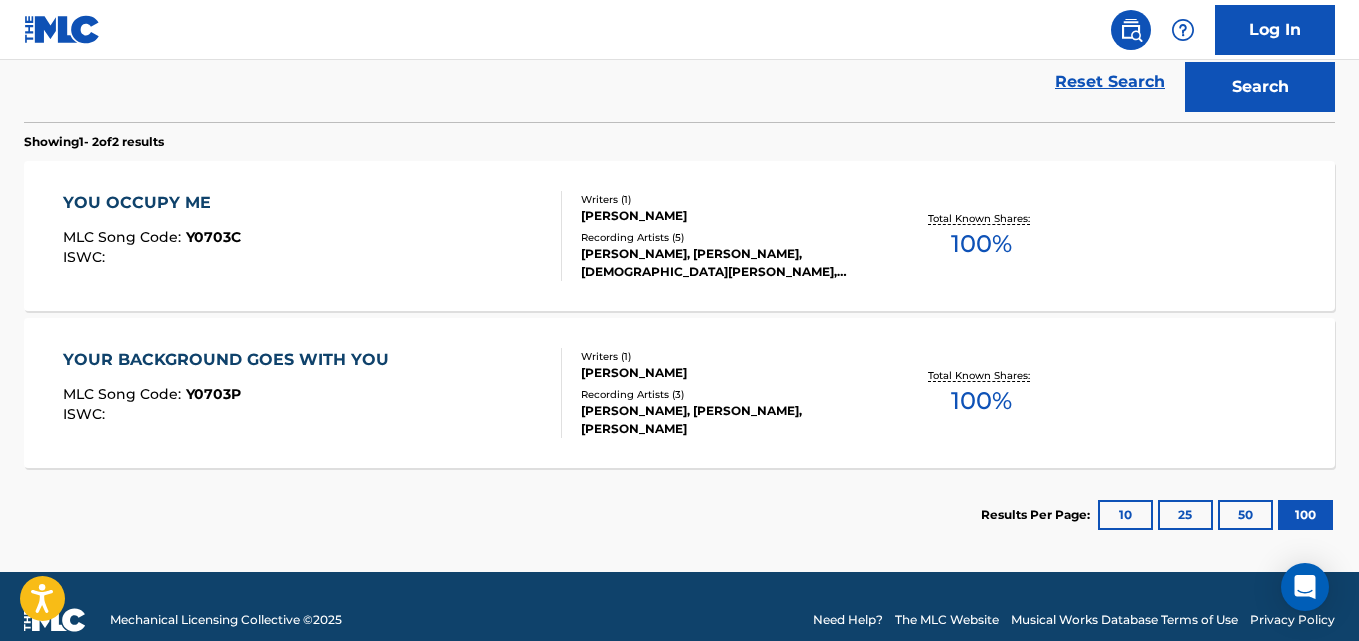 scroll, scrollTop: 604, scrollLeft: 0, axis: vertical 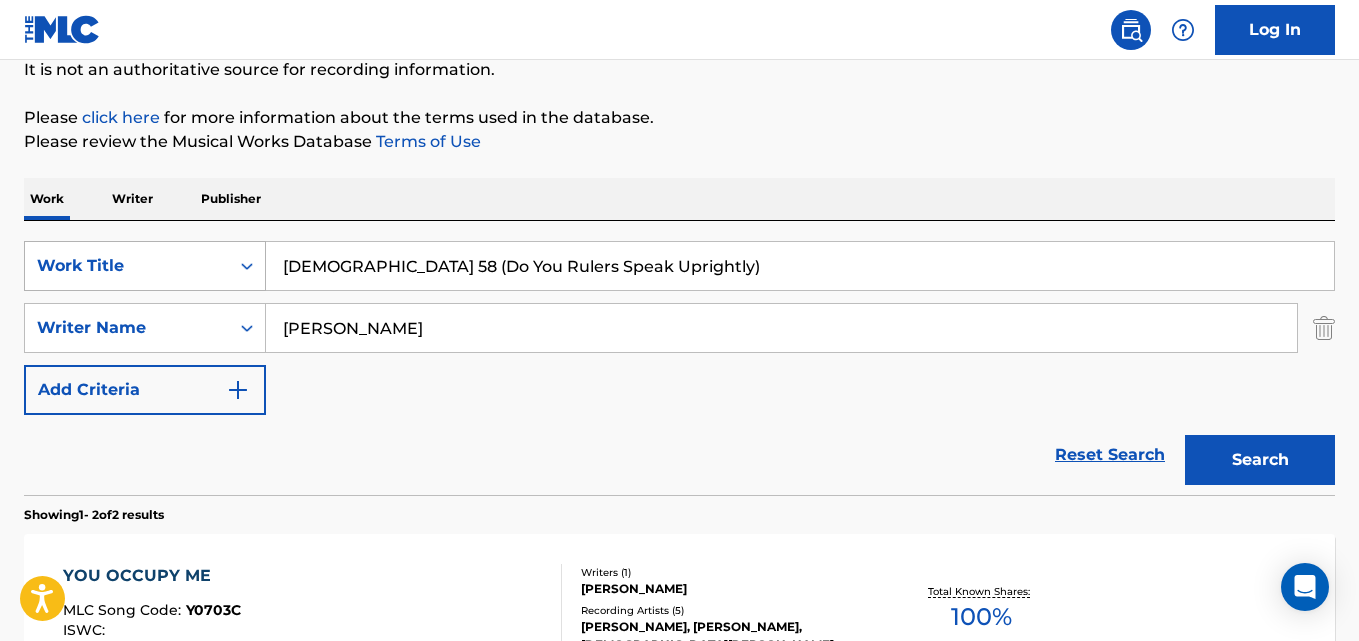 drag, startPoint x: 645, startPoint y: 269, endPoint x: 43, endPoint y: 271, distance: 602.0033 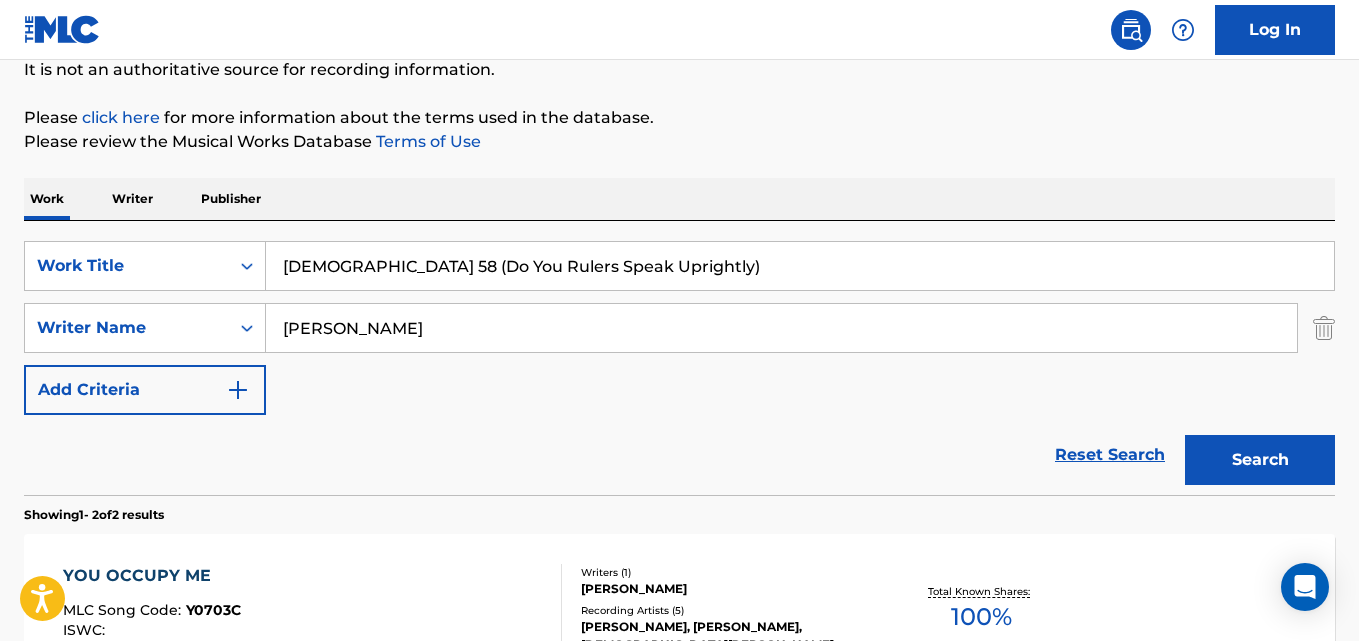 paste on "Mind Melt" 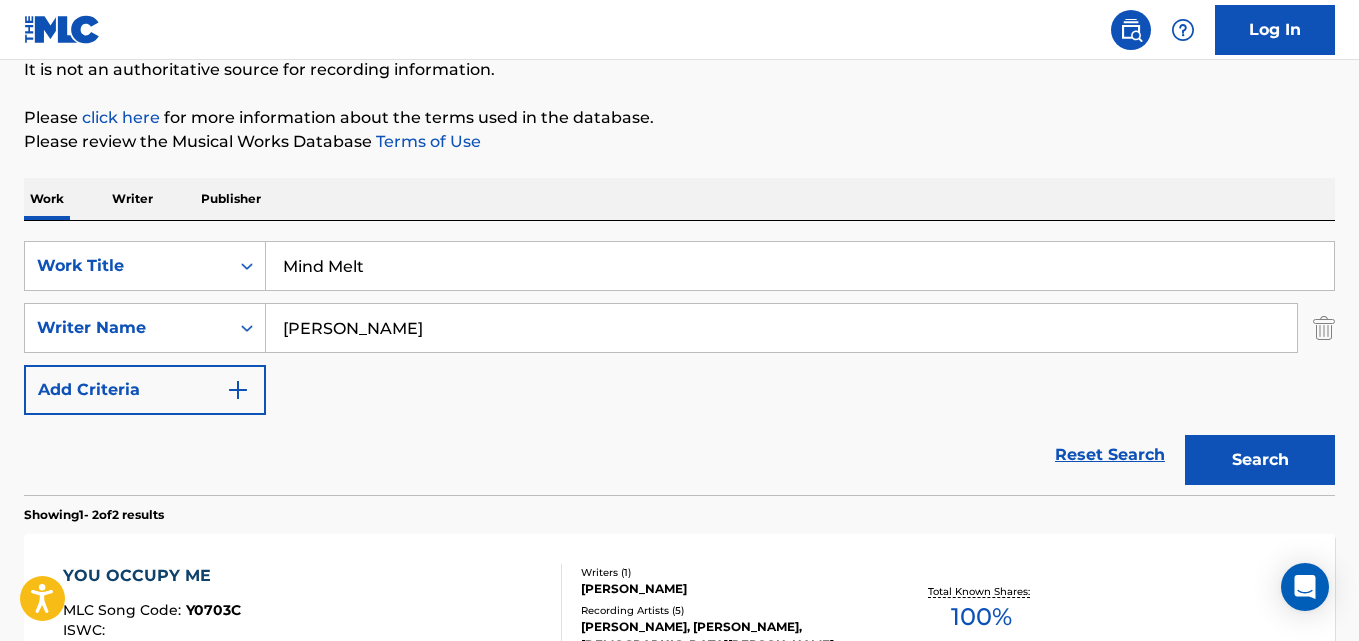 type on "Mind Melt" 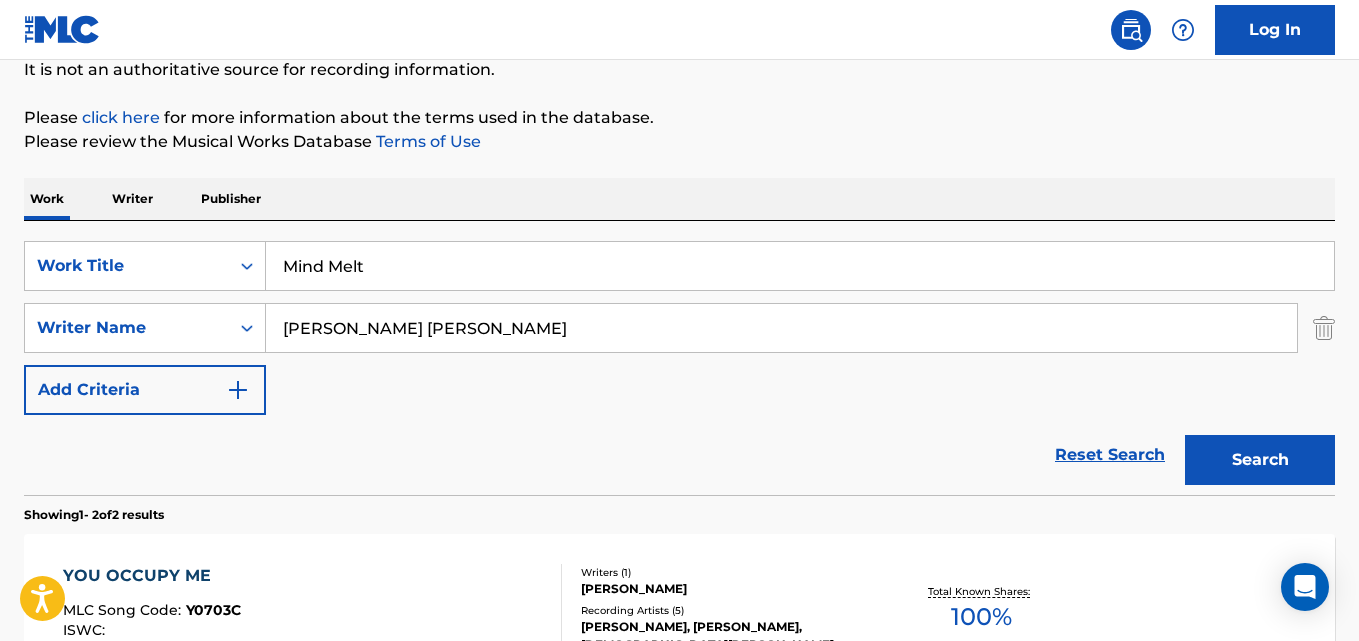click on "Search" at bounding box center [1260, 460] 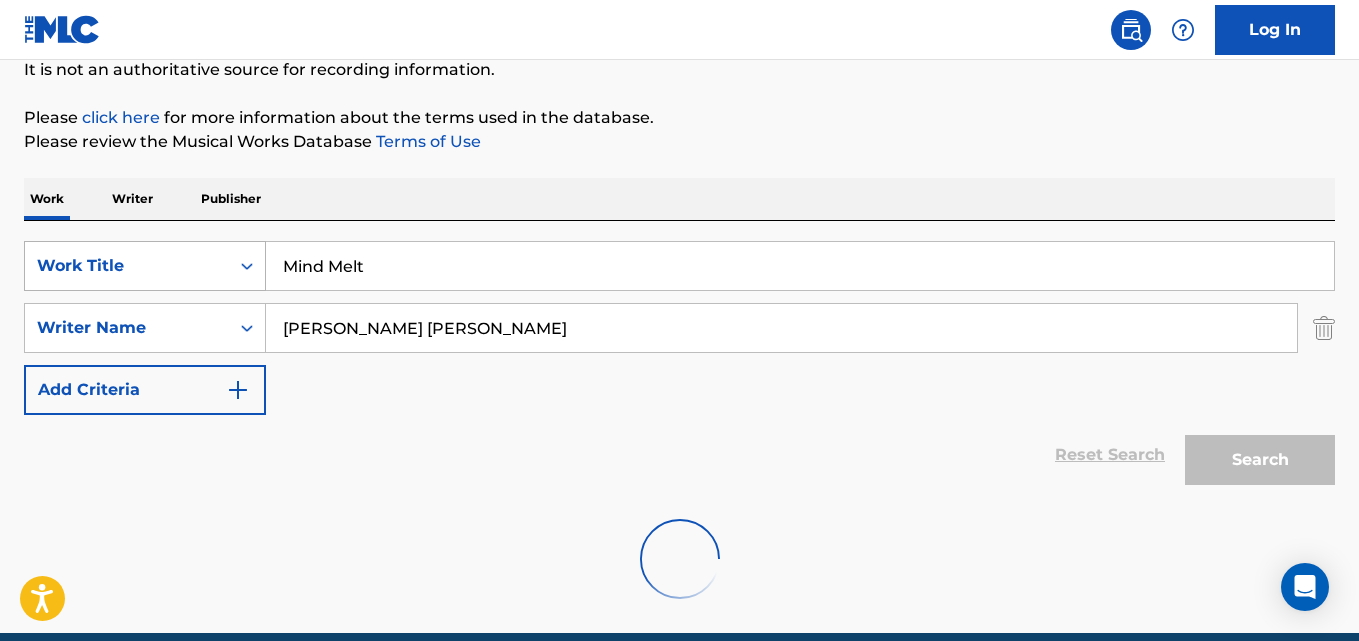 drag, startPoint x: 391, startPoint y: 270, endPoint x: 210, endPoint y: 270, distance: 181 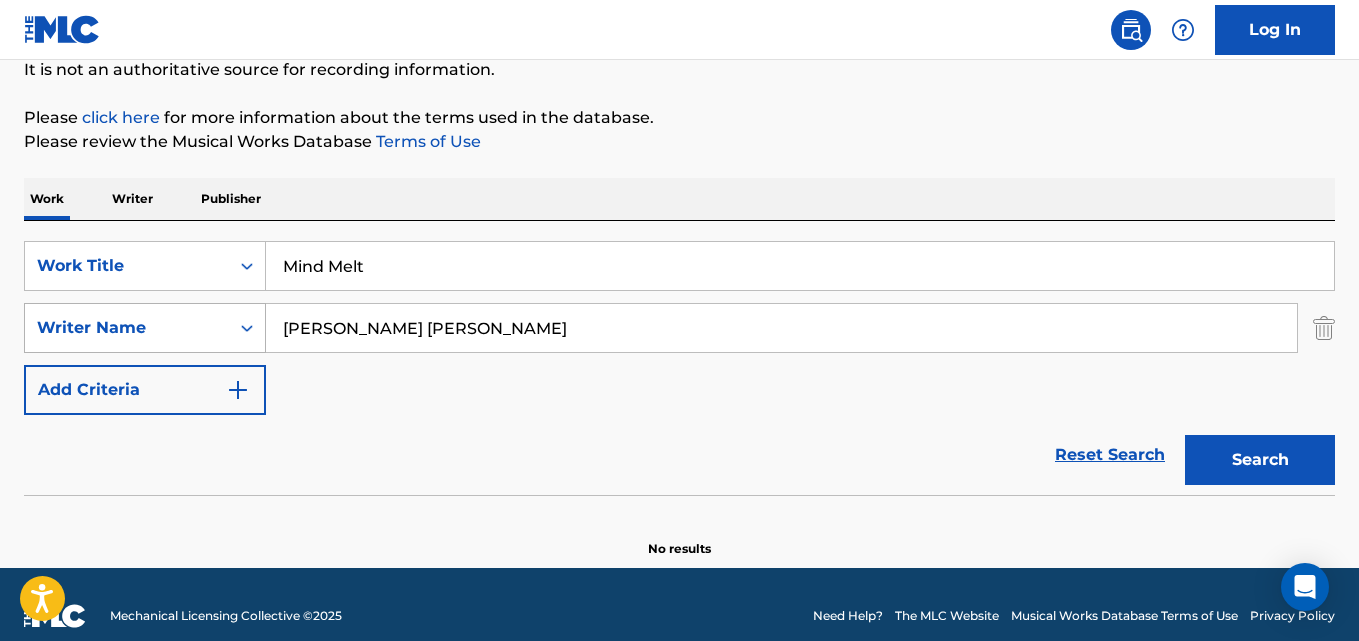 drag, startPoint x: 537, startPoint y: 328, endPoint x: 237, endPoint y: 319, distance: 300.13498 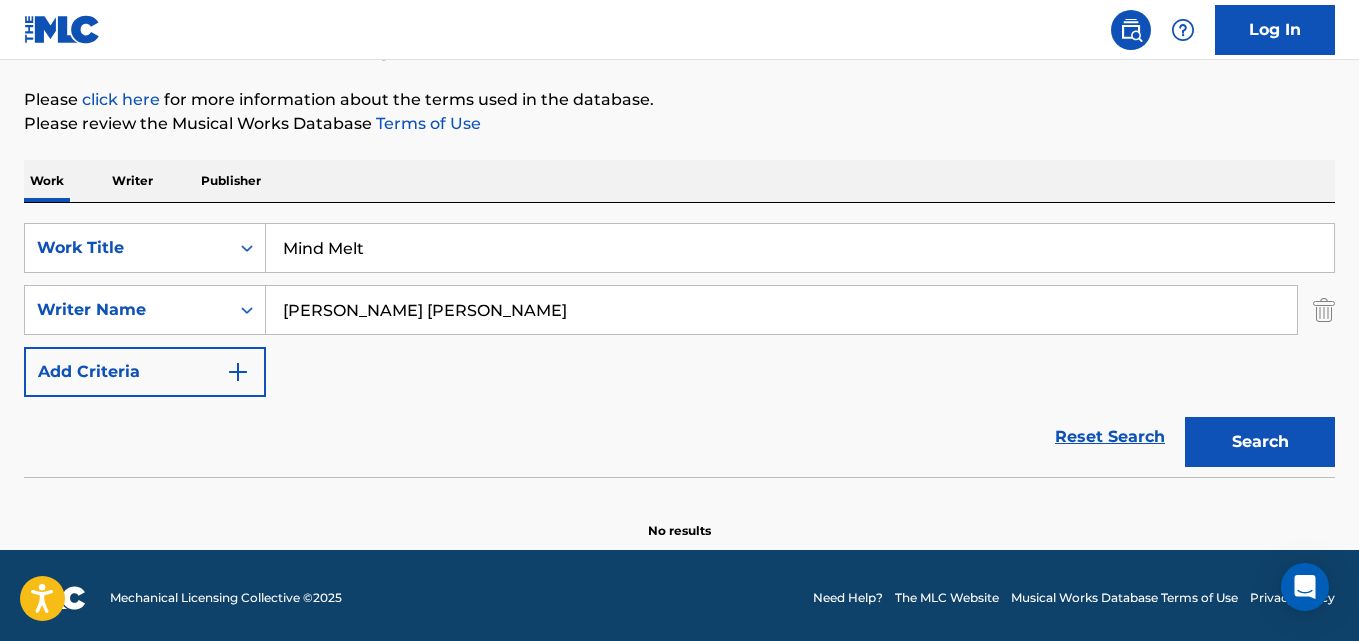 scroll, scrollTop: 227, scrollLeft: 0, axis: vertical 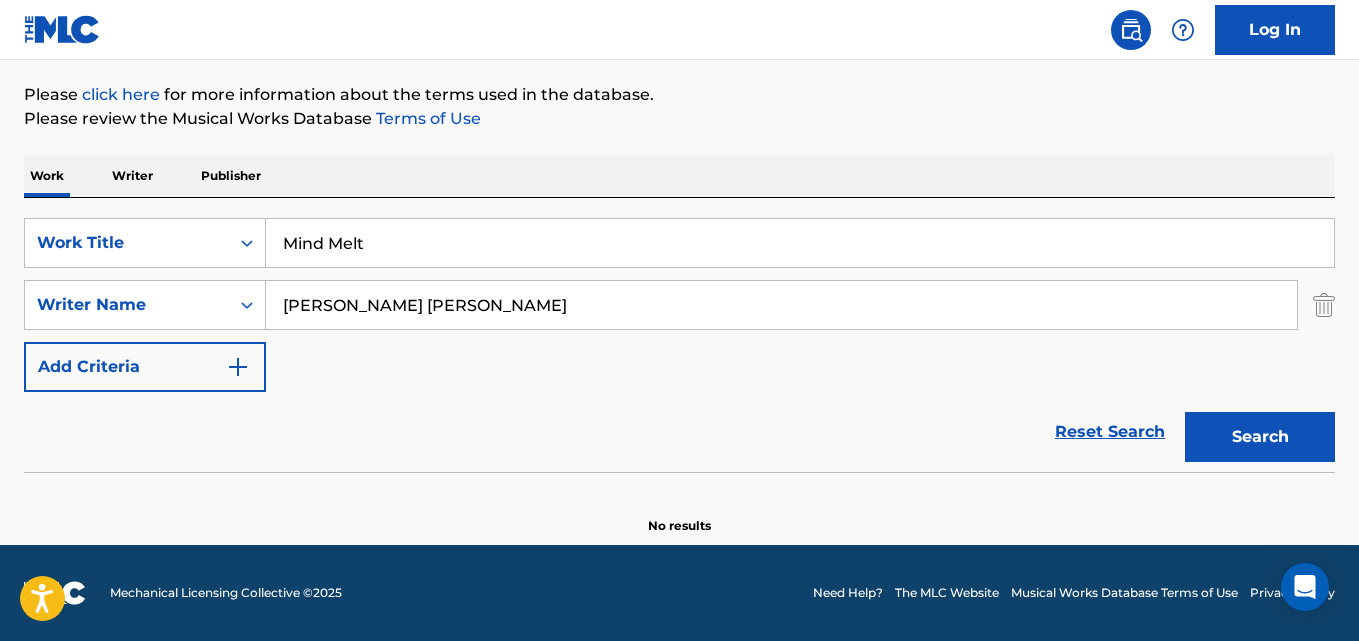 click on "[PERSON_NAME] [PERSON_NAME]" at bounding box center (781, 305) 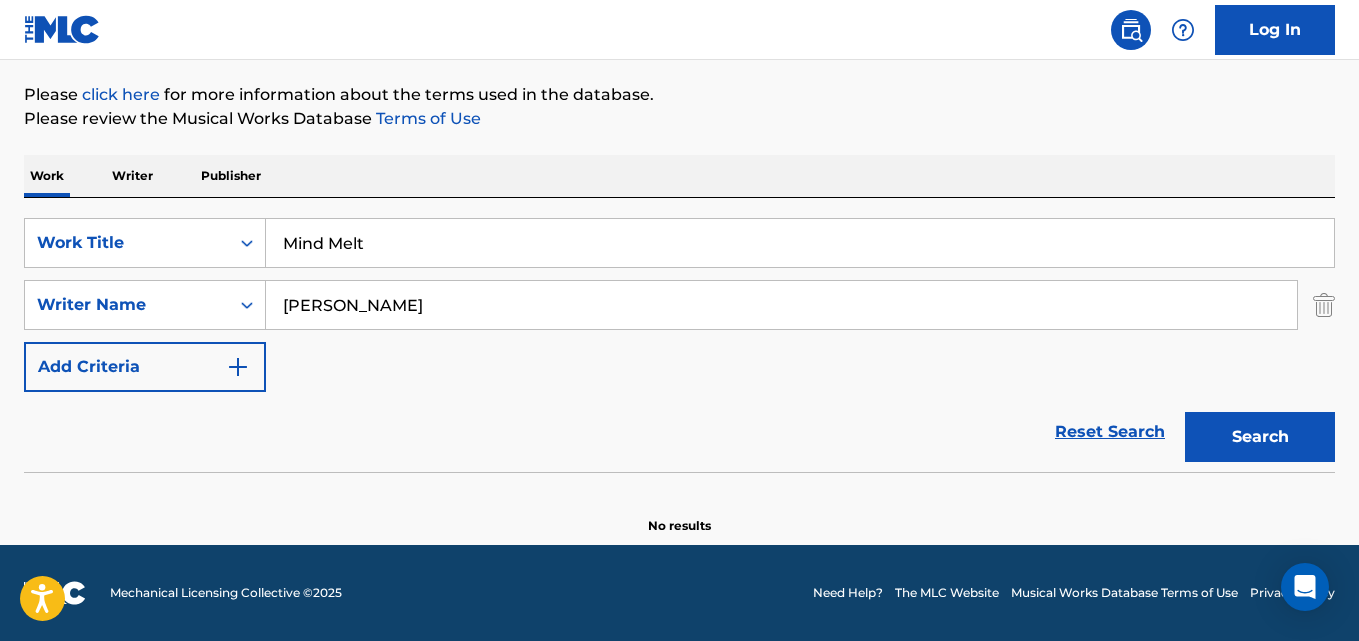type on "[PERSON_NAME]" 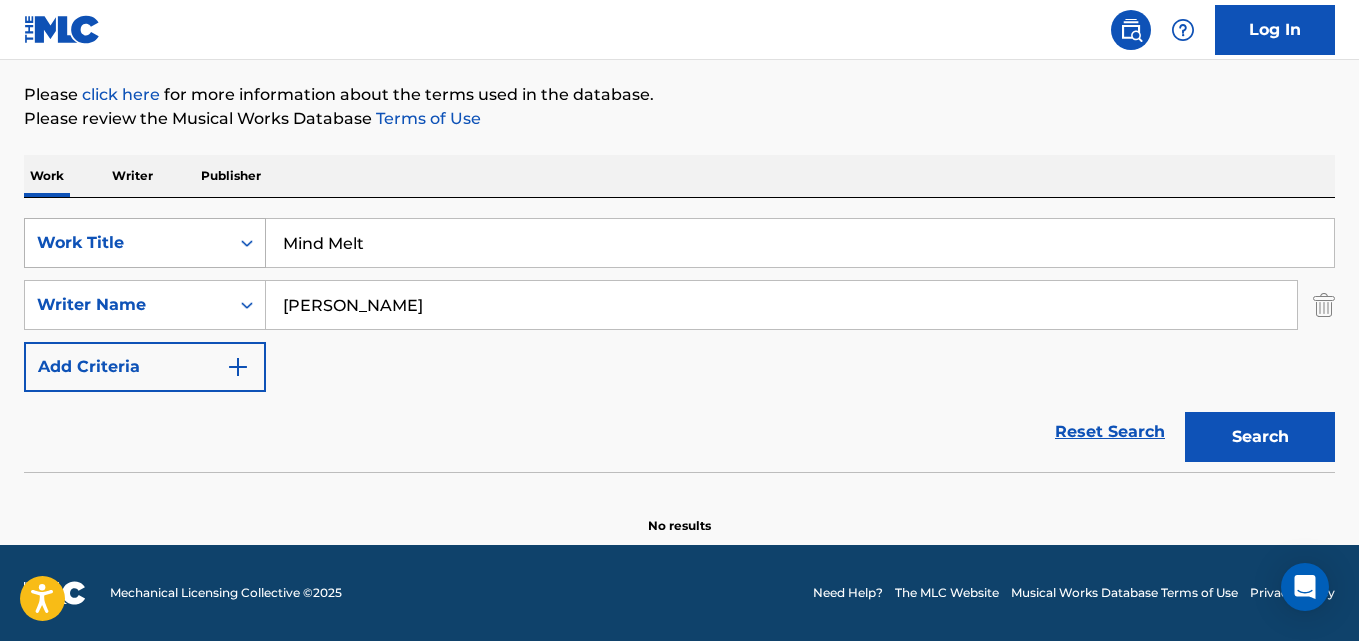 drag, startPoint x: 374, startPoint y: 241, endPoint x: 205, endPoint y: 235, distance: 169.10648 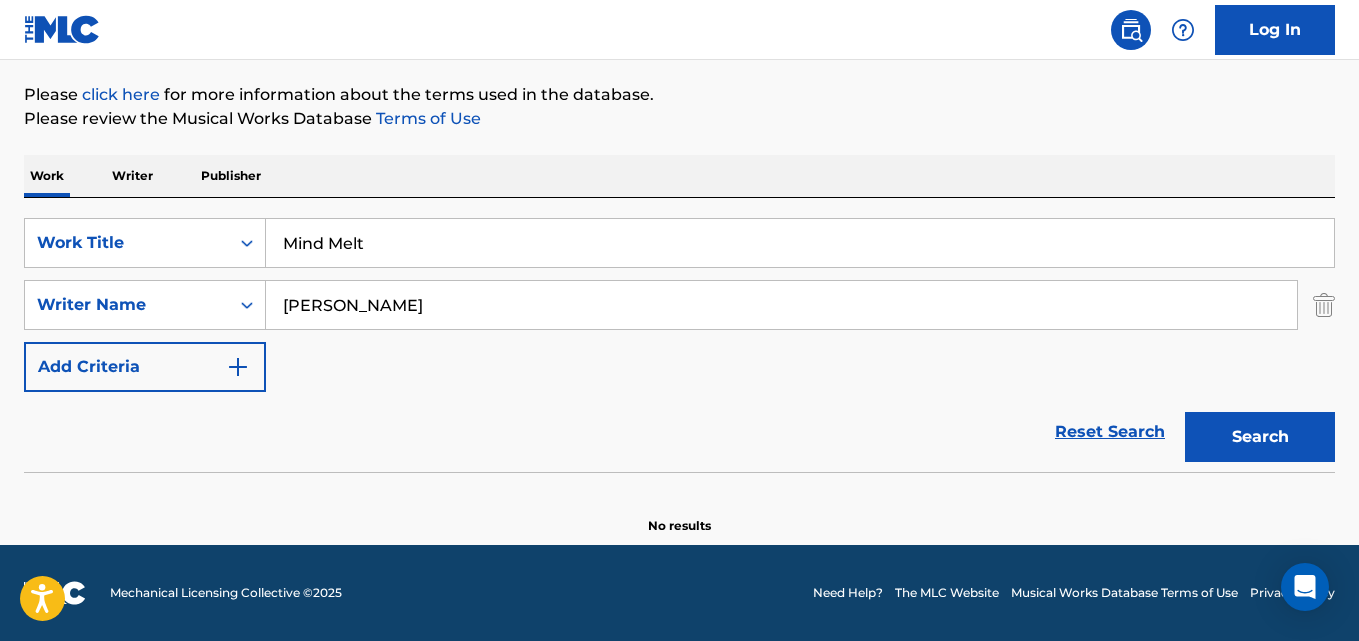 paste on "Y No [PERSON_NAME]" 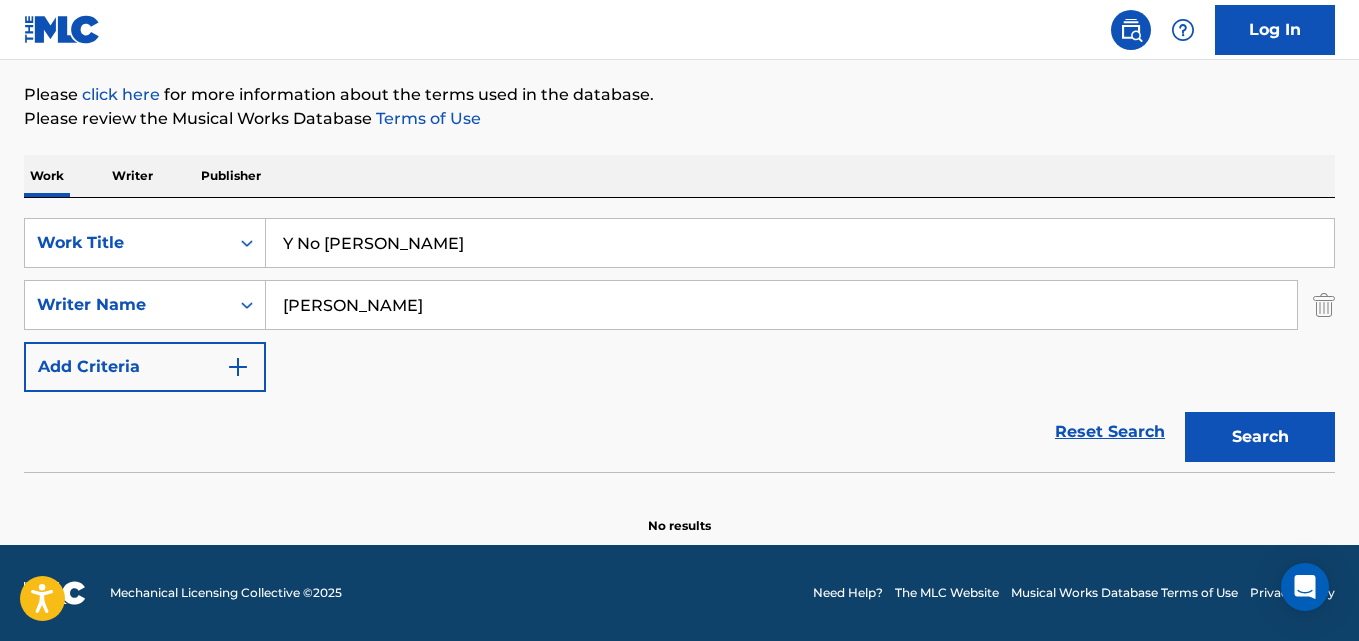 type on "Y No [PERSON_NAME]" 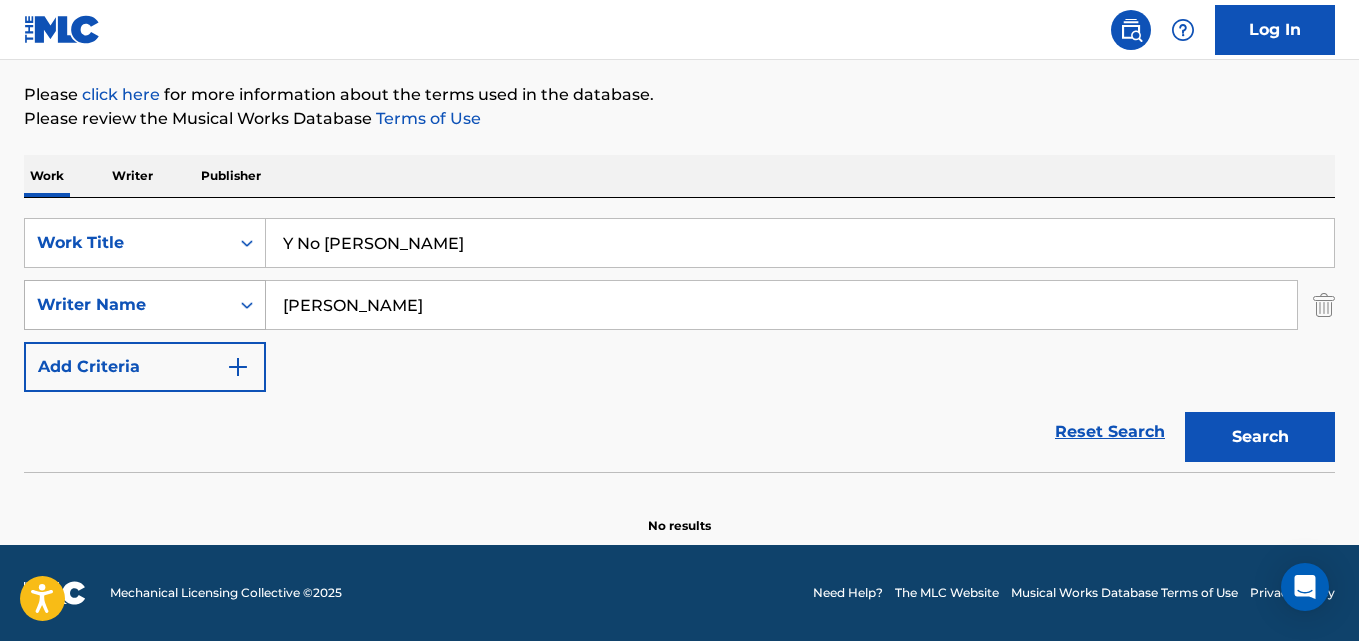 click on "SearchWithCriteria635a1f0e-eb7a-44d5-8b7f-311edcc9fbc6 Writer Name [PERSON_NAME]" at bounding box center (679, 305) 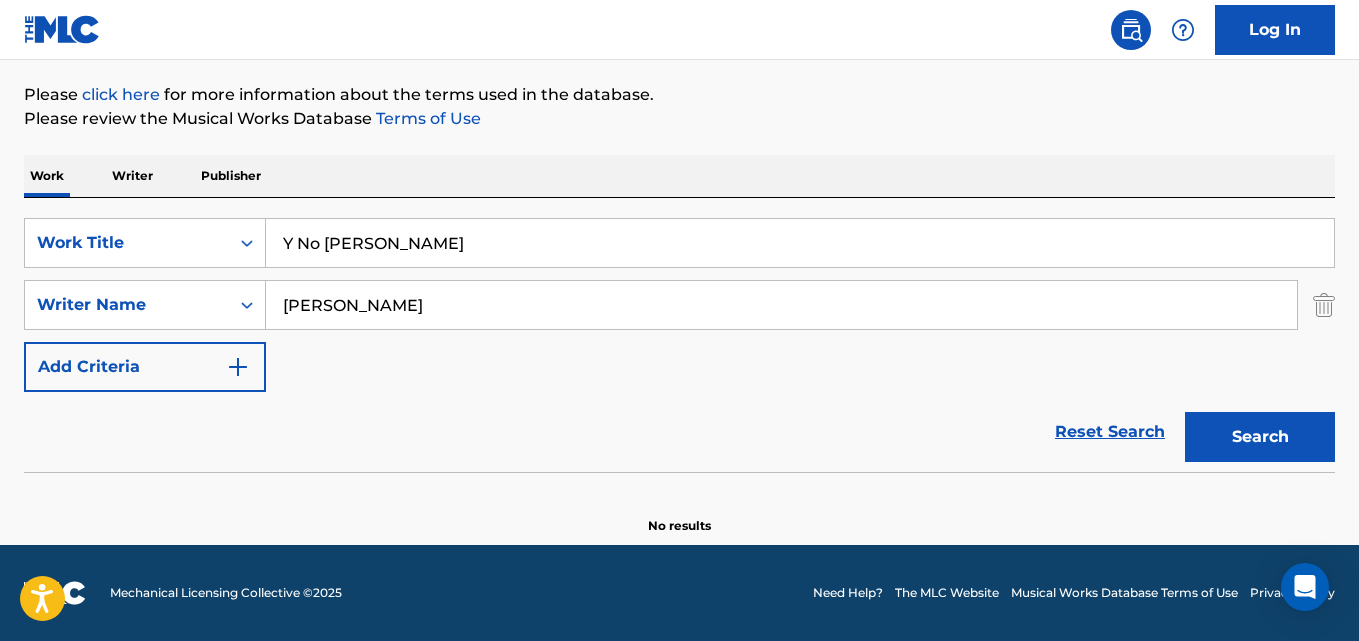 paste on "[PERSON_NAME], [PERSON_NAME] Pellic" 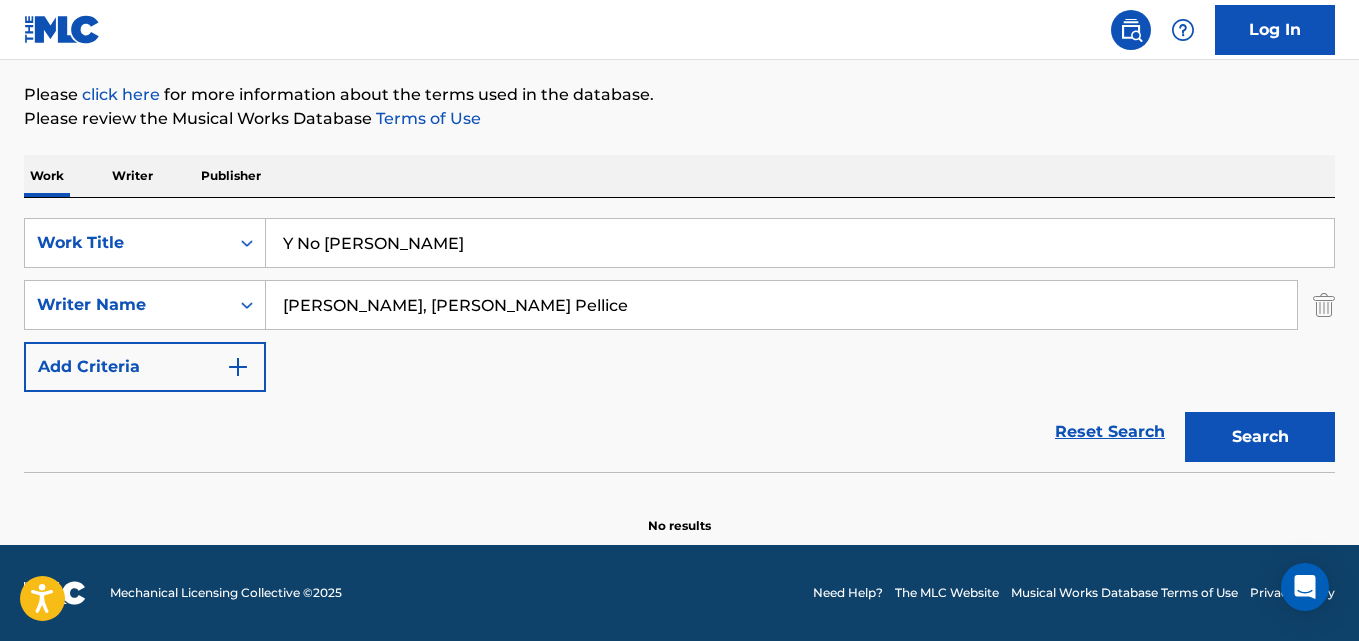 click on "[PERSON_NAME], [PERSON_NAME] Pellice" at bounding box center [781, 305] 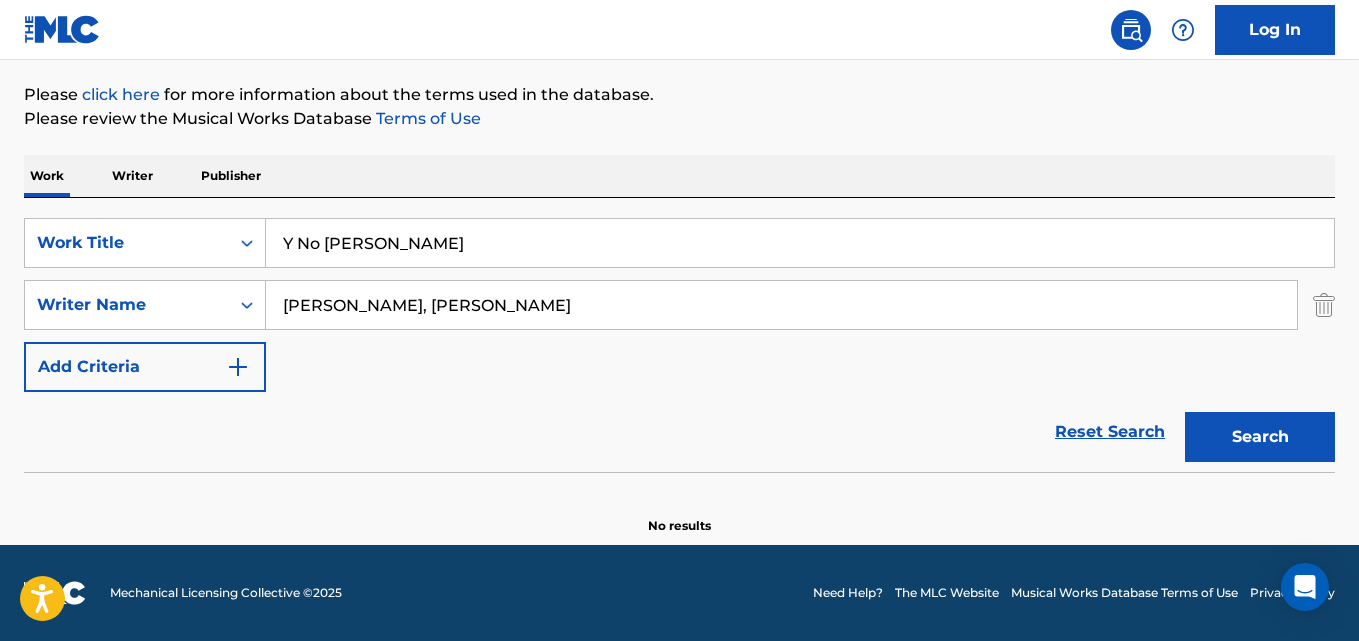 click on "Search" at bounding box center [1260, 437] 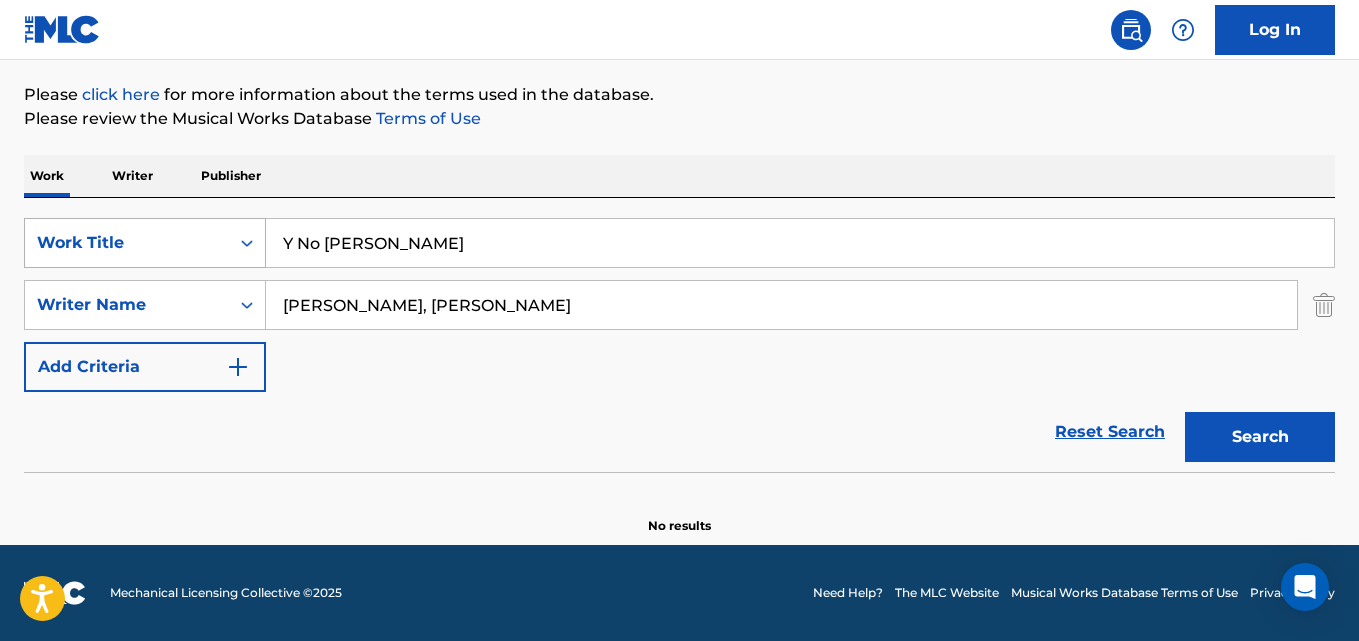 drag, startPoint x: 251, startPoint y: 249, endPoint x: 239, endPoint y: 252, distance: 12.369317 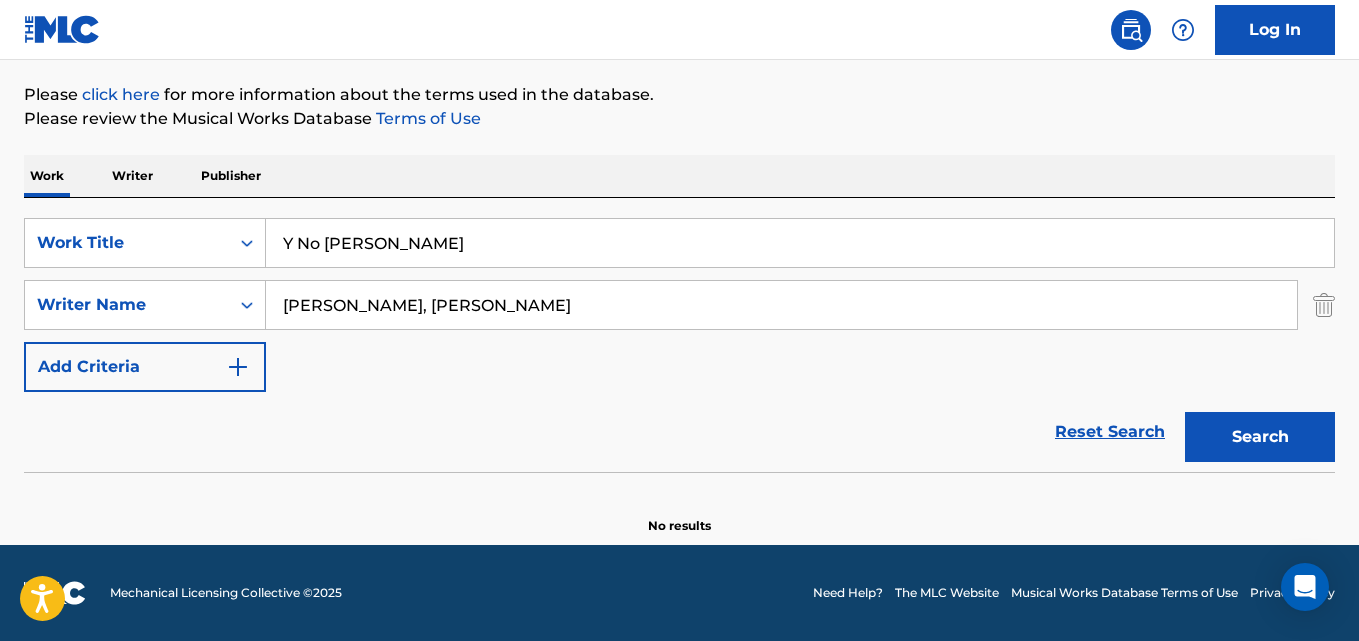 drag, startPoint x: 464, startPoint y: 310, endPoint x: 480, endPoint y: 359, distance: 51.546097 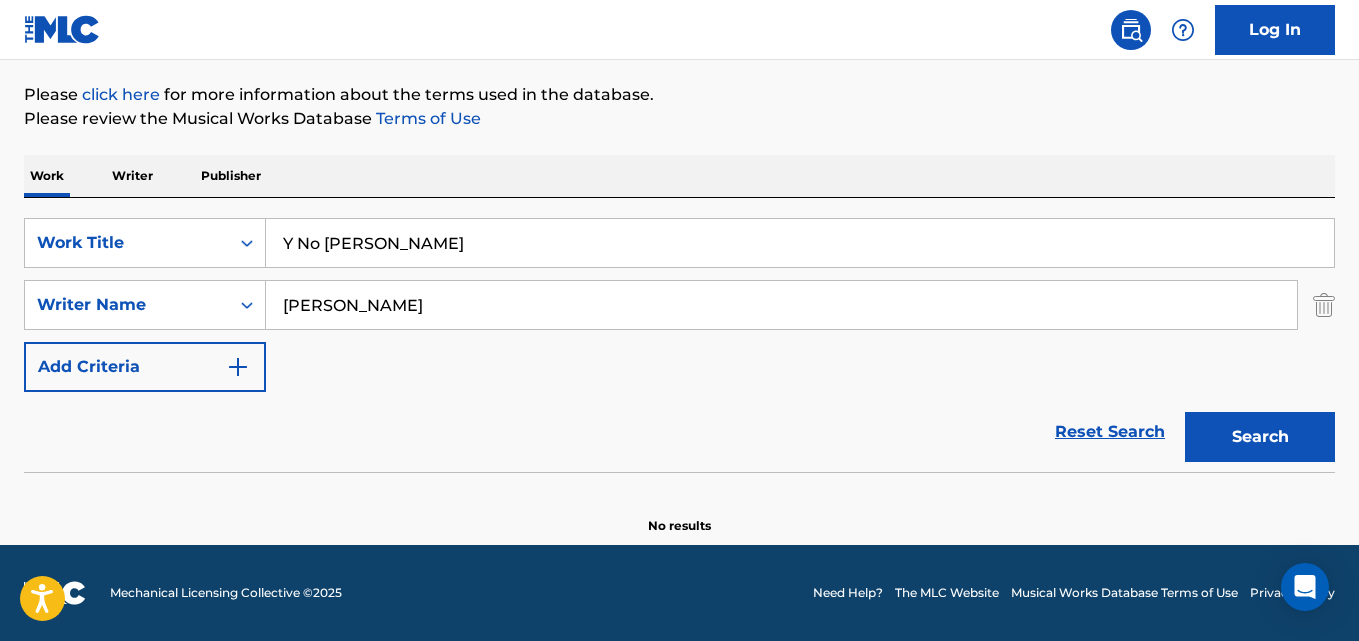 click on "Search" at bounding box center [1260, 437] 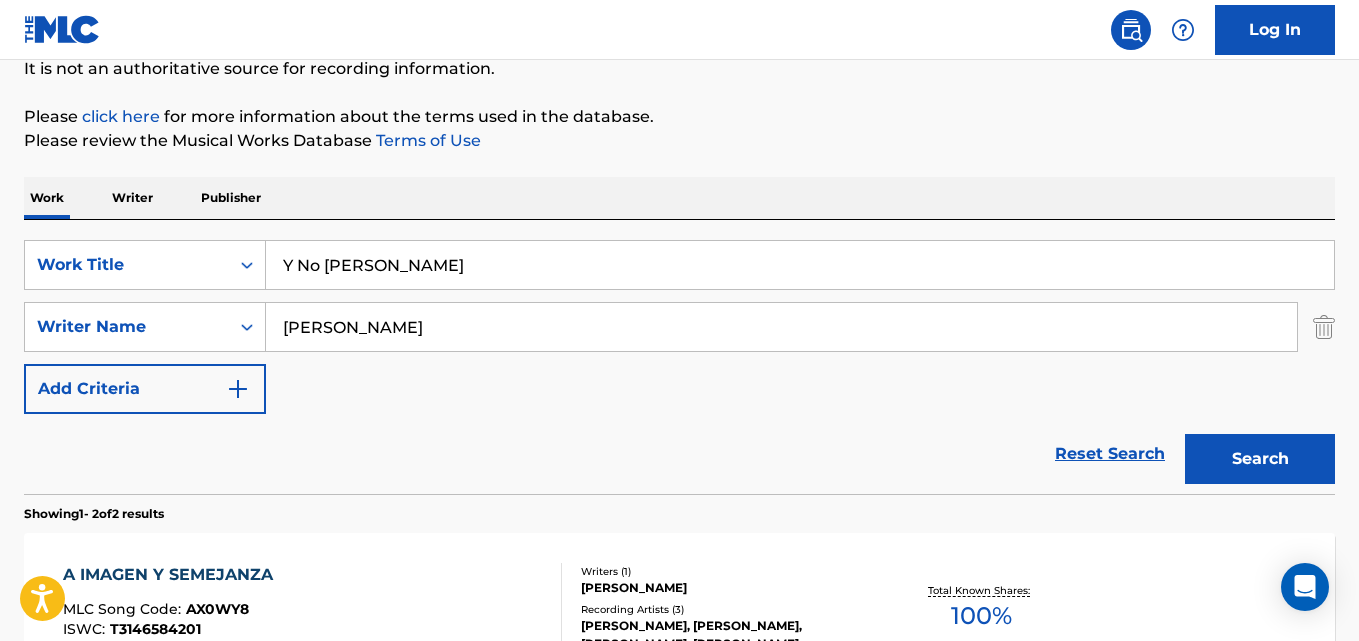 scroll, scrollTop: 204, scrollLeft: 0, axis: vertical 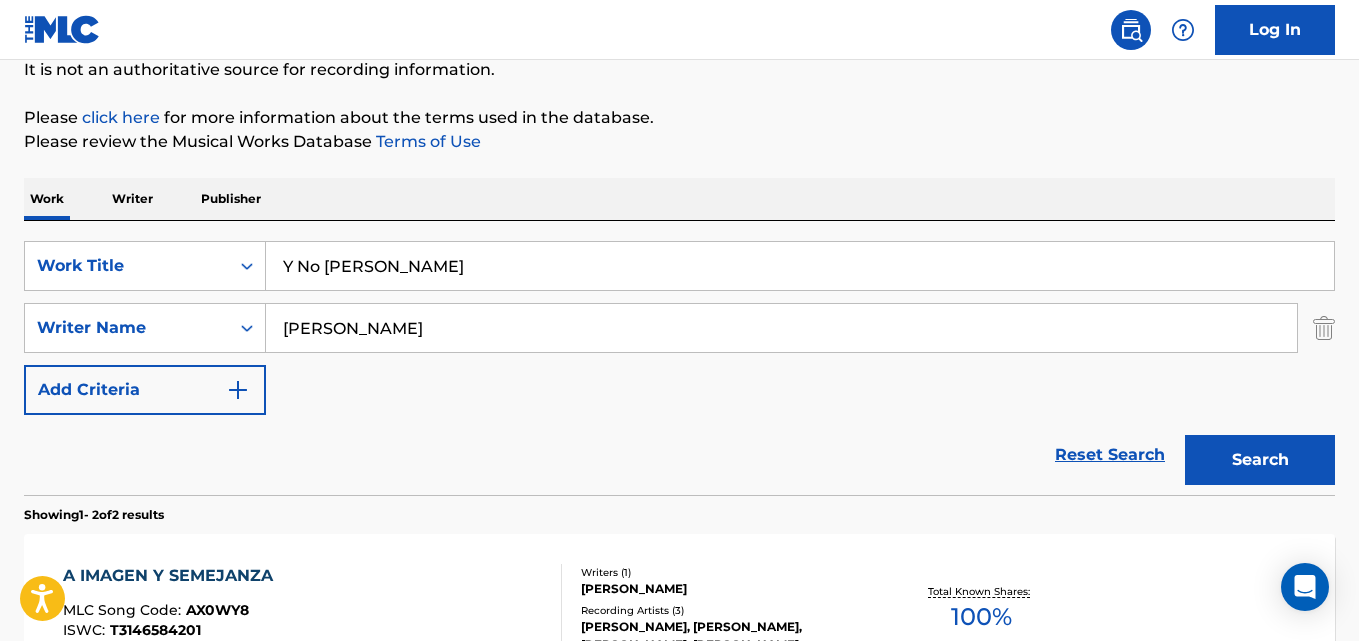 click on "[PERSON_NAME]" at bounding box center [781, 328] 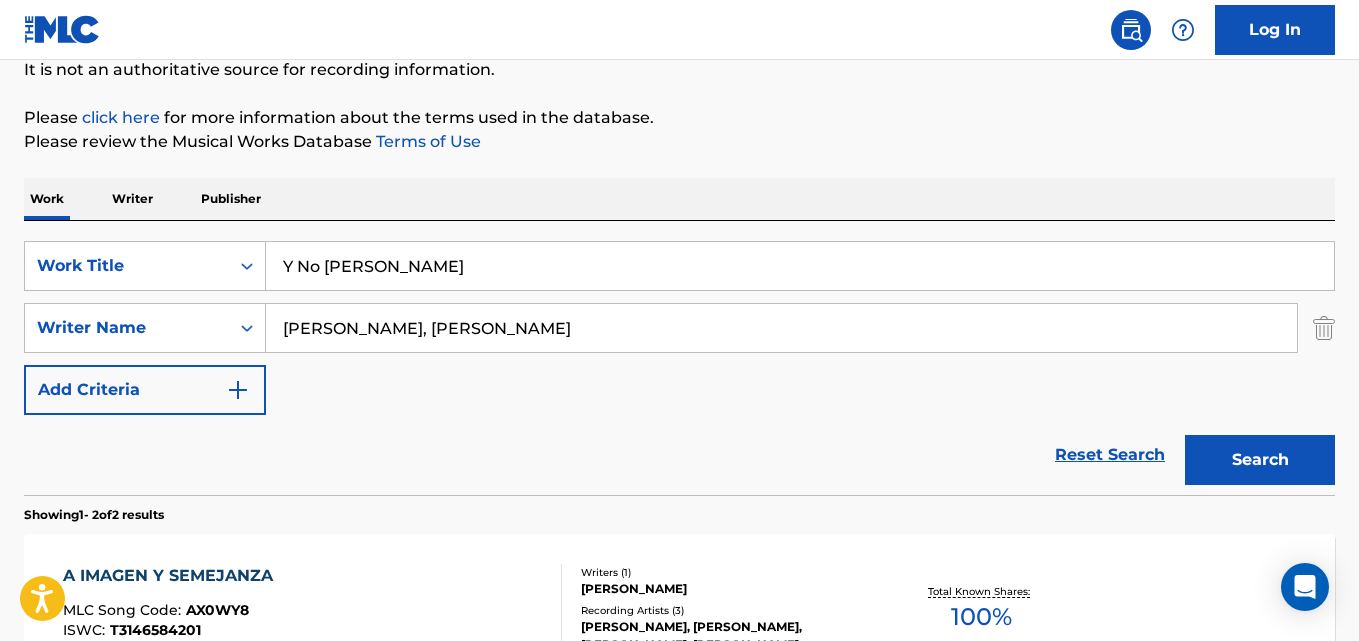 drag, startPoint x: 467, startPoint y: 334, endPoint x: 467, endPoint y: 349, distance: 15 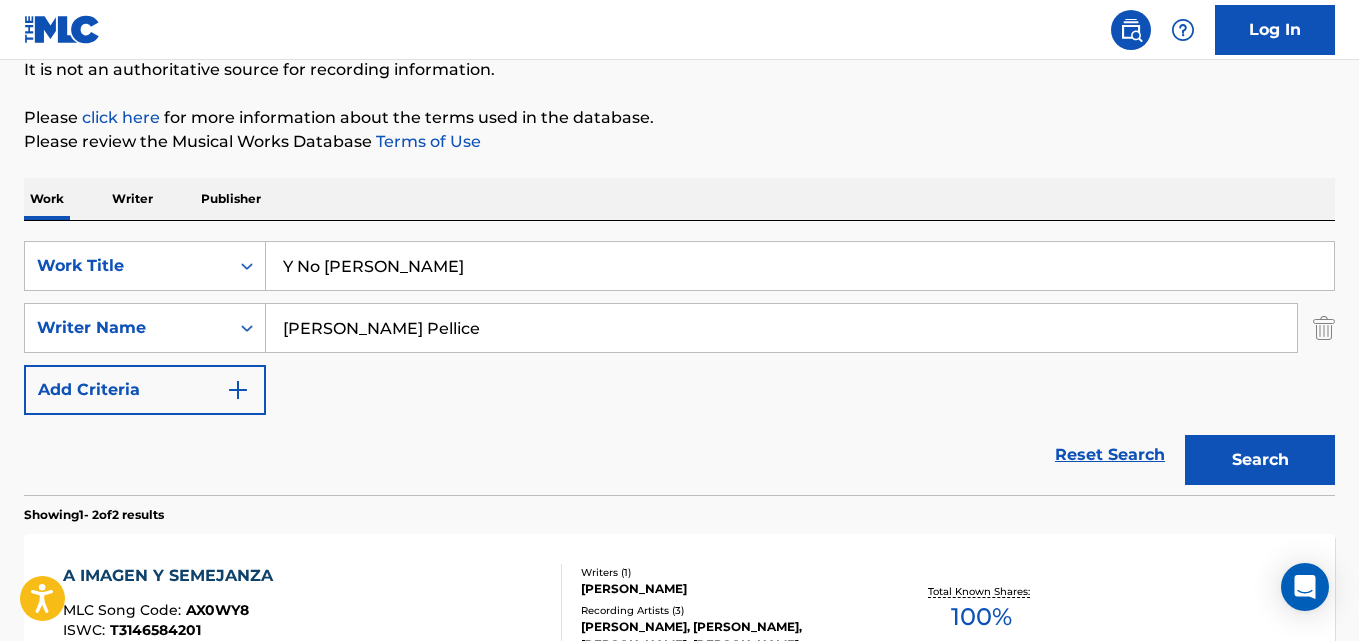 type on "[PERSON_NAME] Pellice" 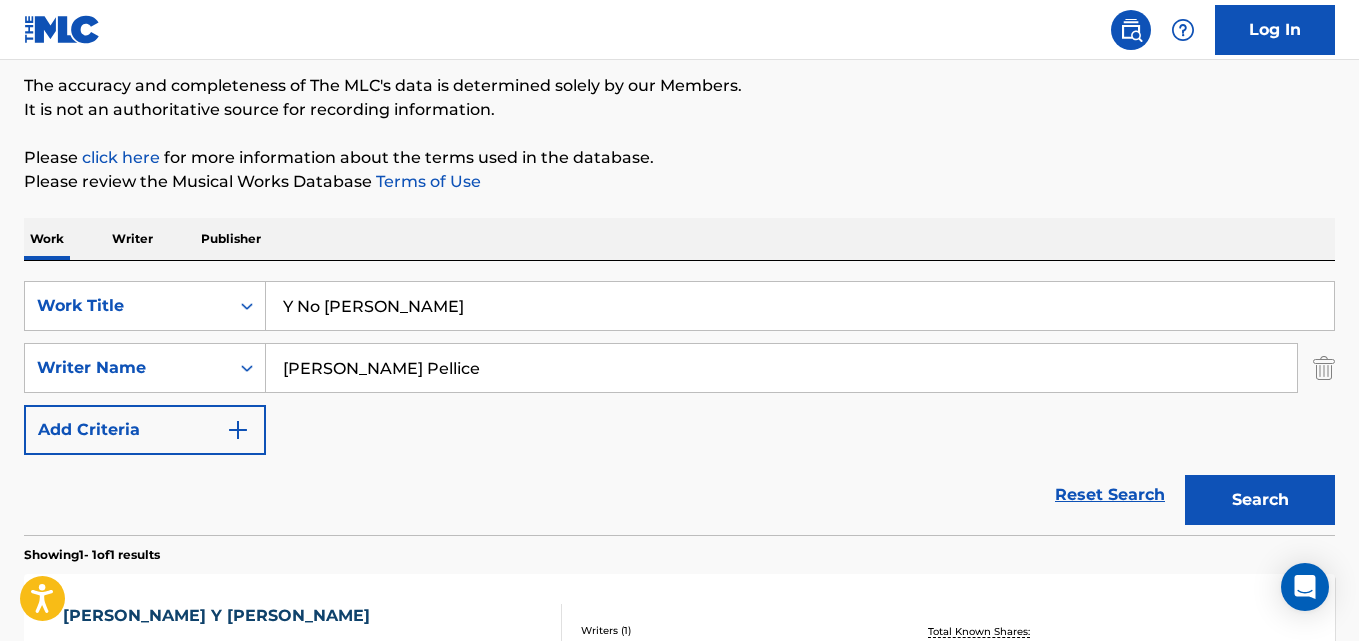 scroll, scrollTop: 147, scrollLeft: 0, axis: vertical 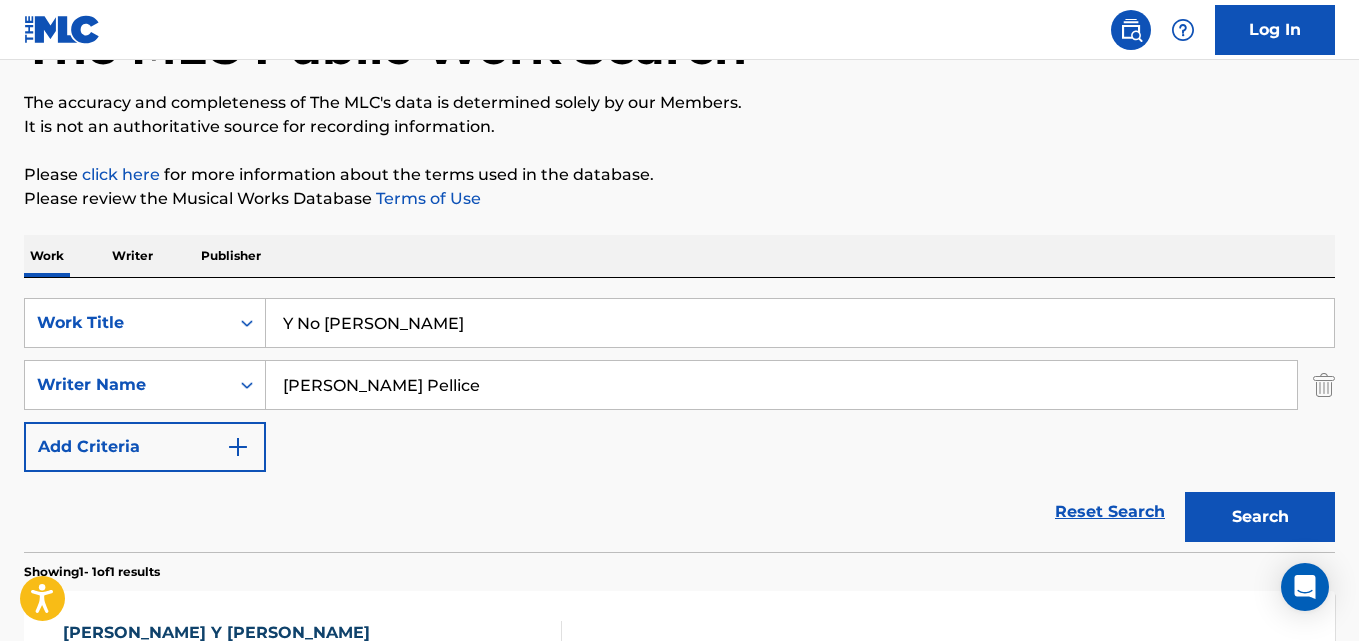 drag, startPoint x: 448, startPoint y: 318, endPoint x: 214, endPoint y: 295, distance: 235.12762 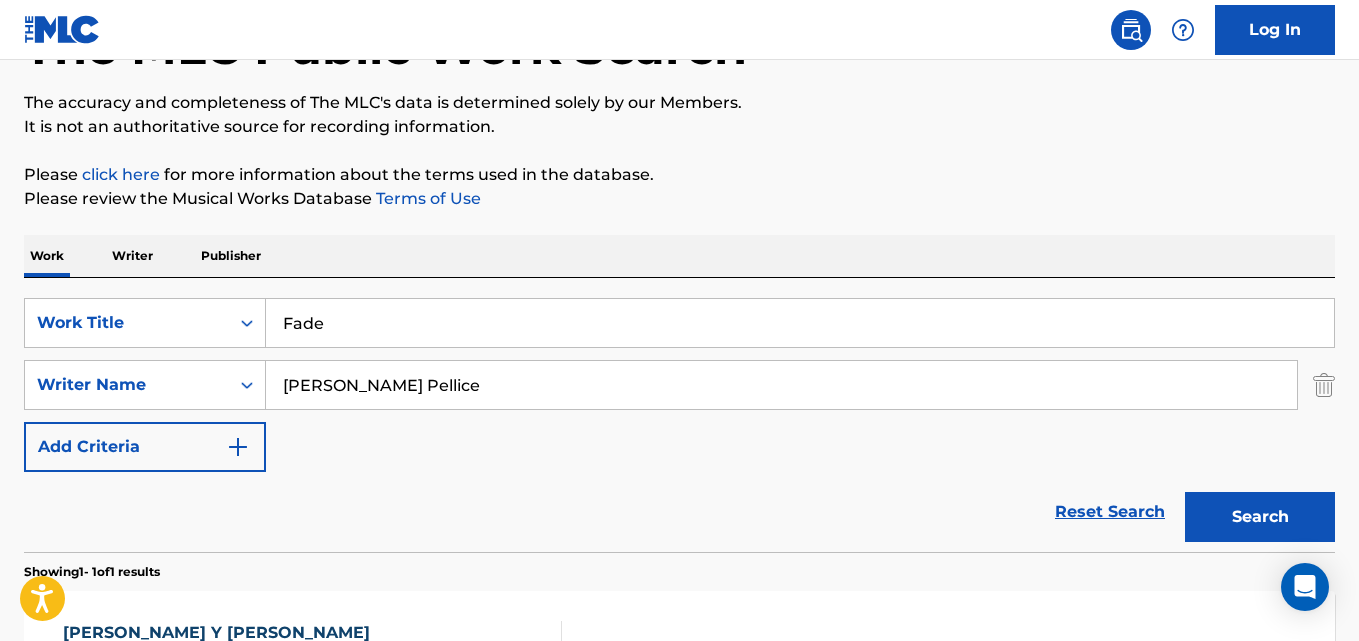 type on "Fade" 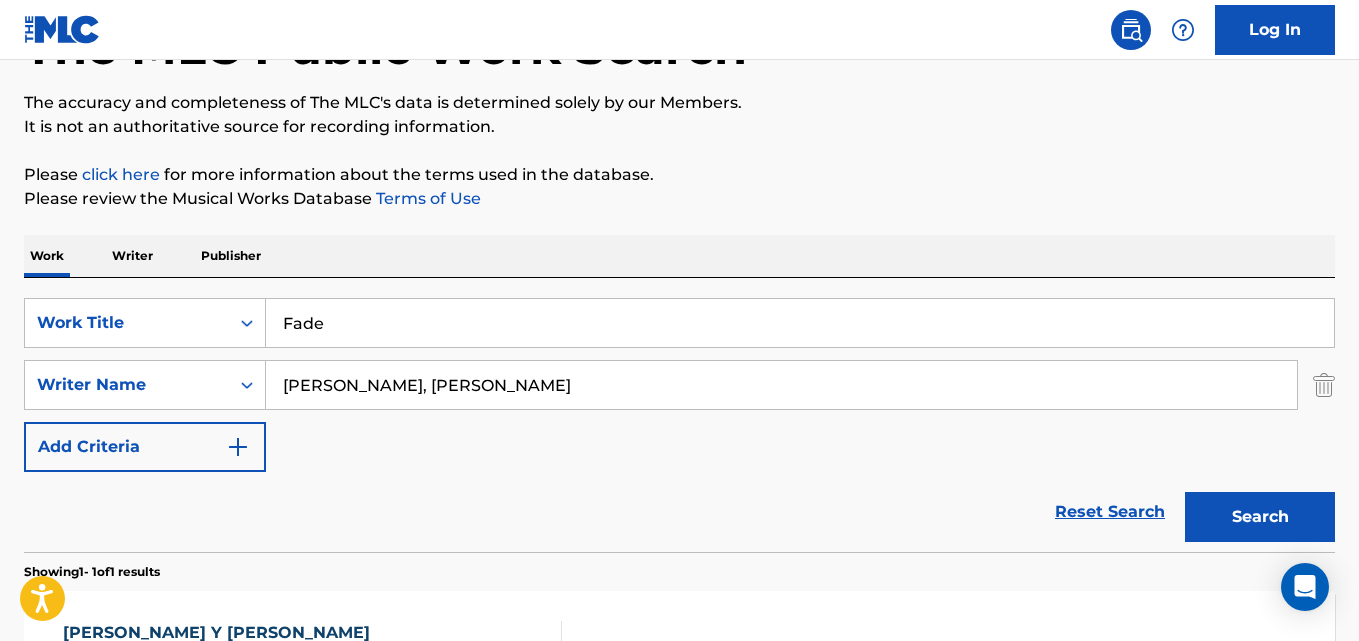 click on "Search" at bounding box center (1260, 517) 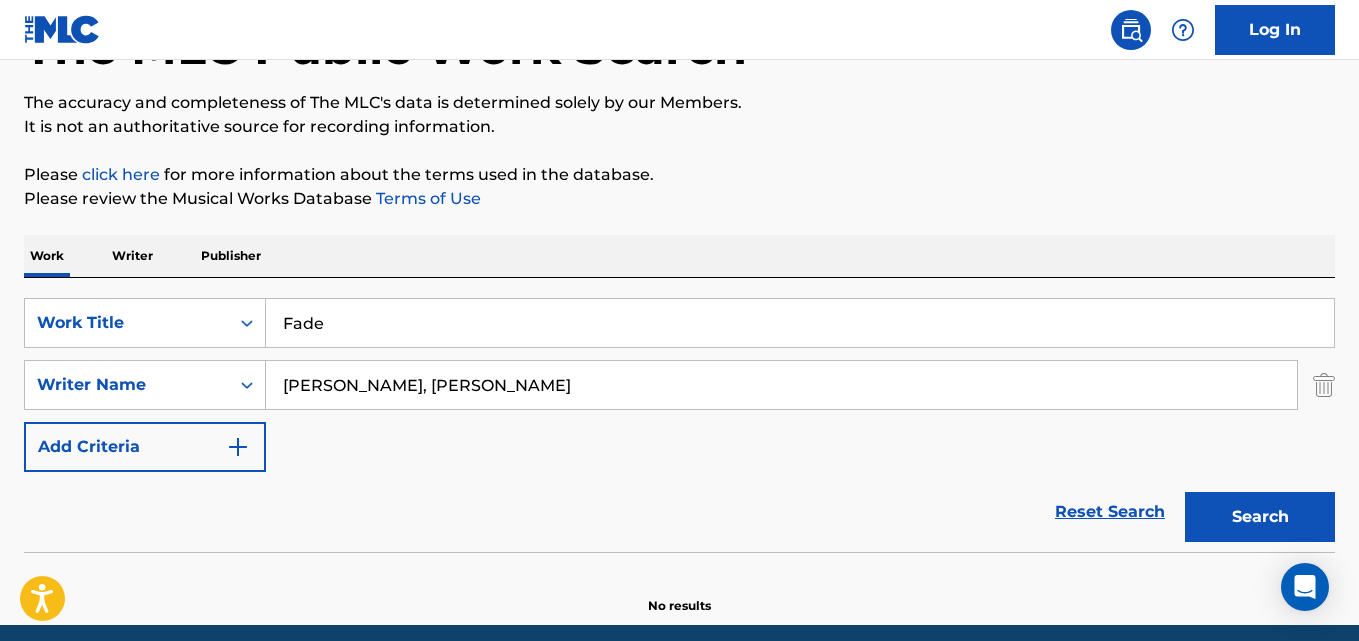 click on "[PERSON_NAME], [PERSON_NAME]" at bounding box center (781, 385) 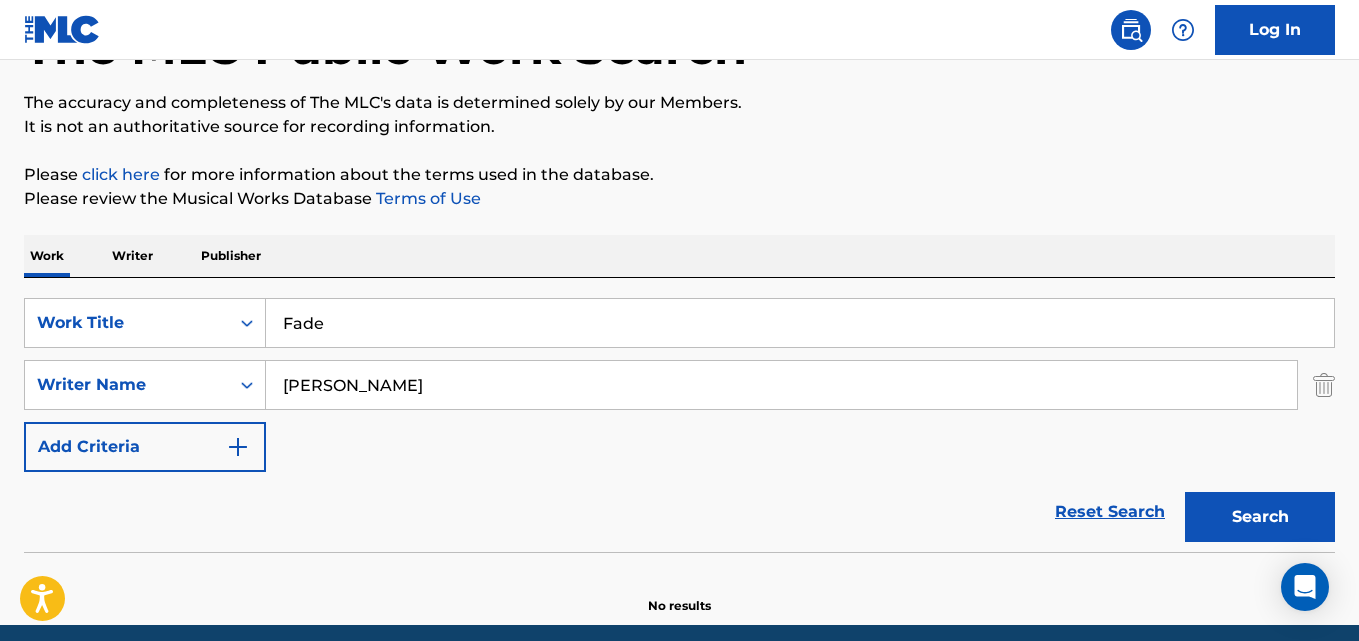 click on "Search" at bounding box center [1260, 517] 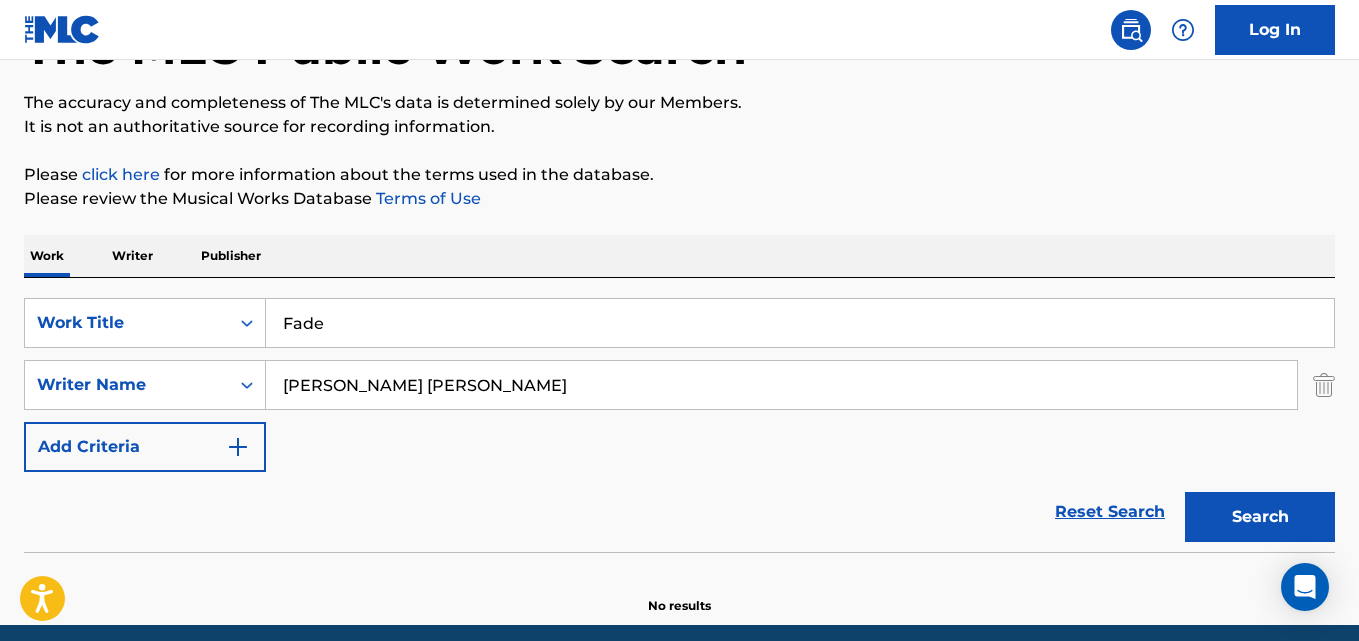 click on "[PERSON_NAME] [PERSON_NAME]" at bounding box center (781, 385) 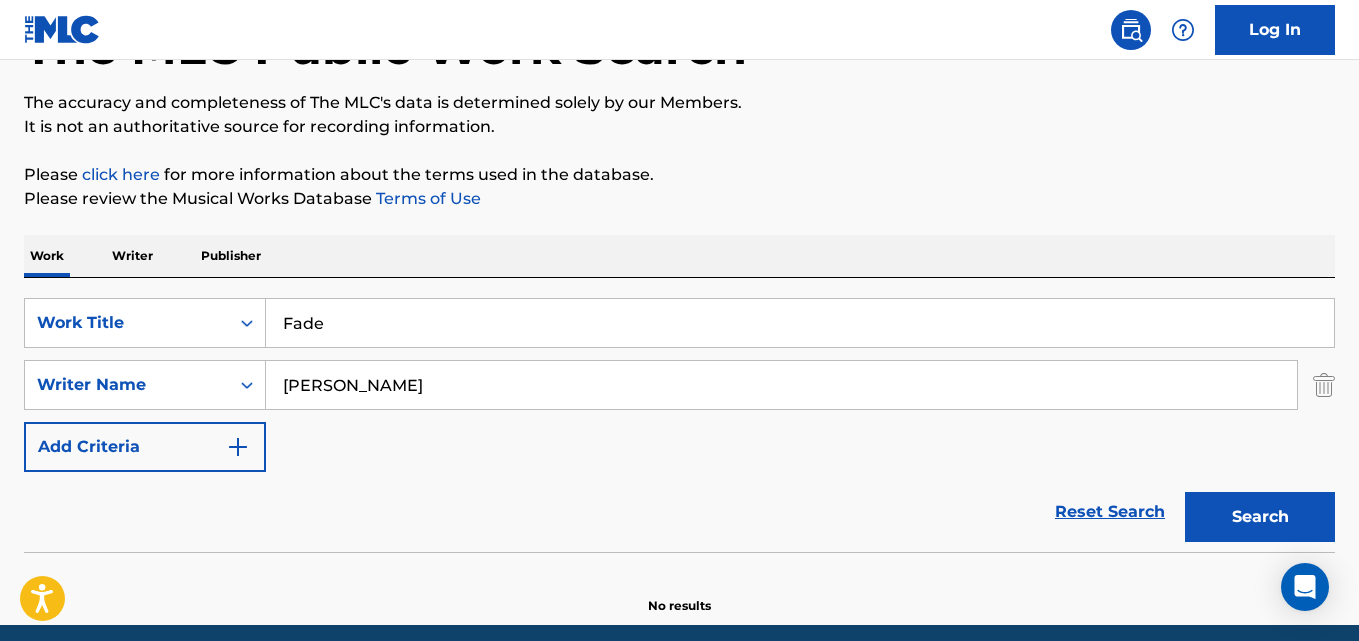 type on "[PERSON_NAME]" 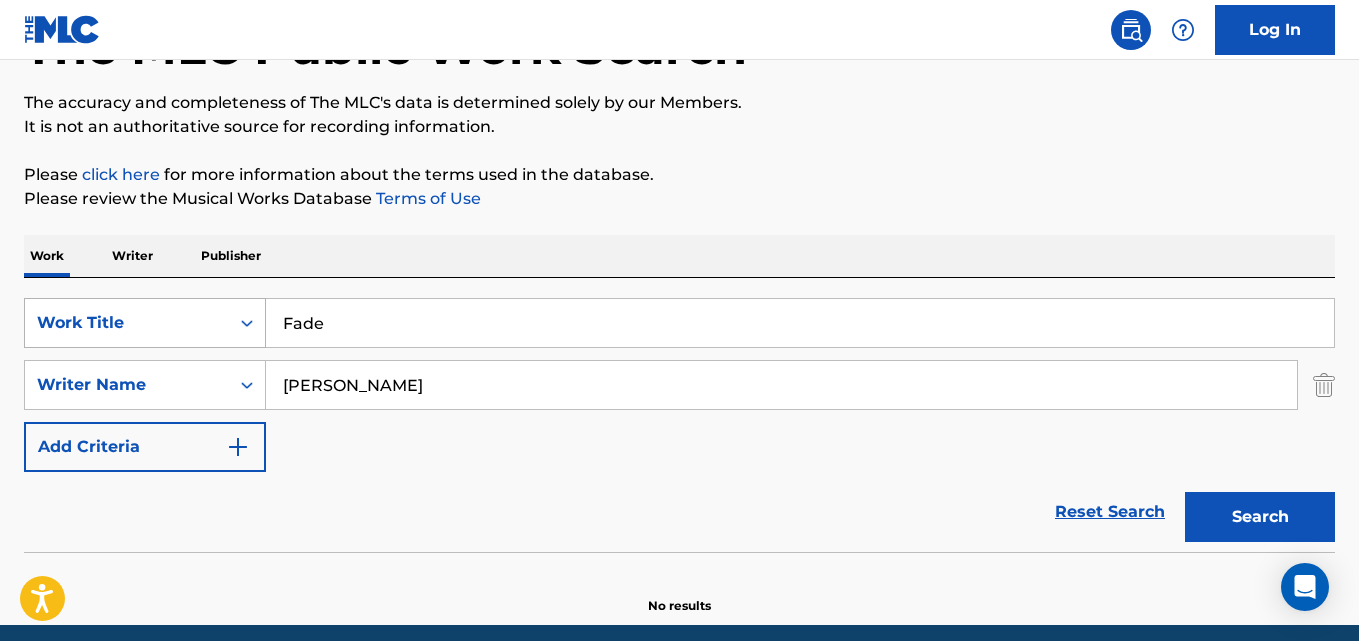 drag, startPoint x: 363, startPoint y: 330, endPoint x: 166, endPoint y: 319, distance: 197.30687 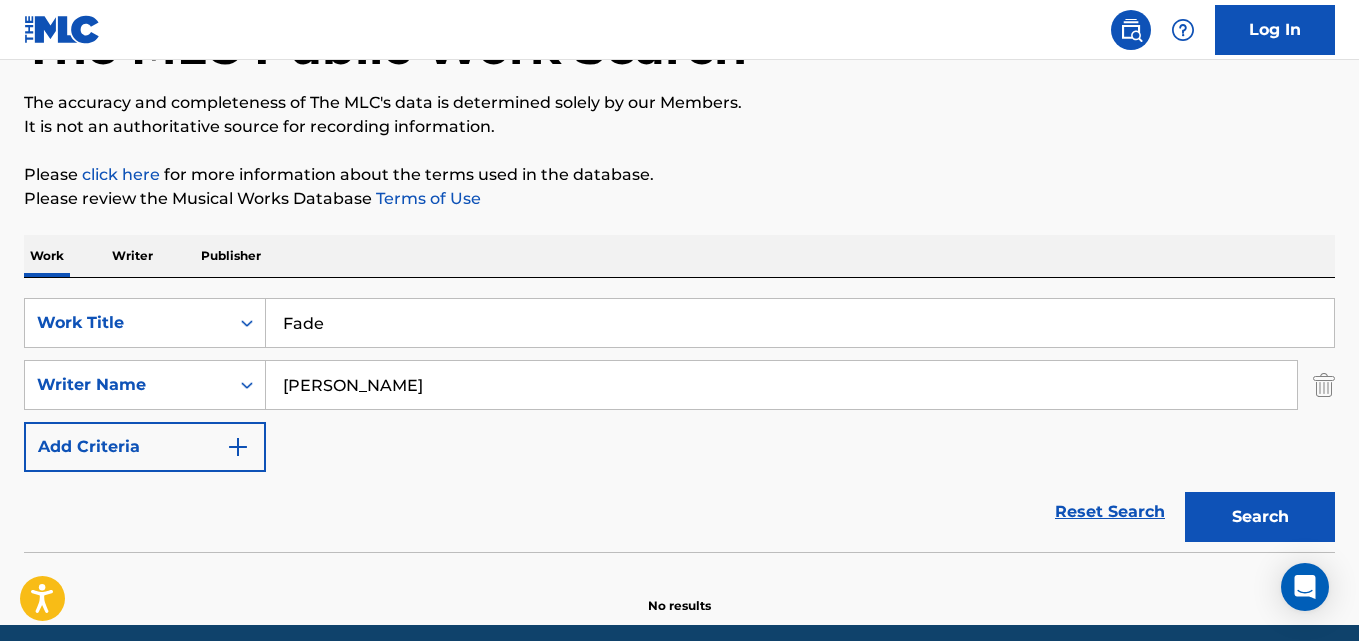 paste on "Detras de los [PERSON_NAME]" 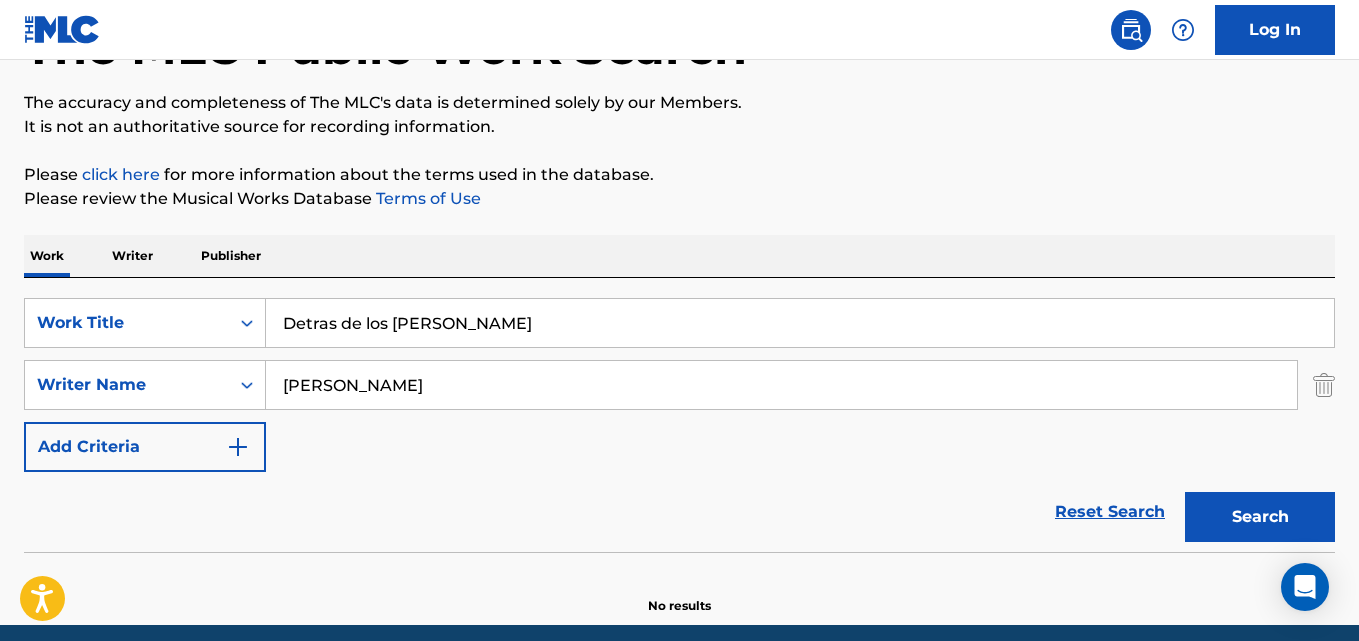 type on "Detras de los [PERSON_NAME]" 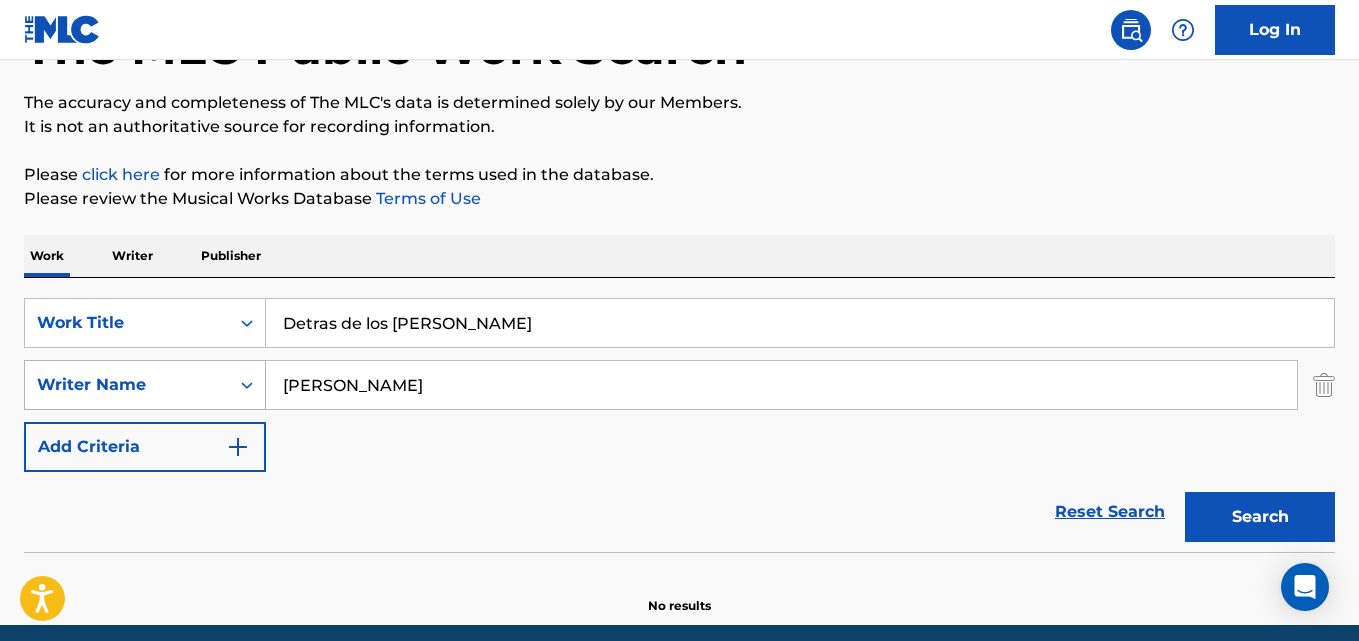 drag, startPoint x: 448, startPoint y: 390, endPoint x: 184, endPoint y: 379, distance: 264.22906 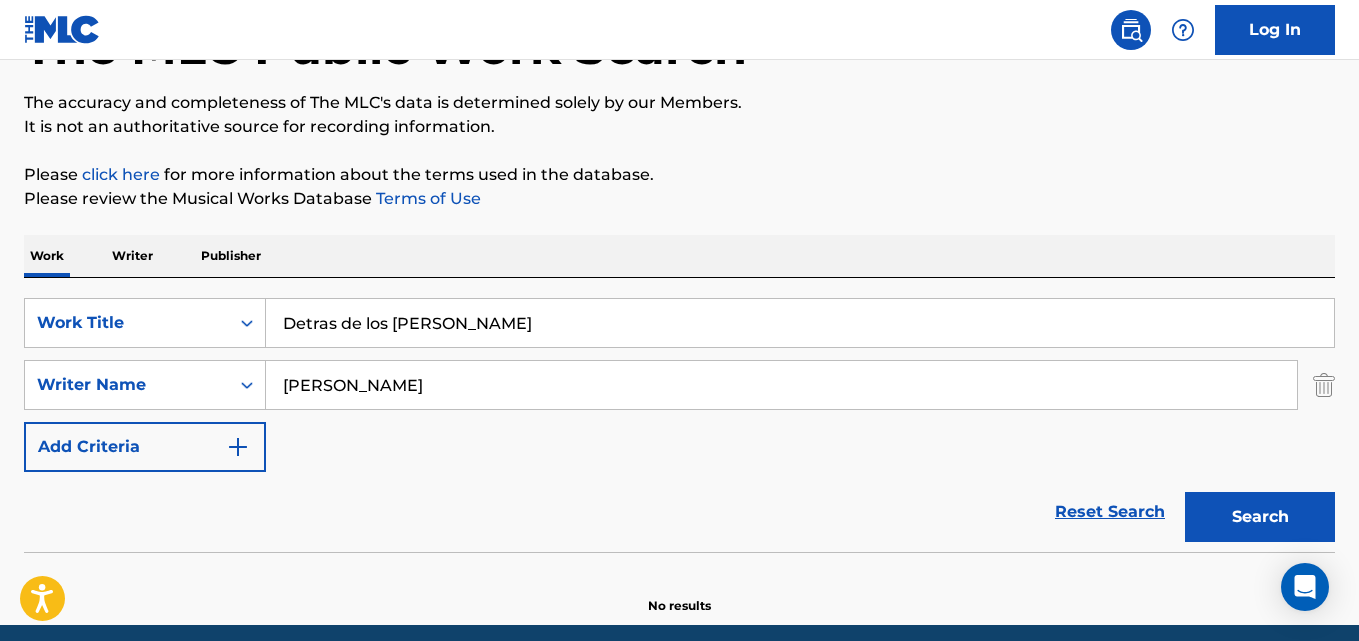 paste on "[PERSON_NAME] Pellice" 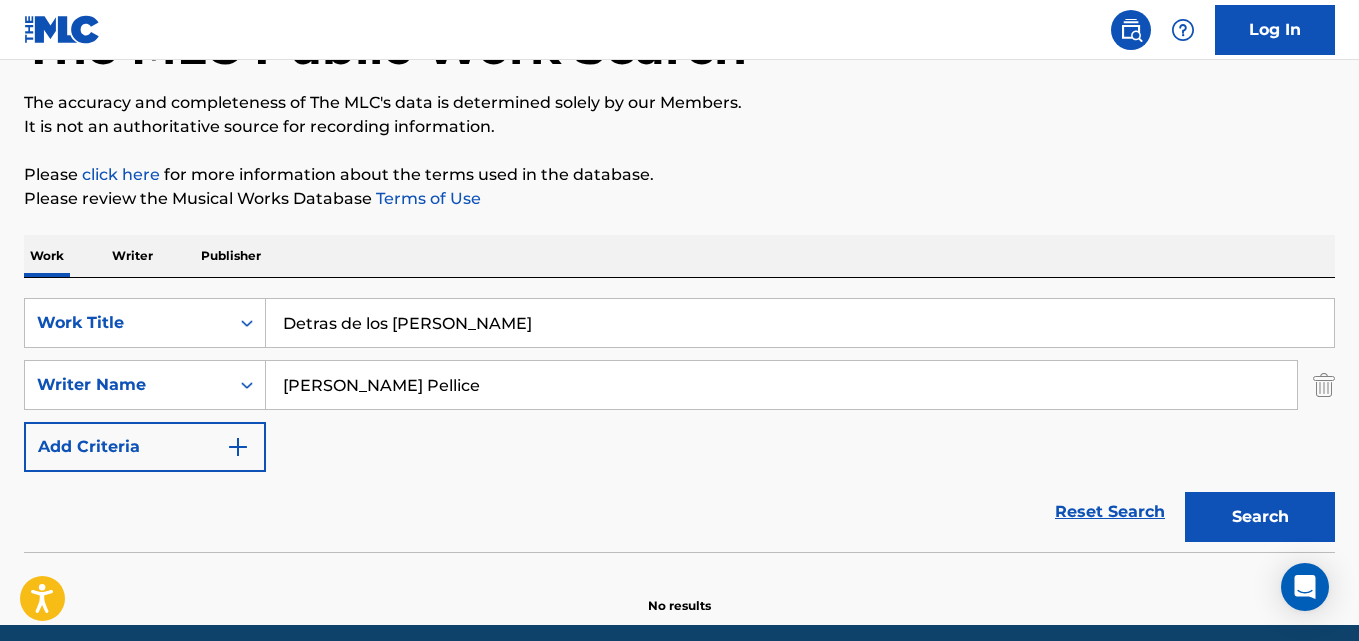 type on "[PERSON_NAME] Pellice" 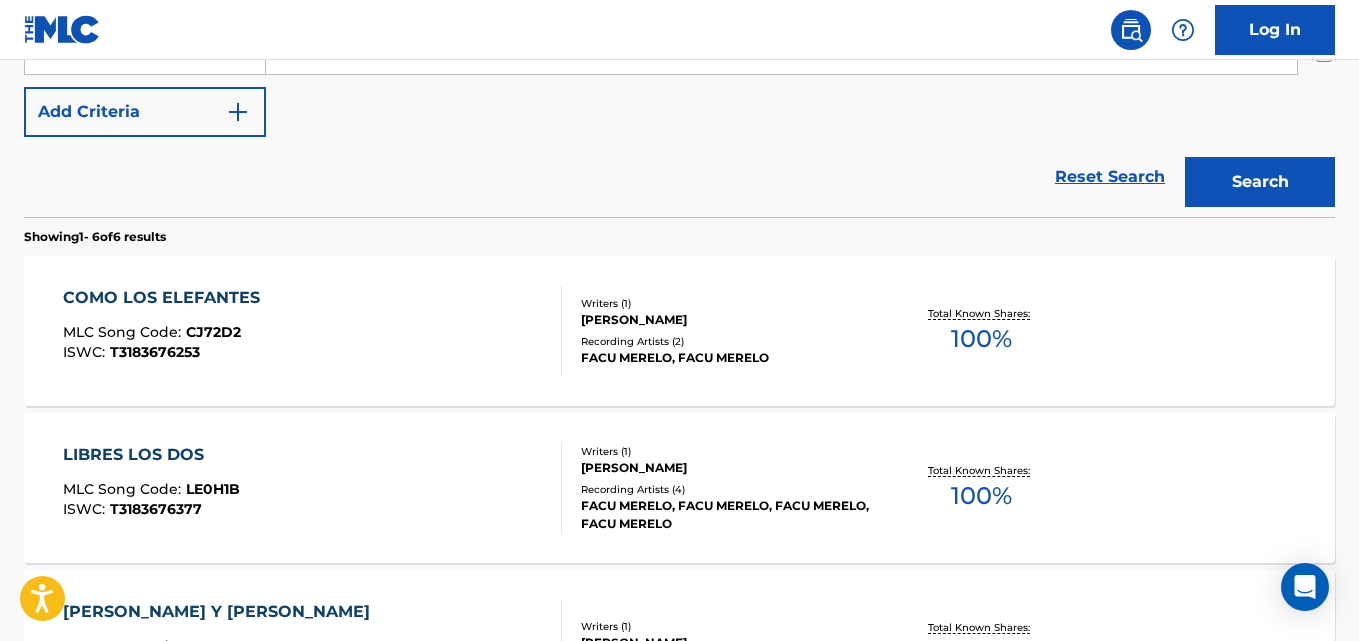 scroll, scrollTop: 347, scrollLeft: 0, axis: vertical 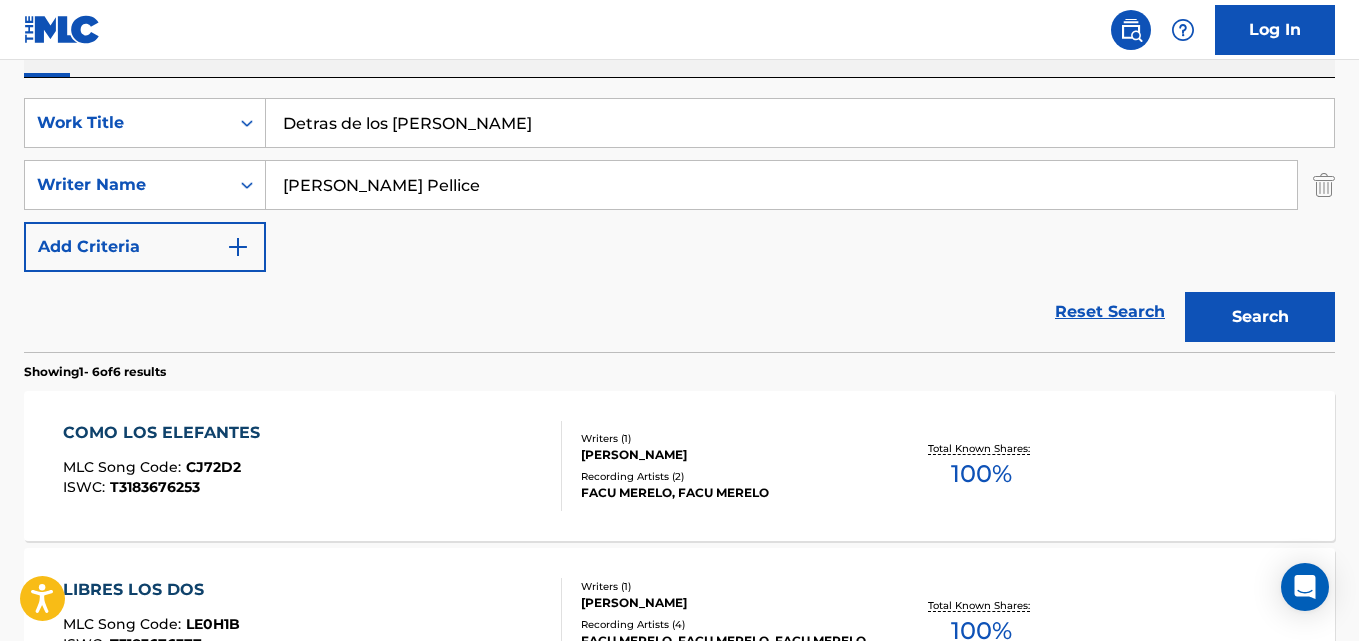 drag, startPoint x: 453, startPoint y: 121, endPoint x: 290, endPoint y: 113, distance: 163.1962 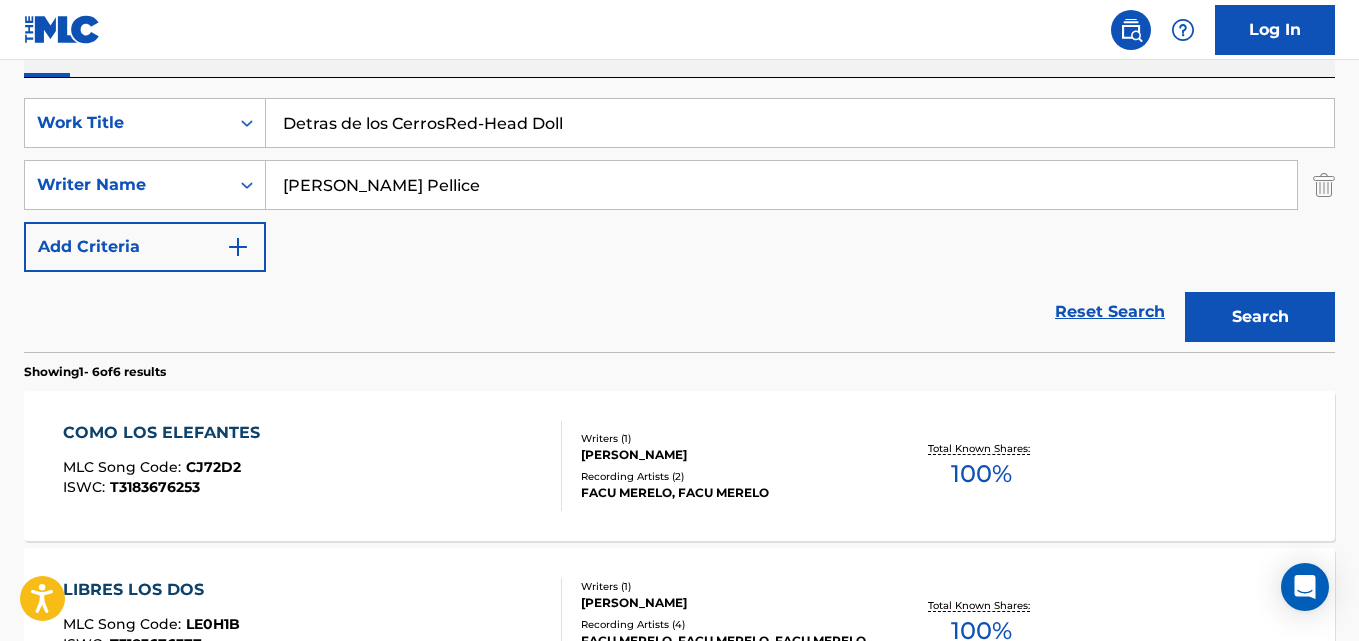 paste 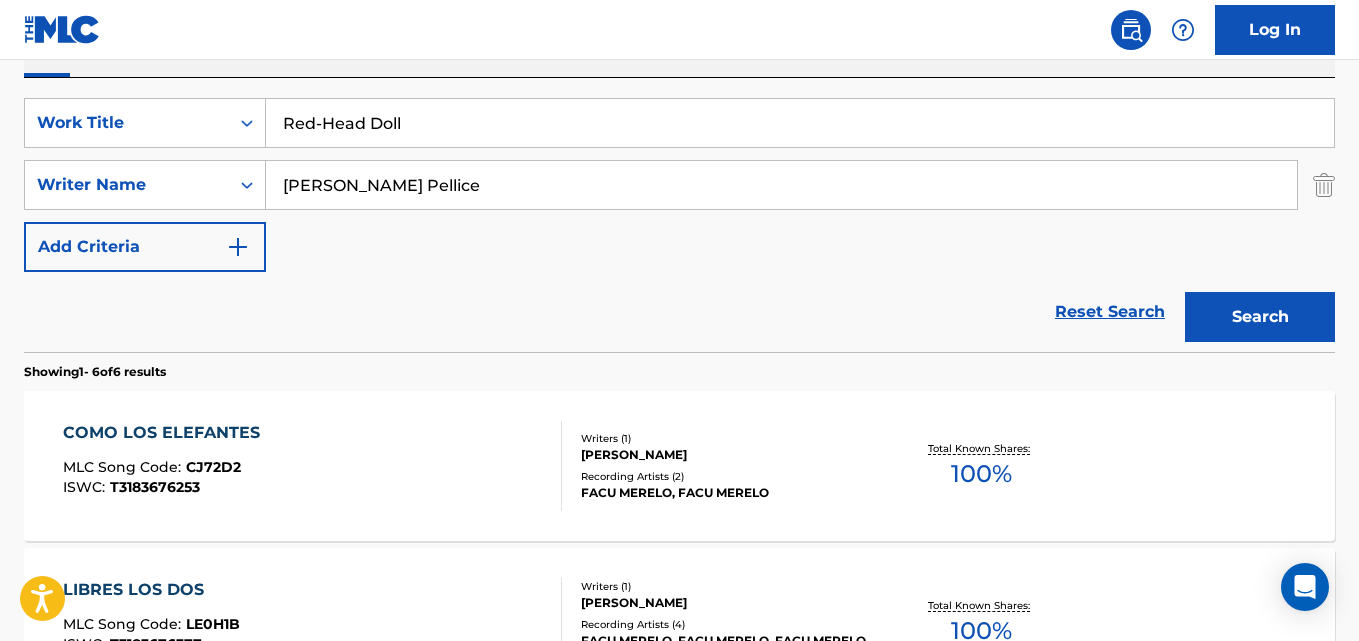 type on "Red-Head Doll" 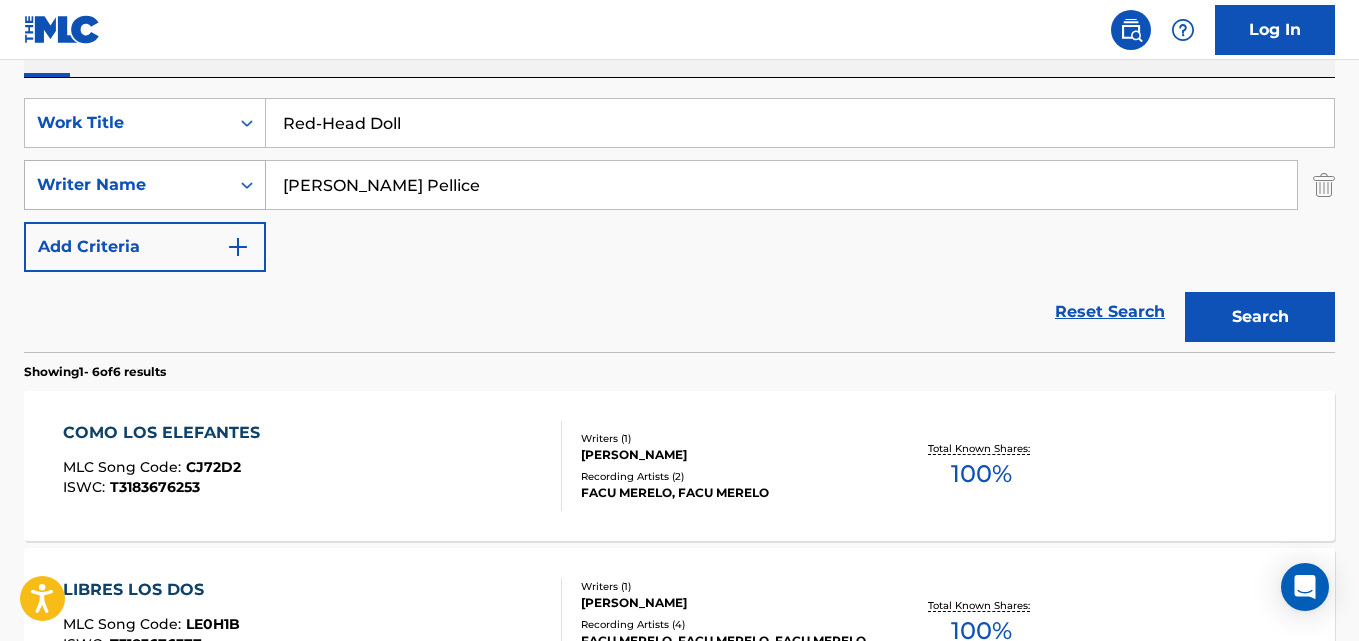 drag, startPoint x: 472, startPoint y: 183, endPoint x: 81, endPoint y: 161, distance: 391.61844 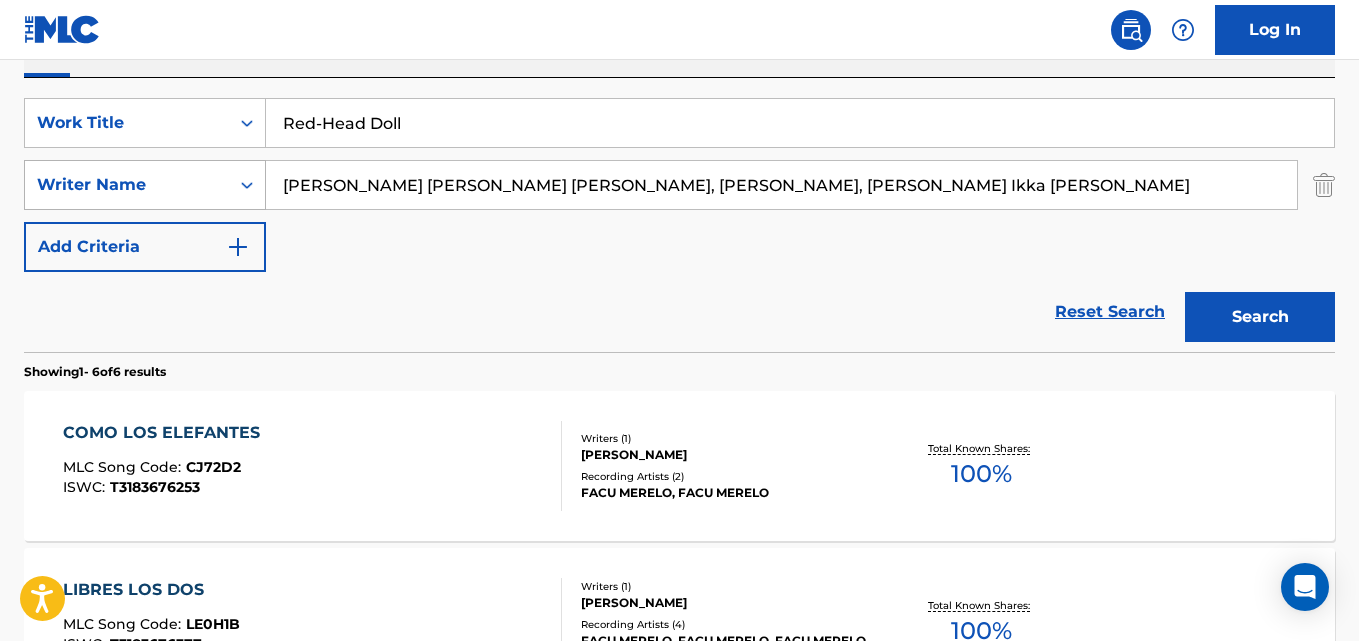 click on "Search" at bounding box center (1260, 317) 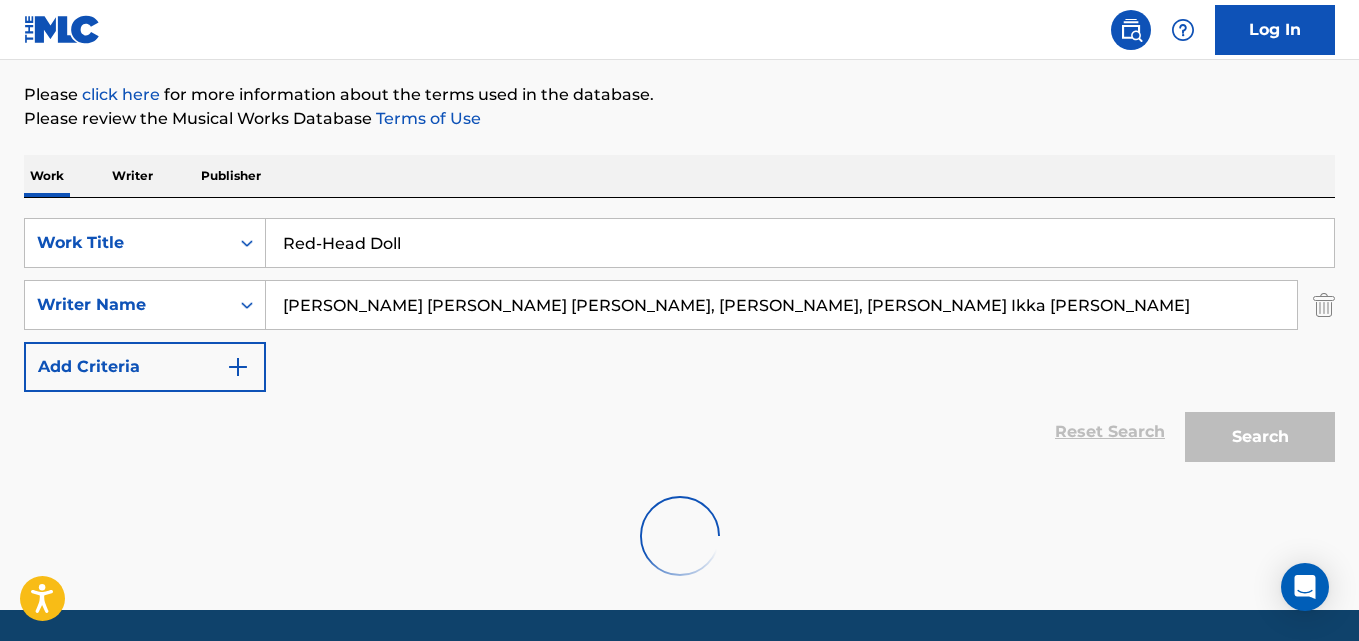 scroll, scrollTop: 192, scrollLeft: 0, axis: vertical 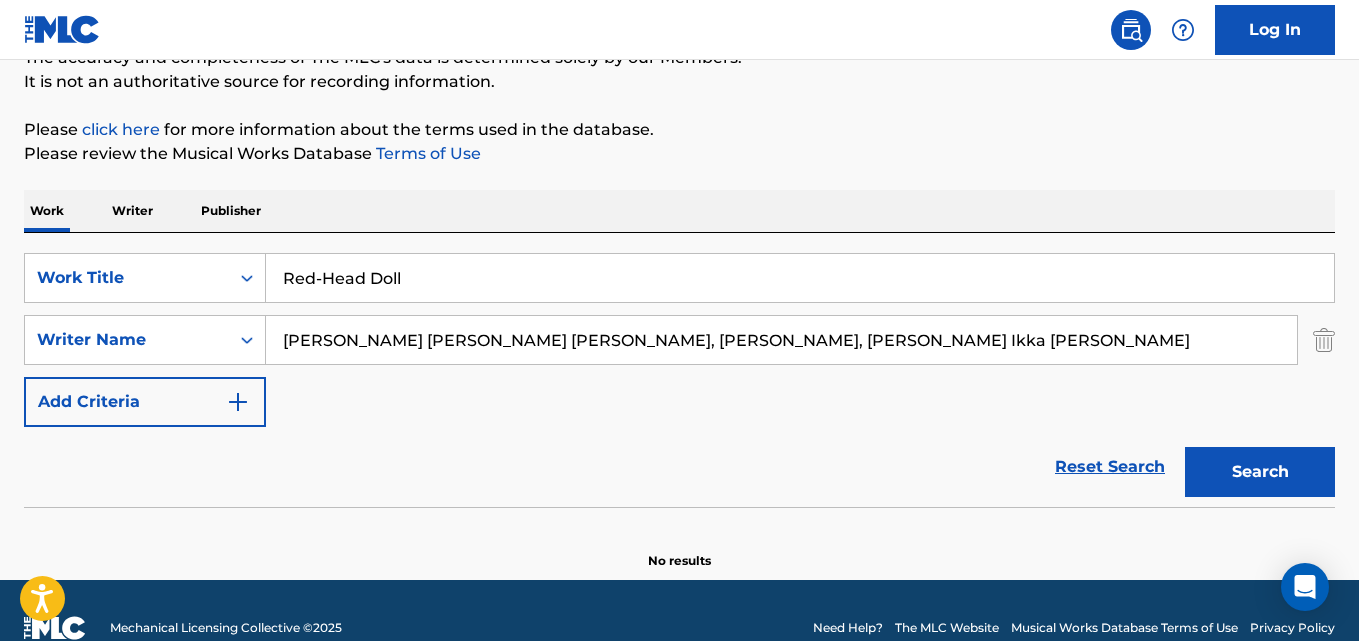 click on "[PERSON_NAME] [PERSON_NAME] [PERSON_NAME], [PERSON_NAME], [PERSON_NAME] Ikka [PERSON_NAME]" at bounding box center (781, 340) 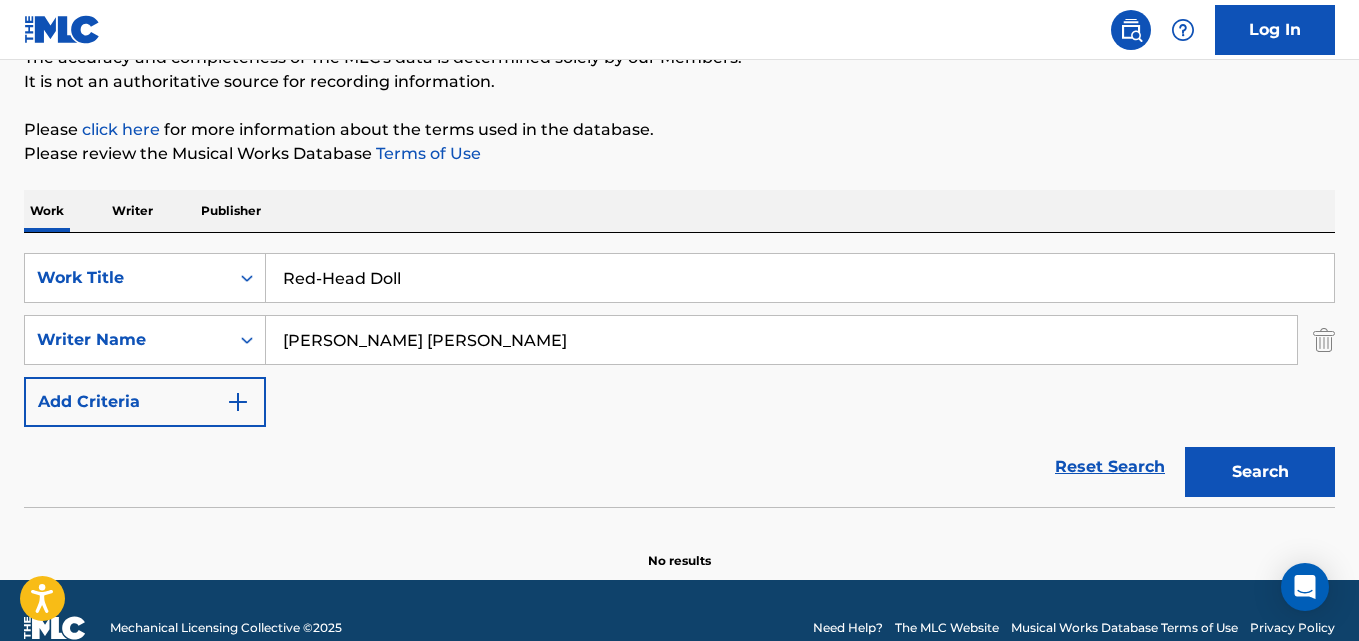 click on "Search" at bounding box center (1260, 472) 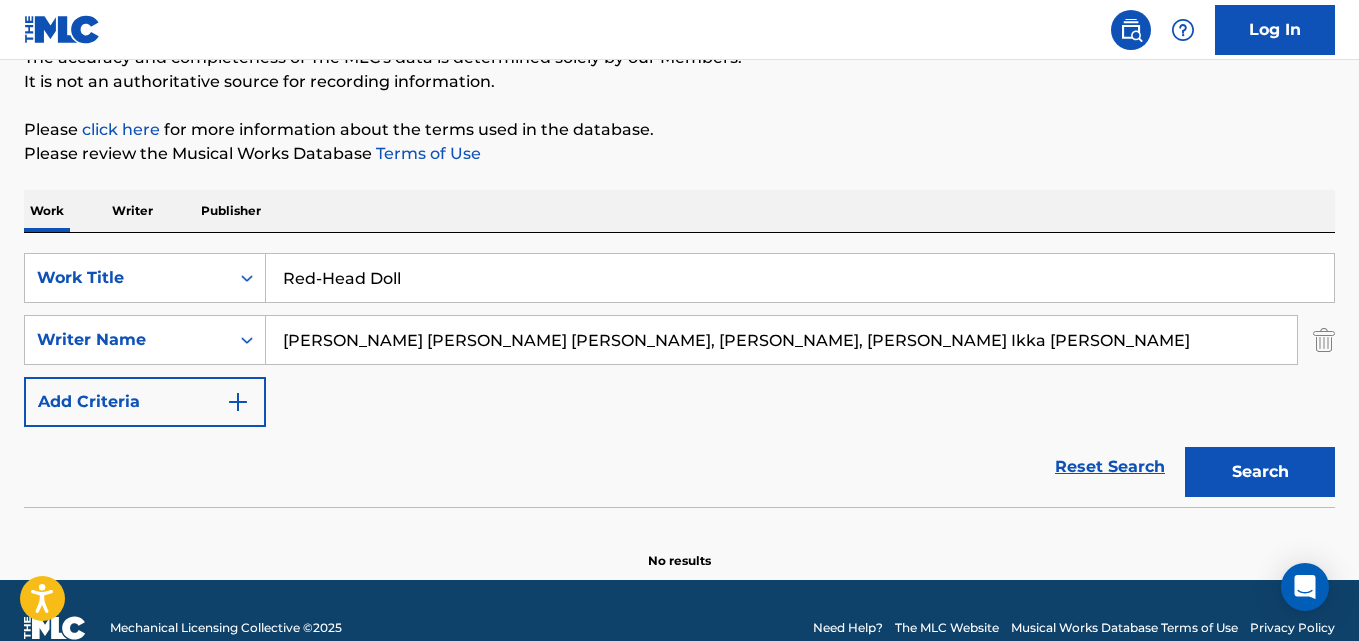 click on "[PERSON_NAME] [PERSON_NAME] [PERSON_NAME], [PERSON_NAME], [PERSON_NAME] Ikka [PERSON_NAME]" at bounding box center [781, 340] 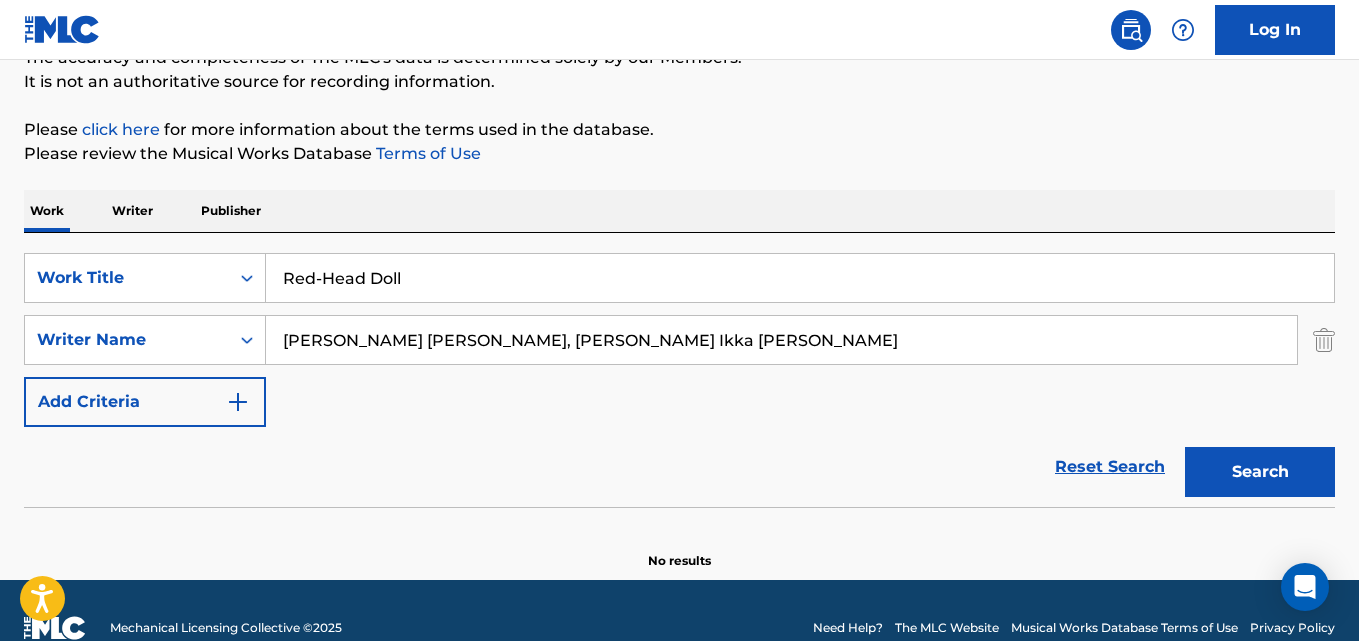 click on "[PERSON_NAME] [PERSON_NAME], [PERSON_NAME] Ikka [PERSON_NAME]" at bounding box center (781, 340) 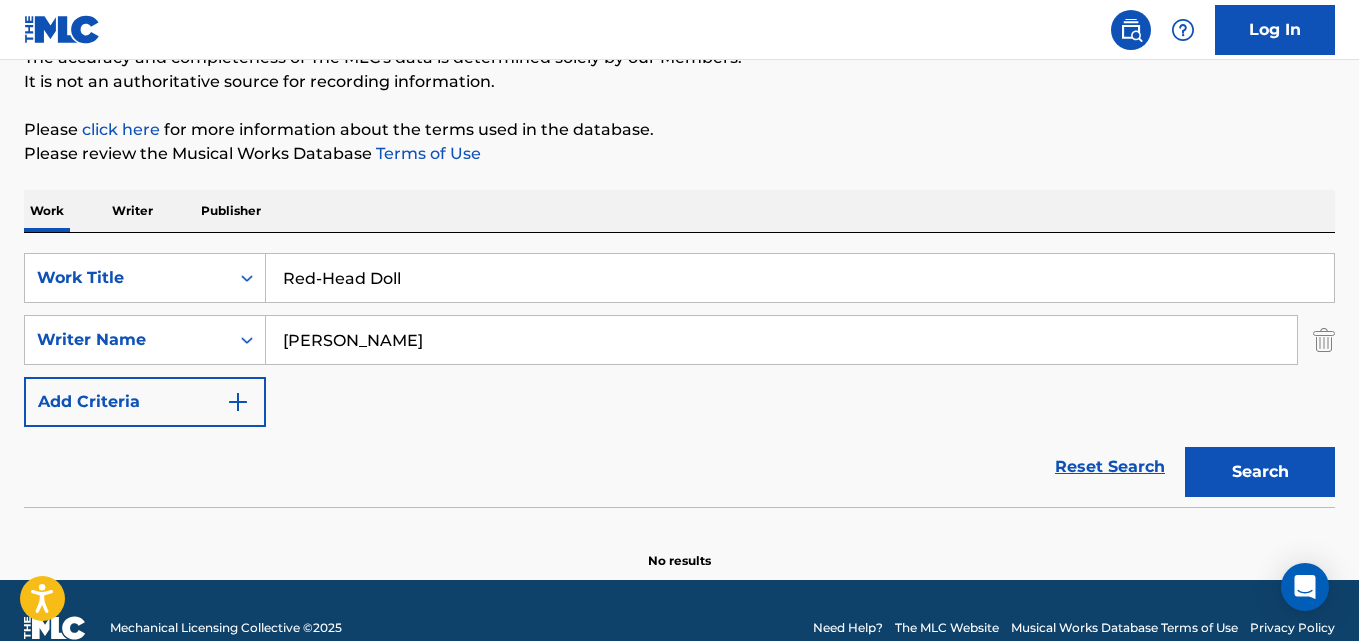 click on "Search" at bounding box center (1260, 472) 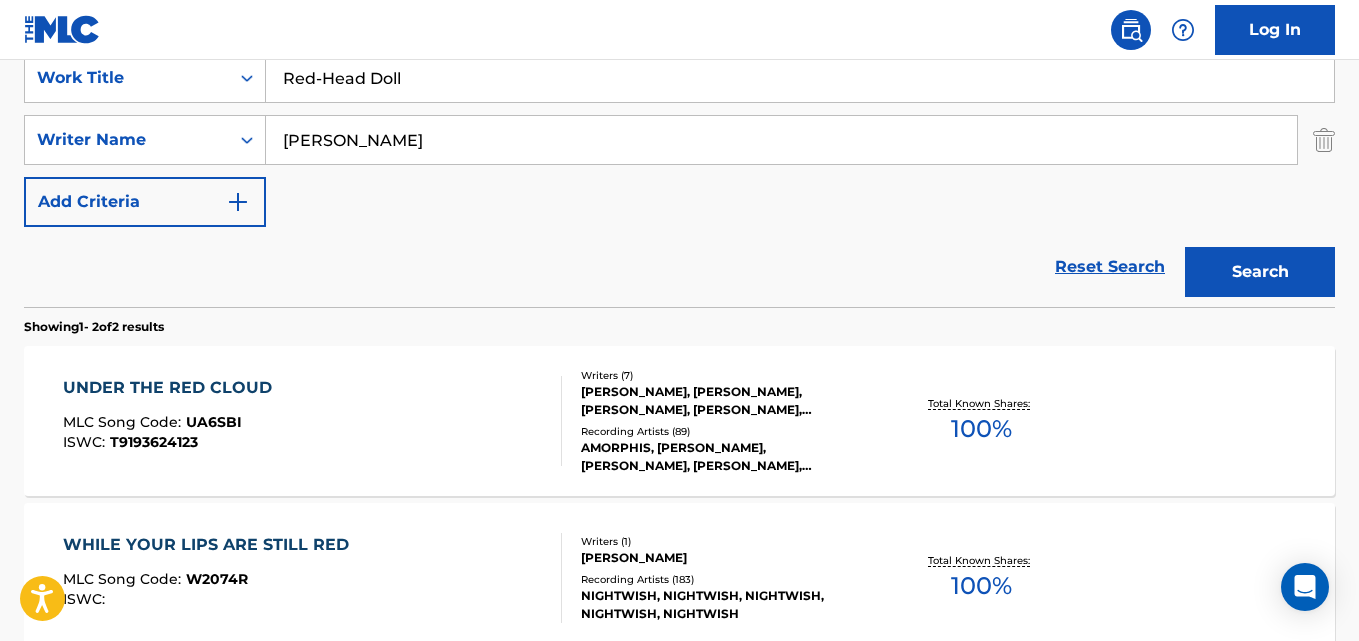 scroll, scrollTop: 292, scrollLeft: 0, axis: vertical 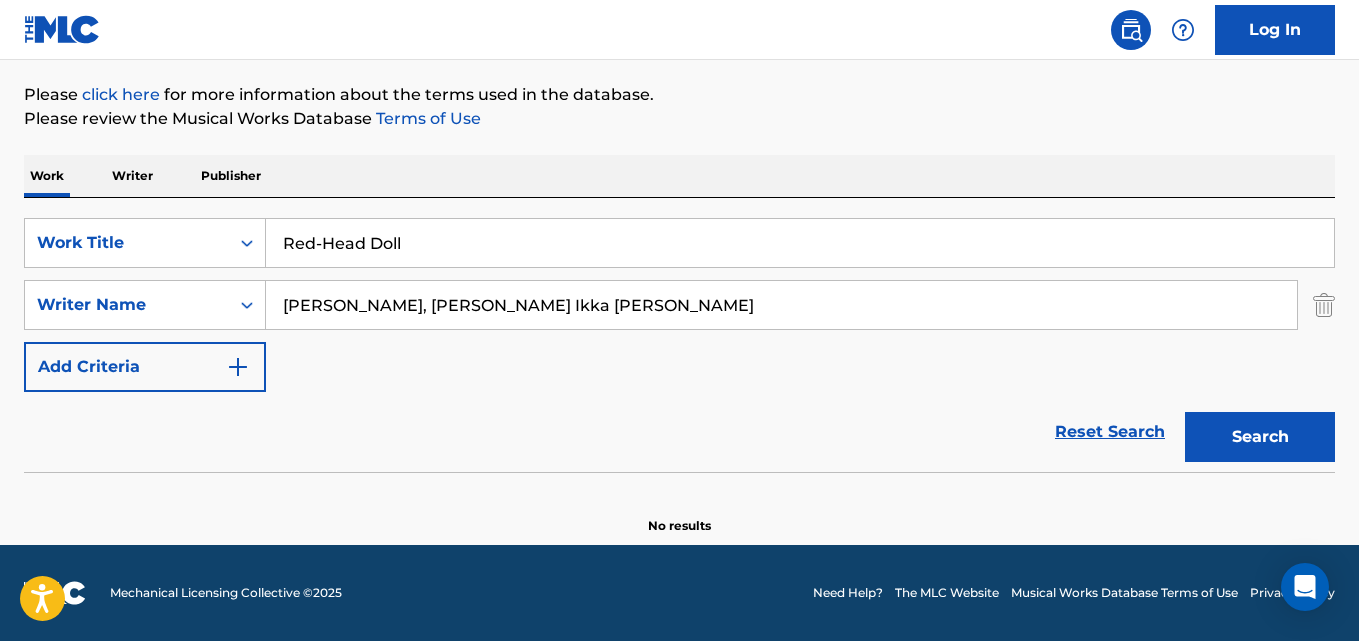 click on "[PERSON_NAME], [PERSON_NAME] Ikka [PERSON_NAME]" at bounding box center (781, 305) 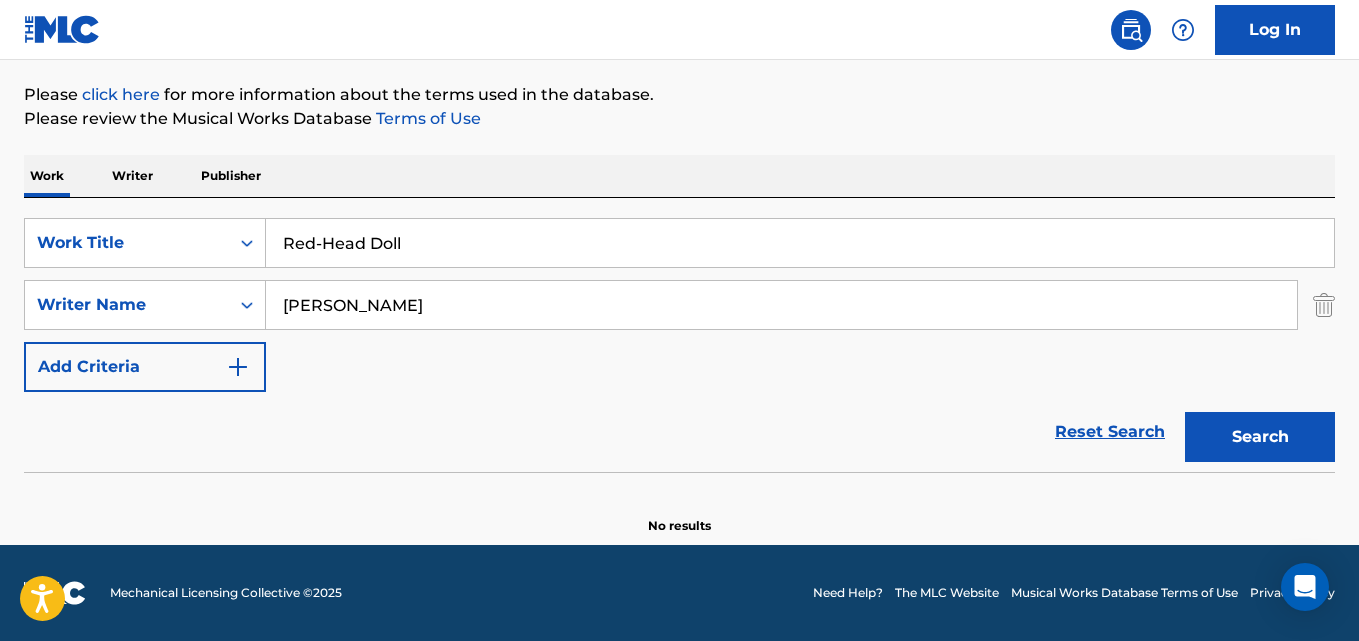 click on "Search" at bounding box center (1260, 437) 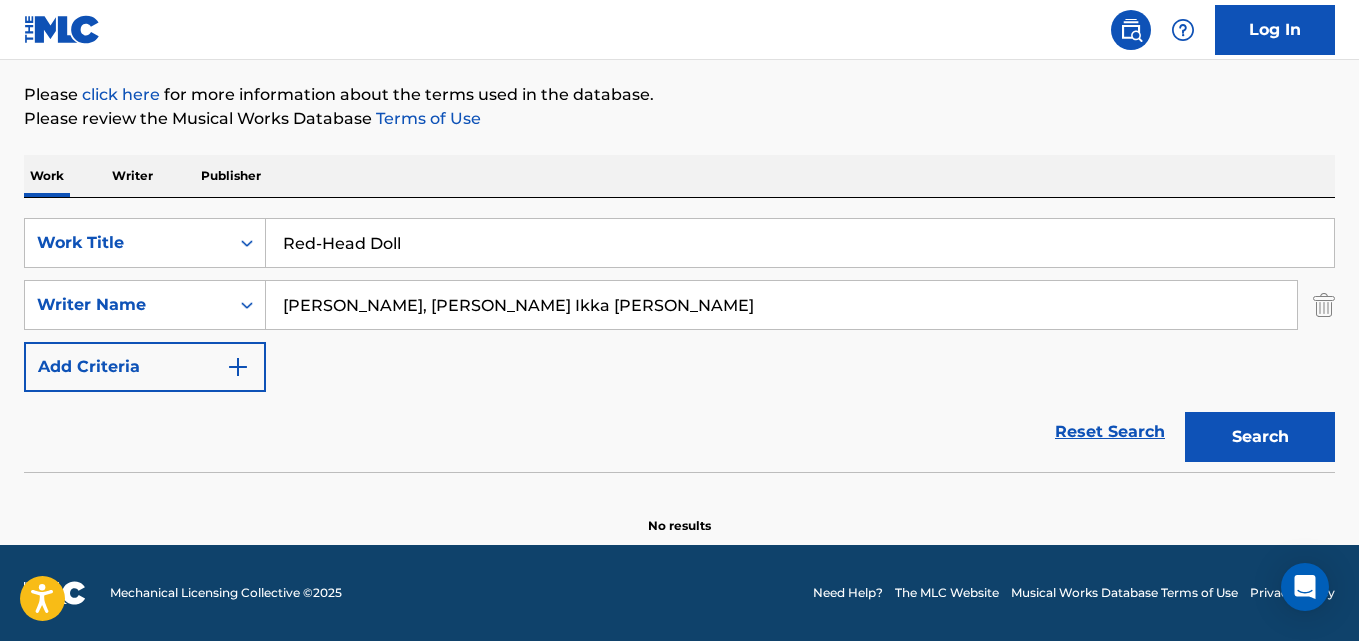 click on "[PERSON_NAME], [PERSON_NAME] Ikka [PERSON_NAME]" at bounding box center (781, 305) 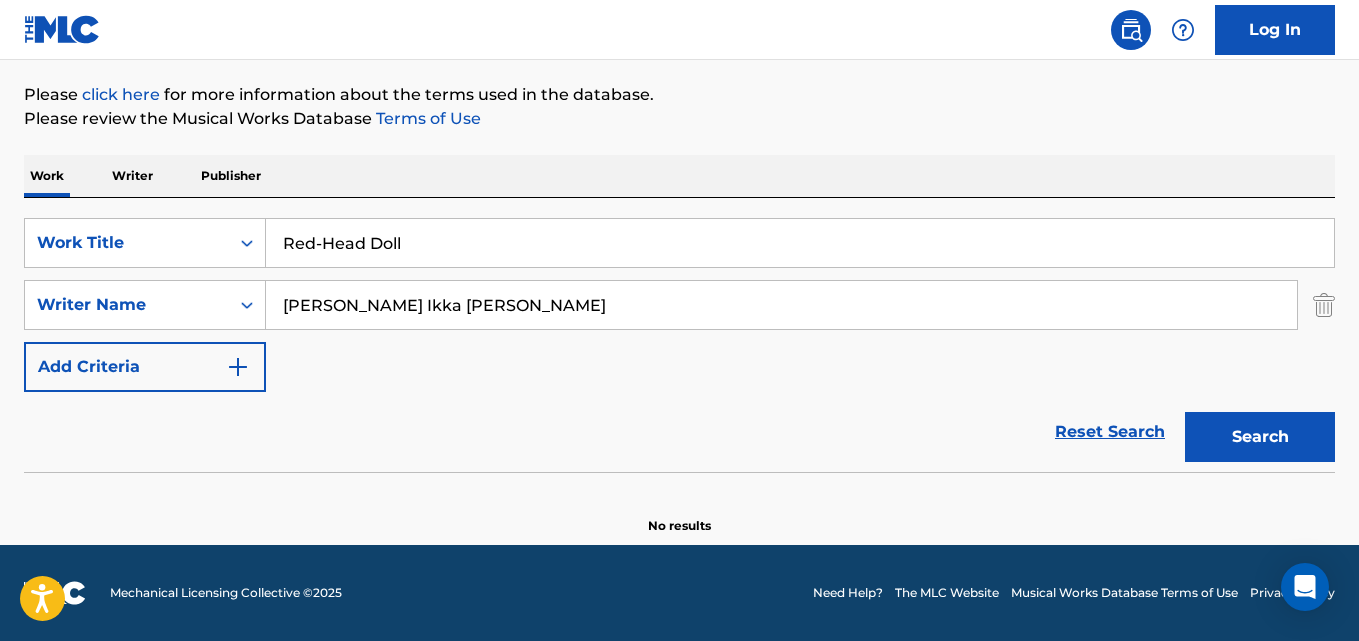 click on "[PERSON_NAME] Ikka [PERSON_NAME]" at bounding box center (781, 305) 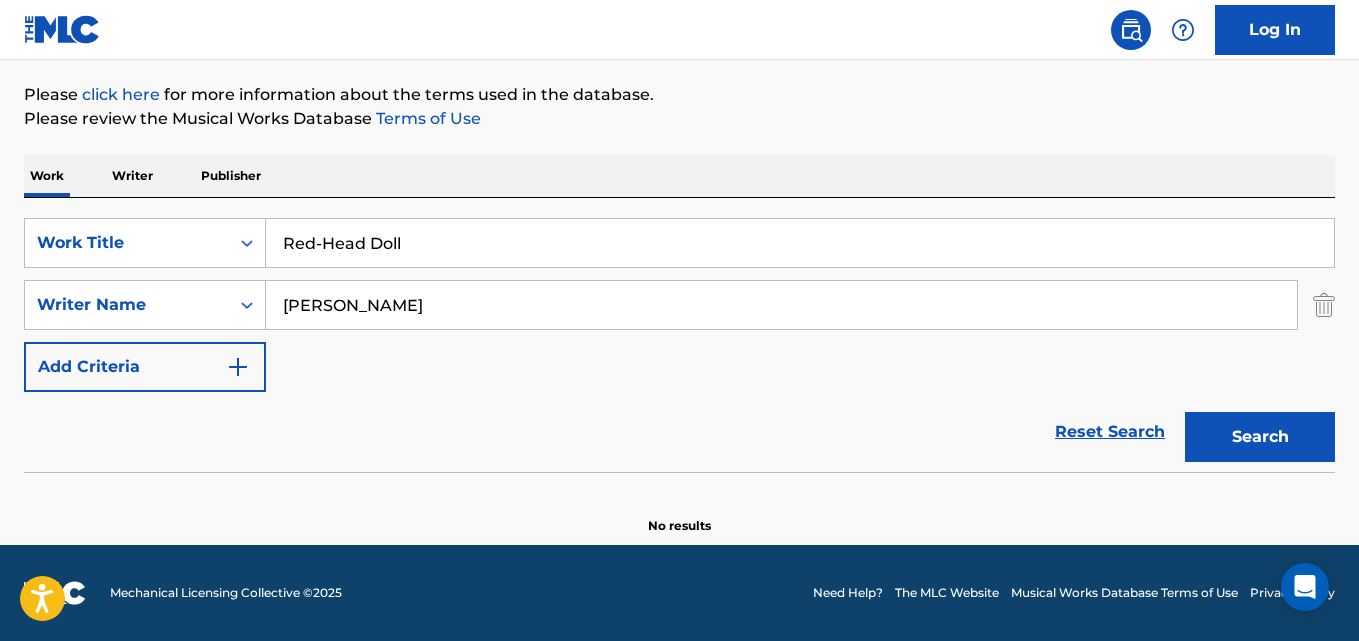 type on "[PERSON_NAME]" 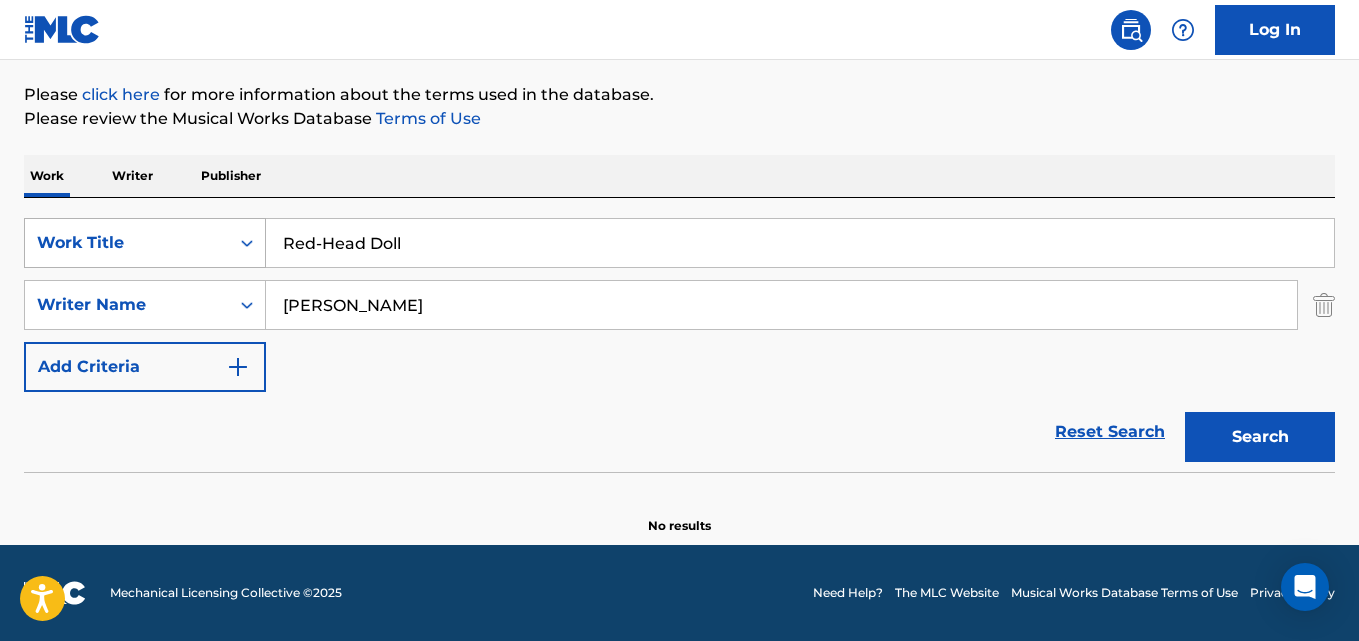 drag, startPoint x: 411, startPoint y: 245, endPoint x: 221, endPoint y: 239, distance: 190.09471 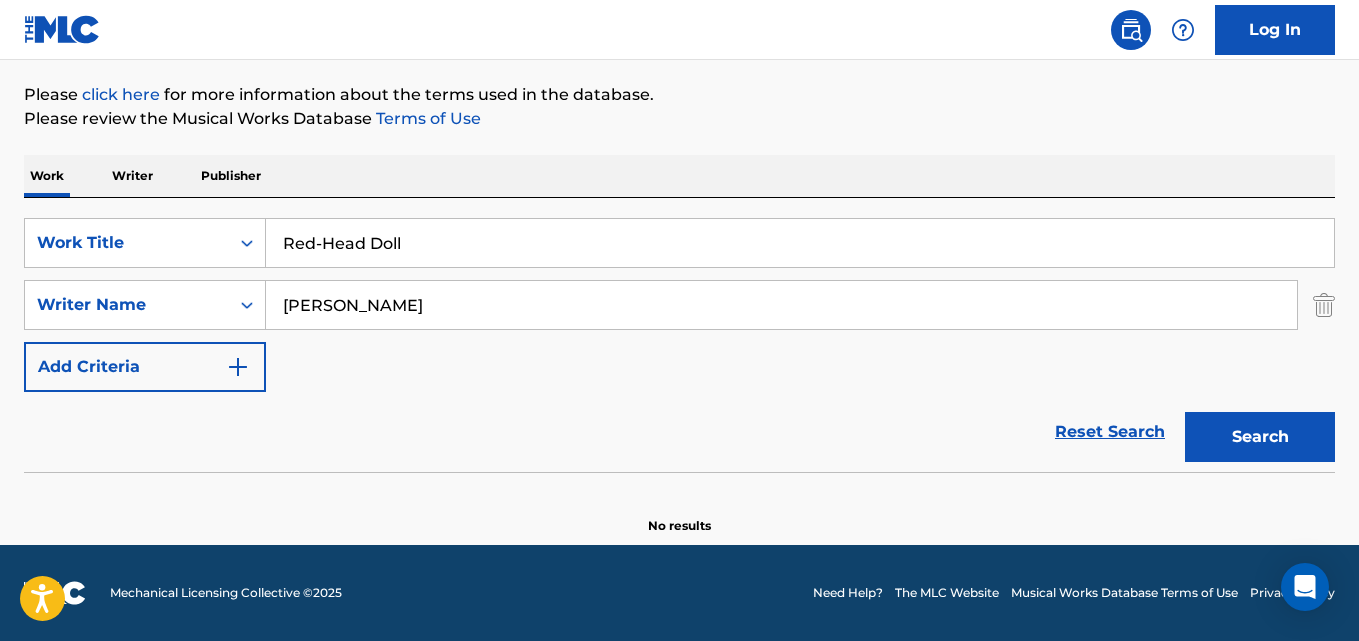 paste on "Disbeliever" 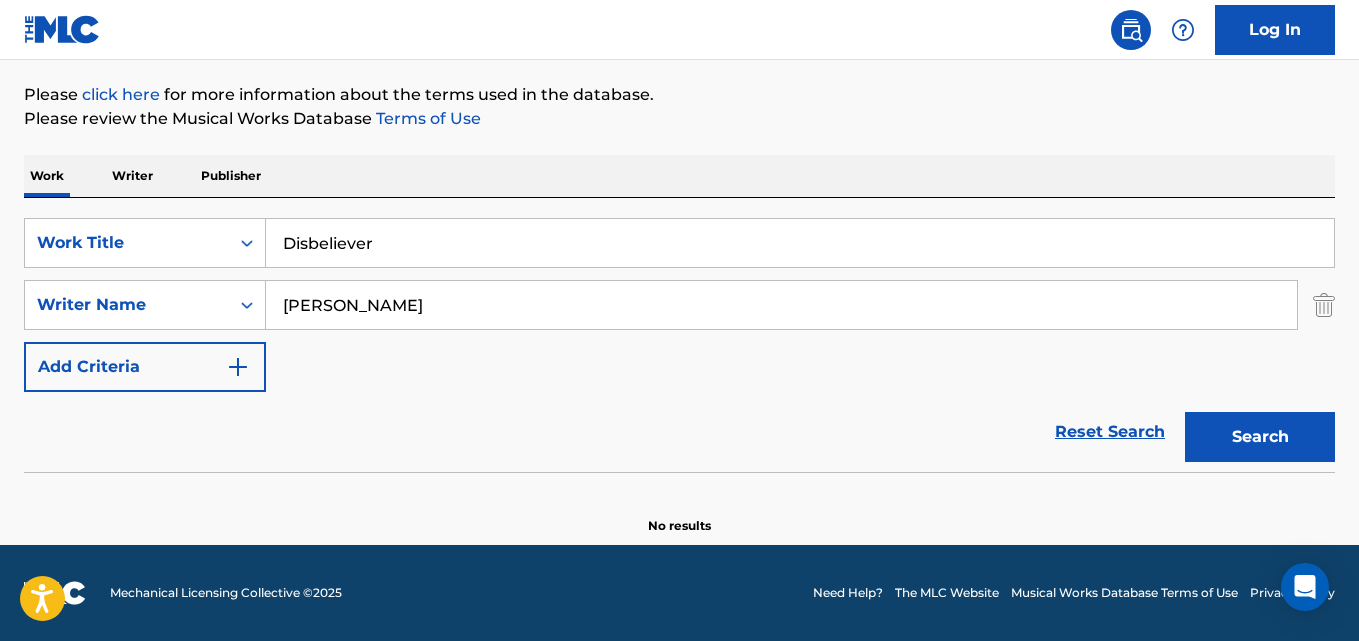 type on "Disbeliever" 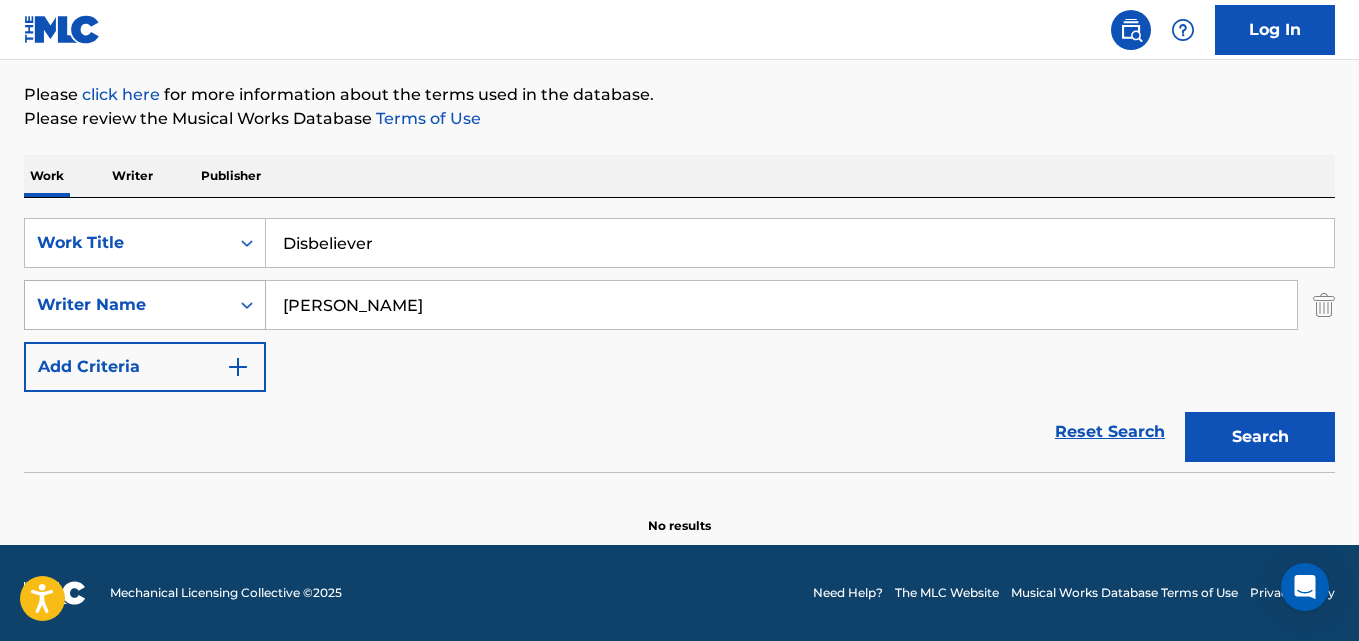 drag, startPoint x: 353, startPoint y: 325, endPoint x: 89, endPoint y: 288, distance: 266.5802 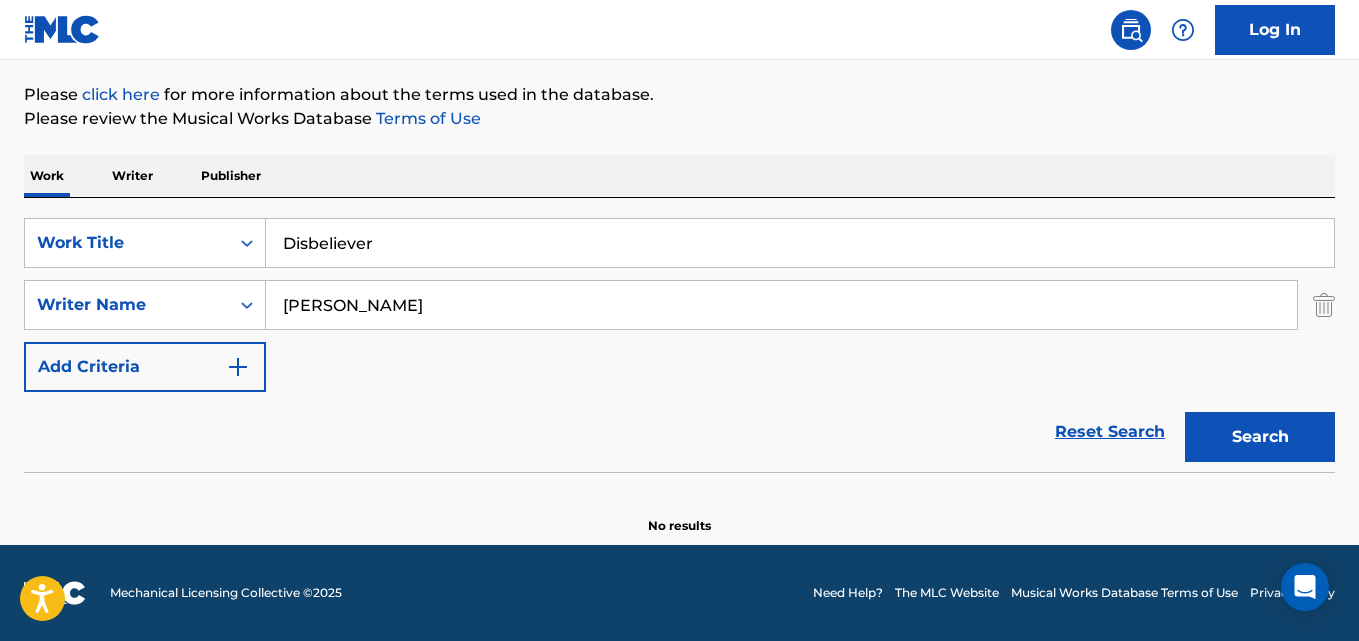 paste on "[PERSON_NAME], [PERSON_NAME]" 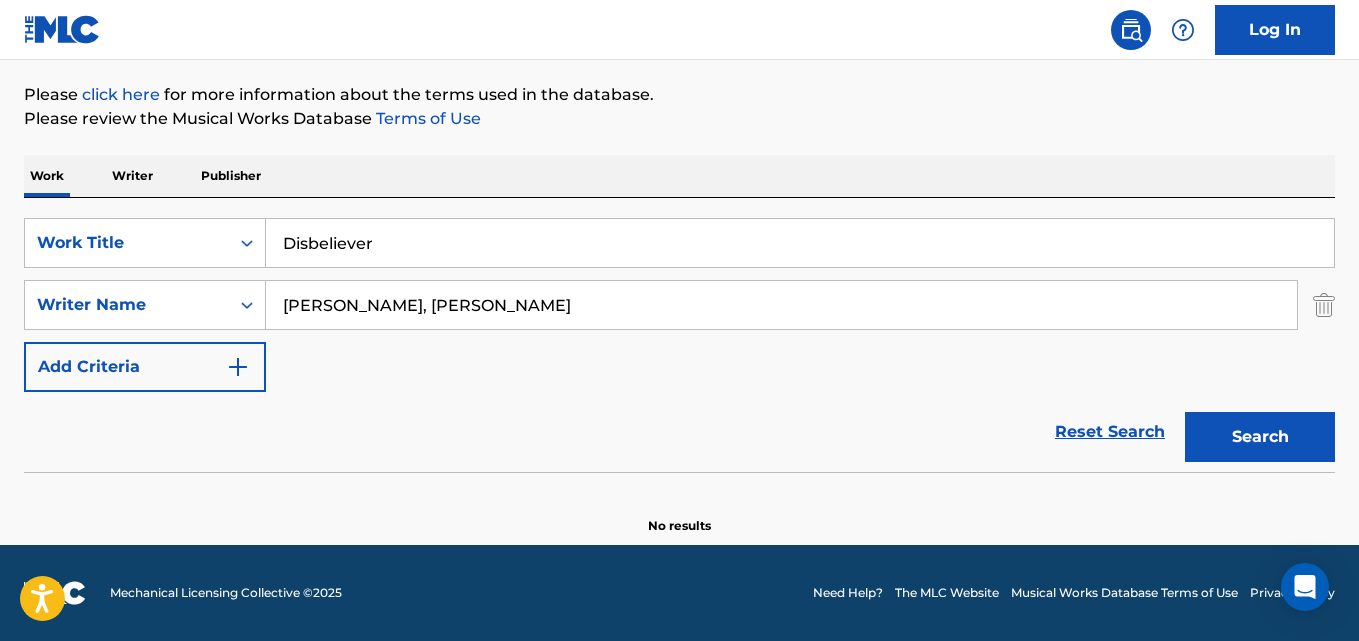 click on "Search" at bounding box center (1260, 437) 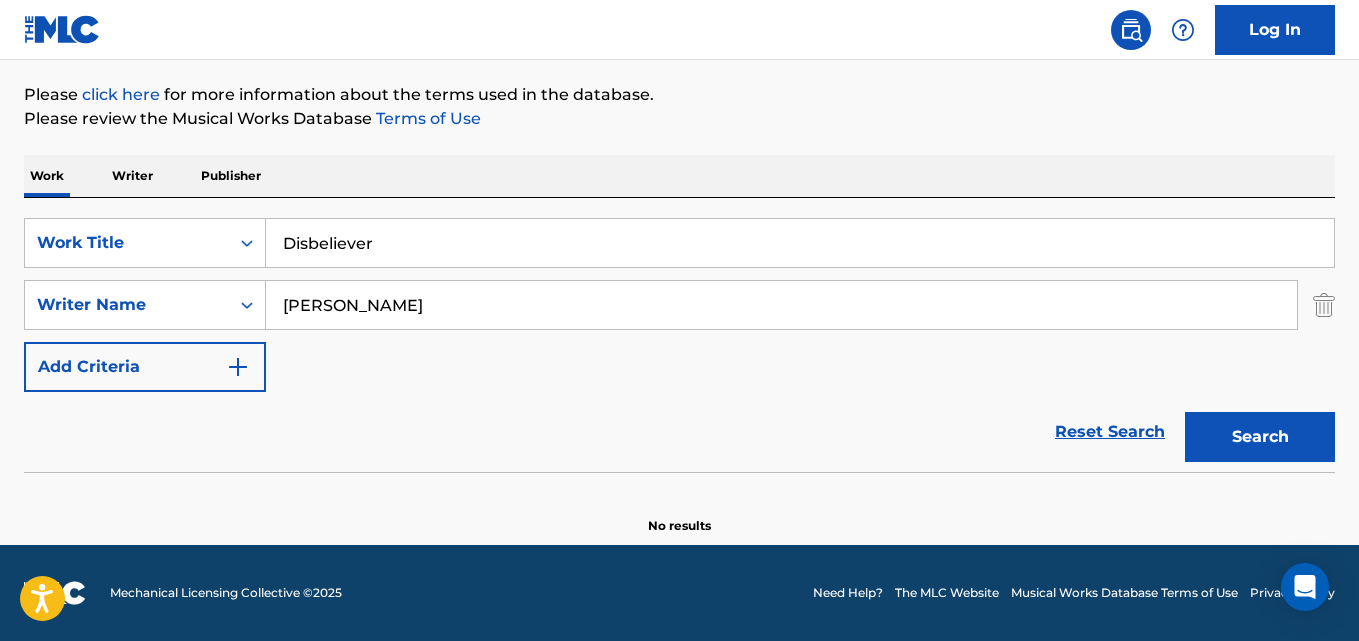 click on "Search" at bounding box center (1260, 437) 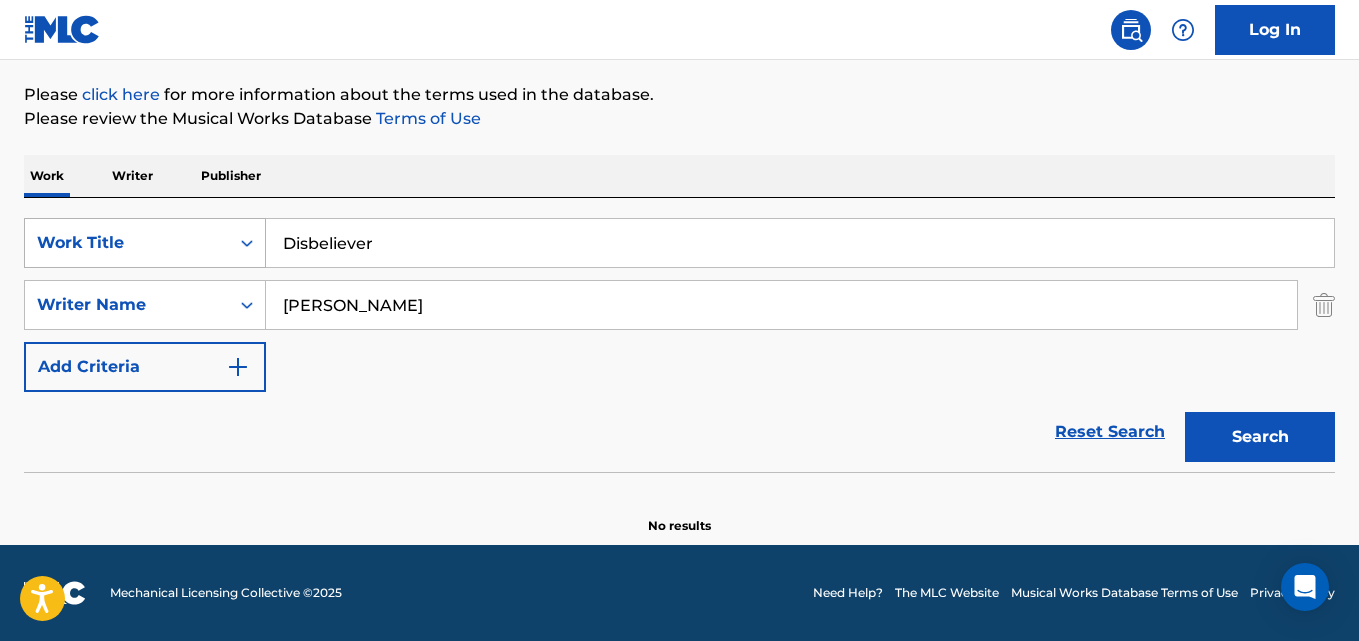 drag, startPoint x: 380, startPoint y: 238, endPoint x: 254, endPoint y: 239, distance: 126.00397 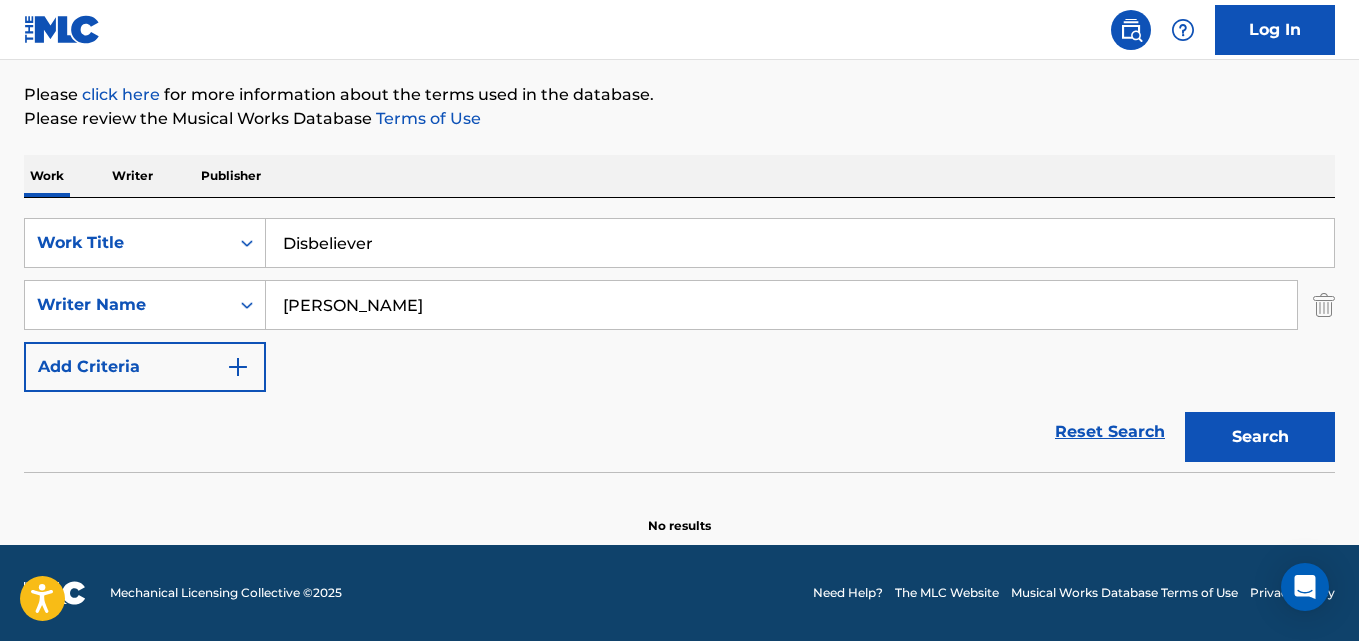 paste on "April May" 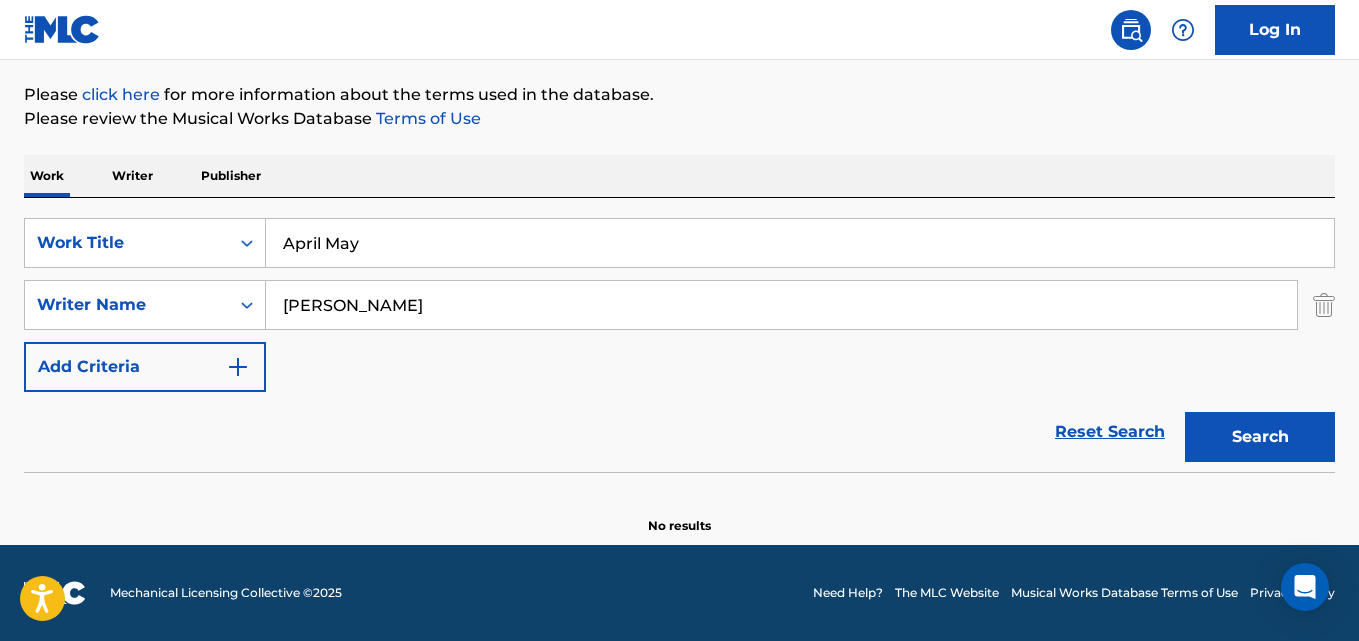 type on "April May" 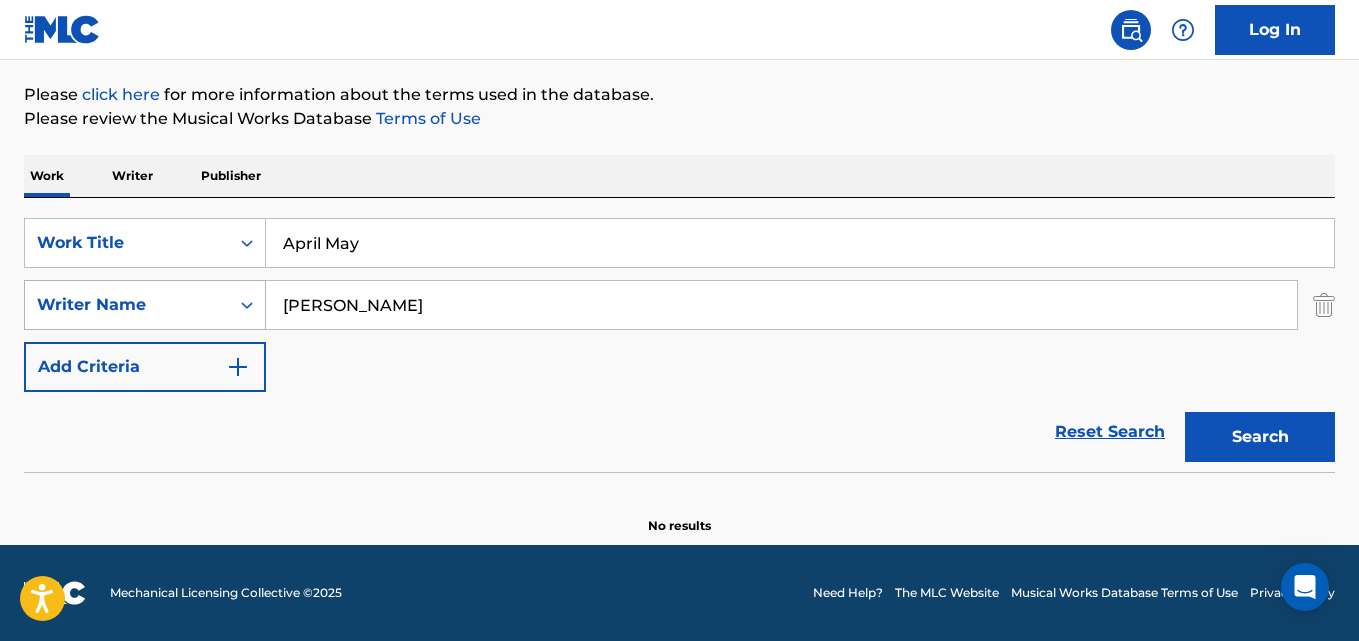 drag, startPoint x: 461, startPoint y: 309, endPoint x: 187, endPoint y: 295, distance: 274.35742 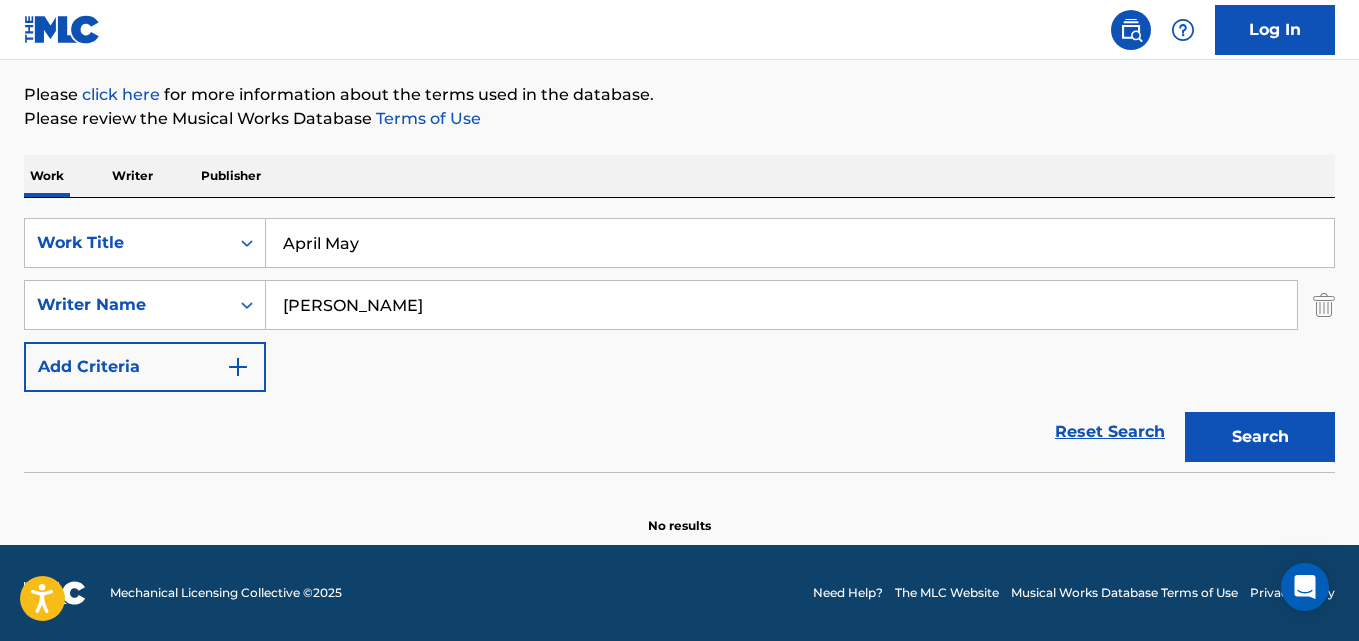paste on "April May" 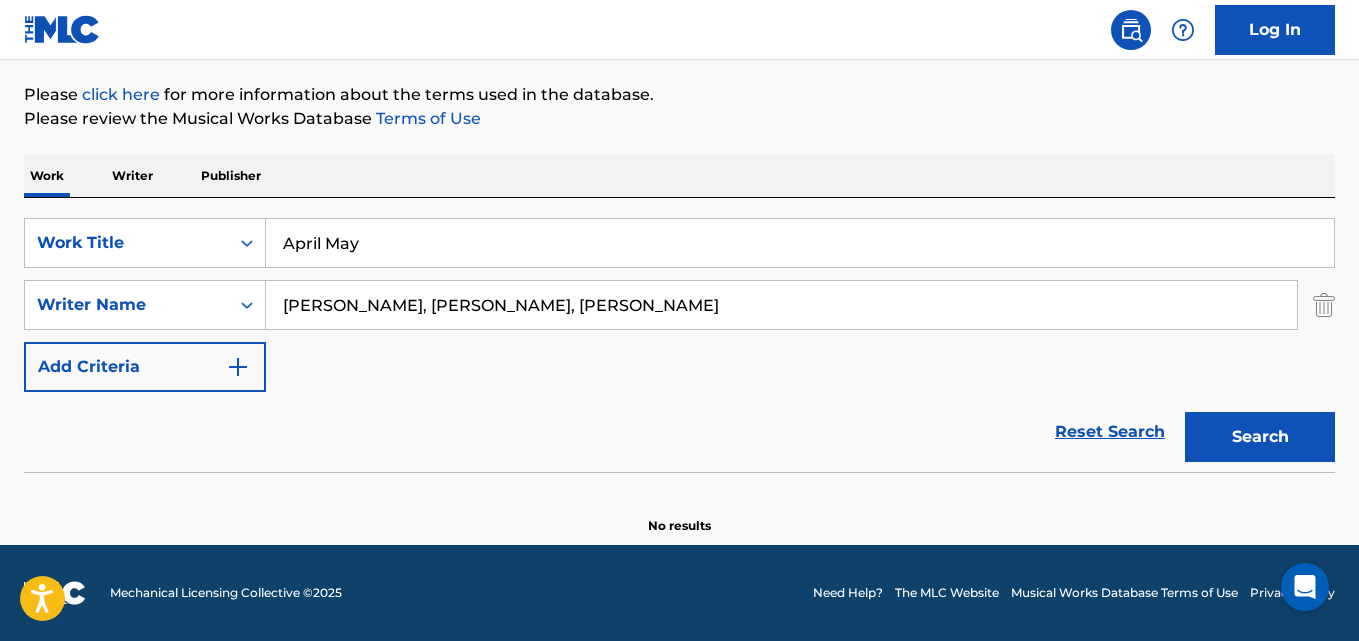 type on "[PERSON_NAME], [PERSON_NAME], [PERSON_NAME]" 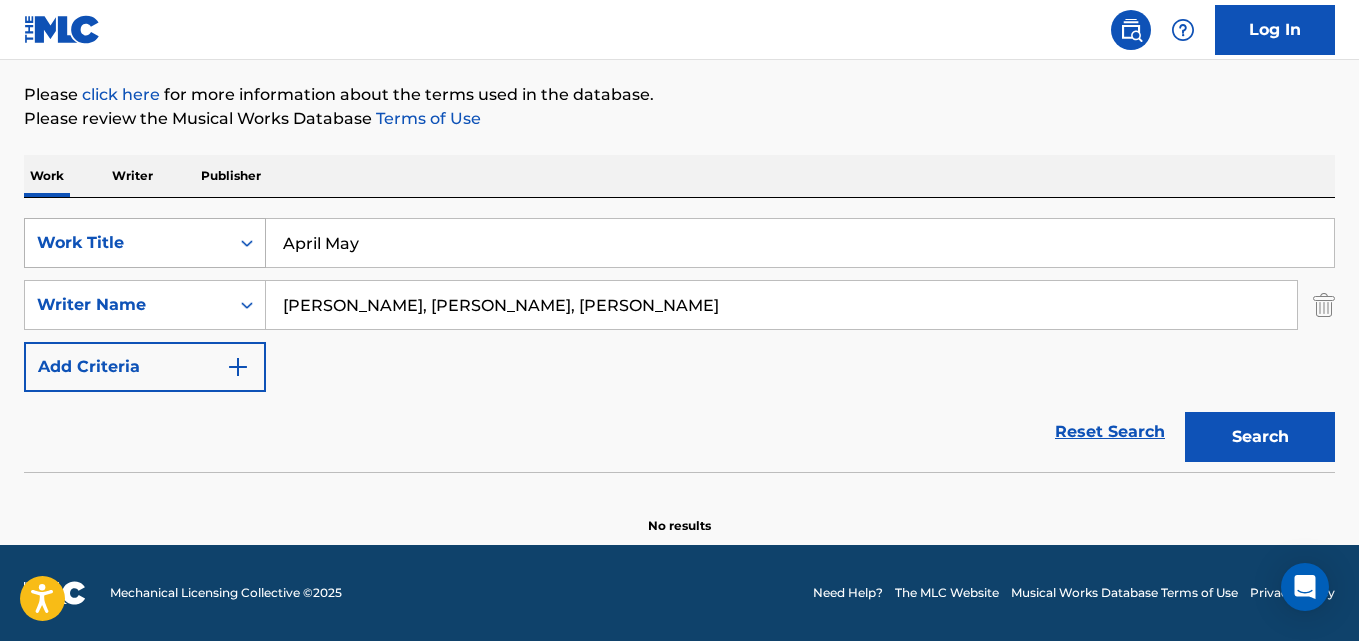 drag, startPoint x: 383, startPoint y: 242, endPoint x: 133, endPoint y: 241, distance: 250.002 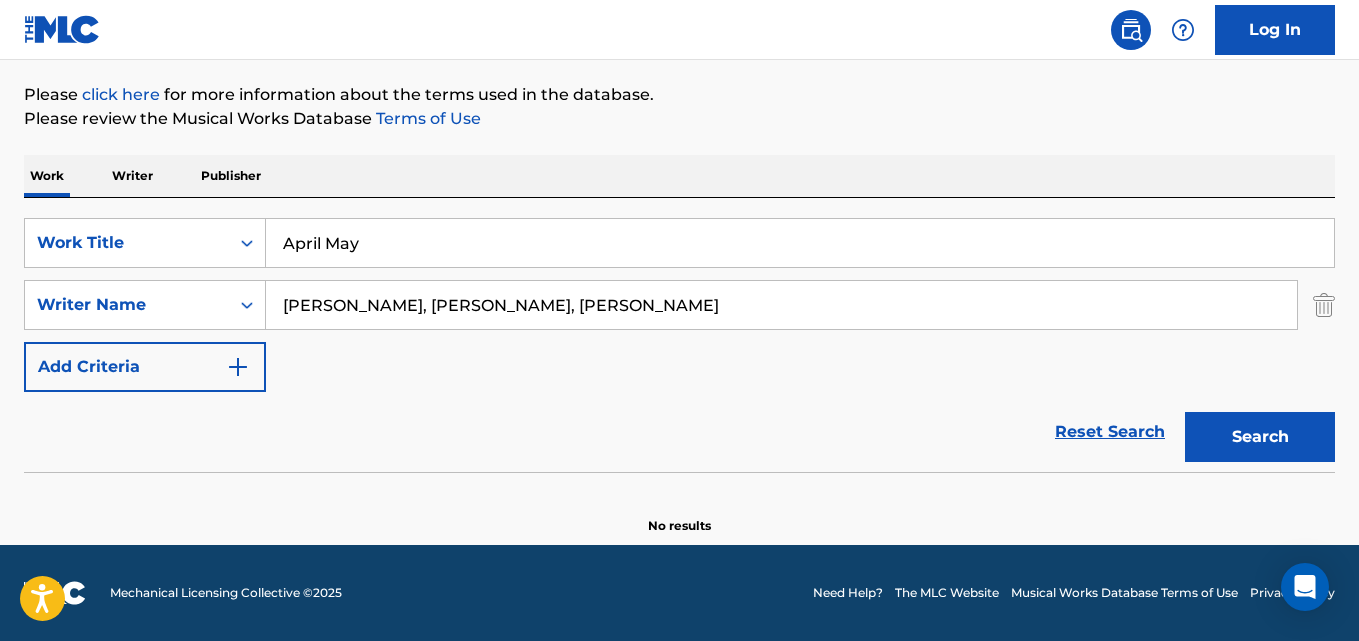 paste on "Stop Sleeping Your Dreams Aw" 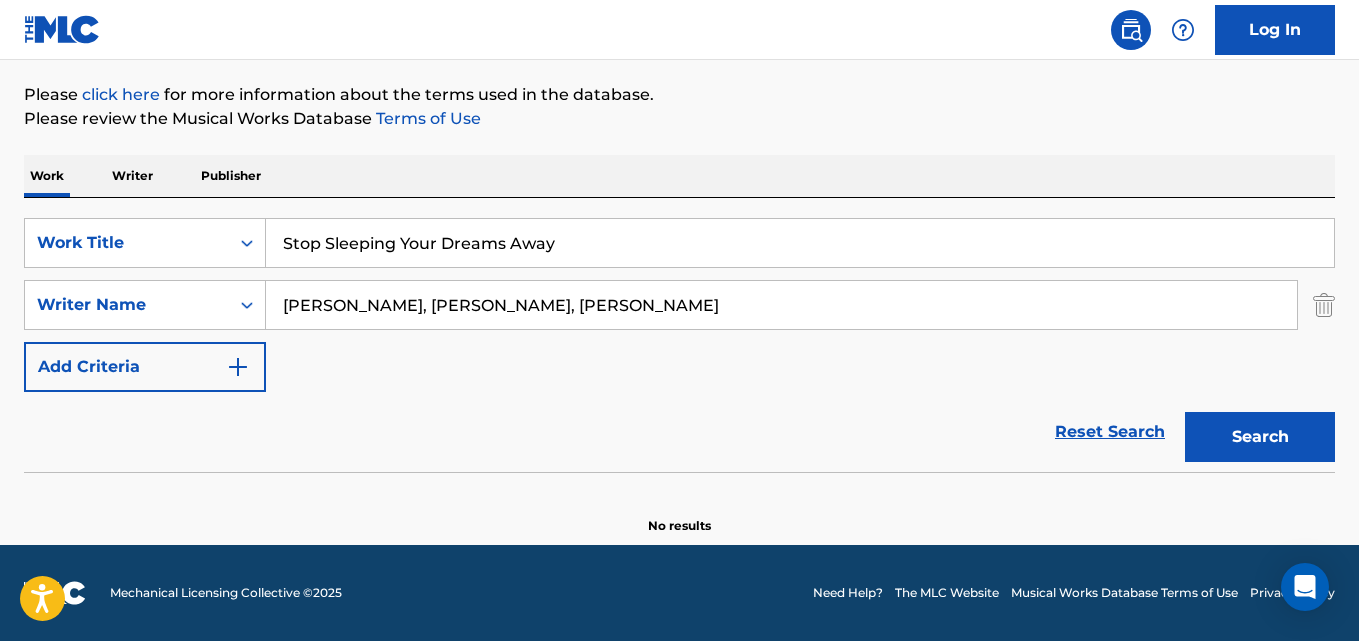 type on "Stop Sleeping Your Dreams Away" 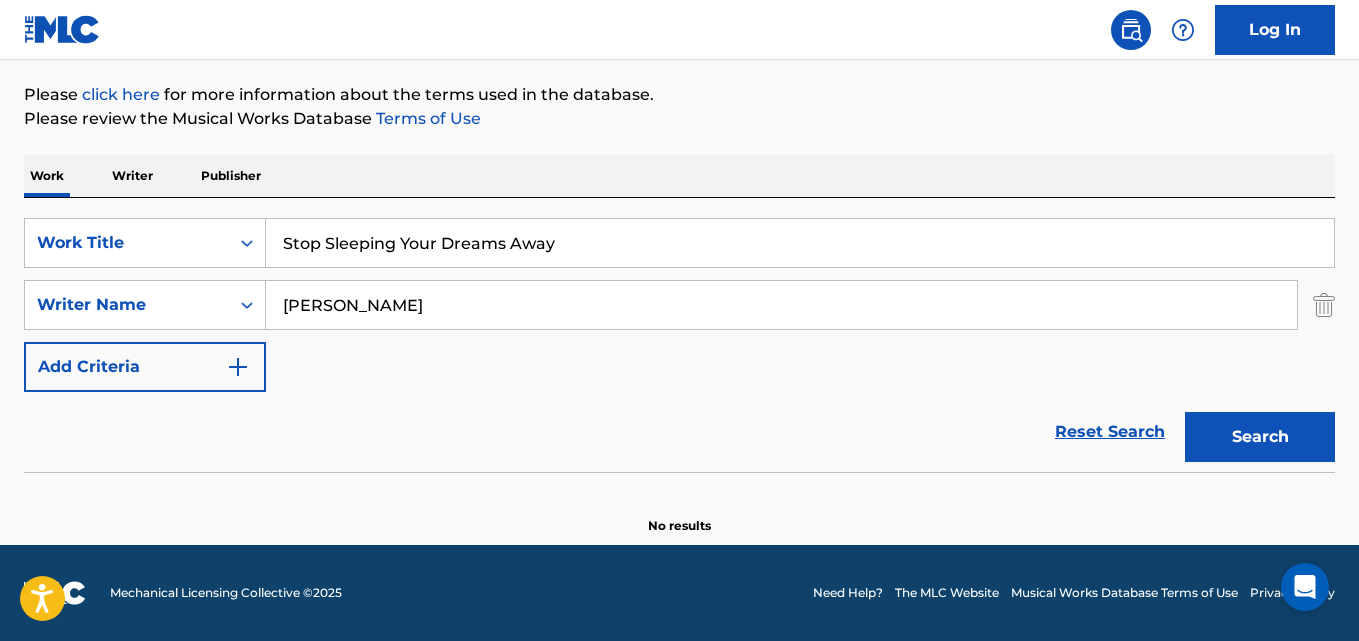 drag, startPoint x: 352, startPoint y: 307, endPoint x: 370, endPoint y: 328, distance: 27.658634 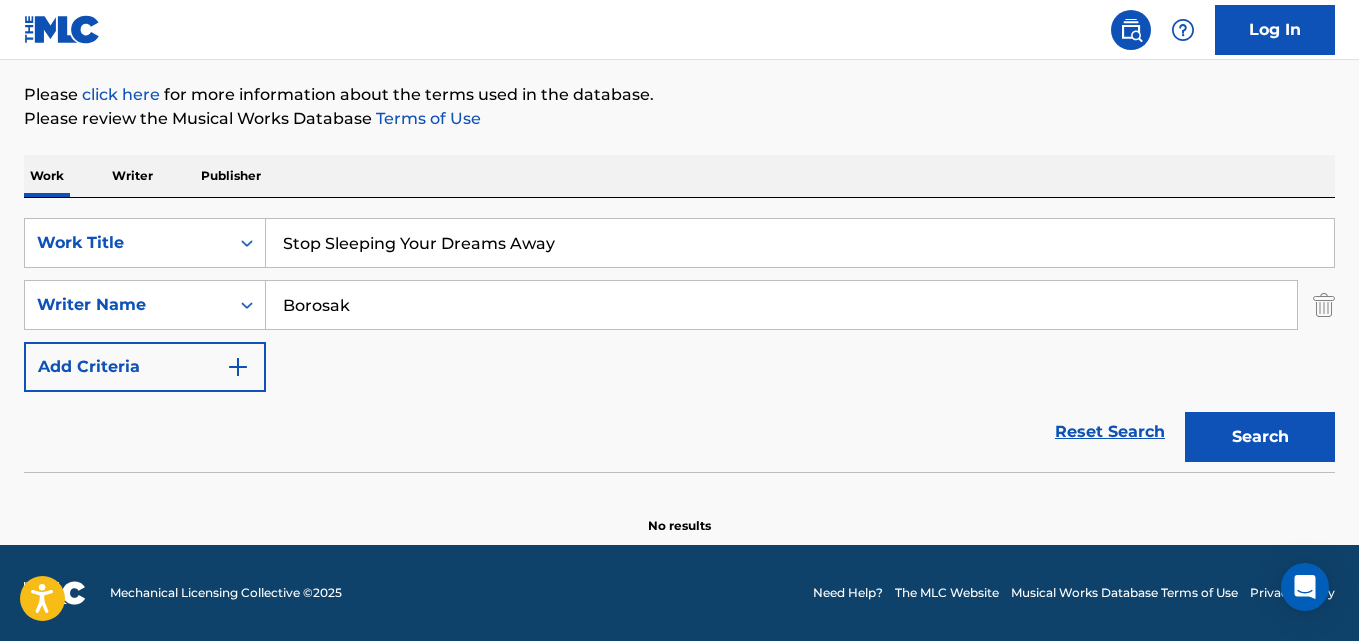 type on "Borosak" 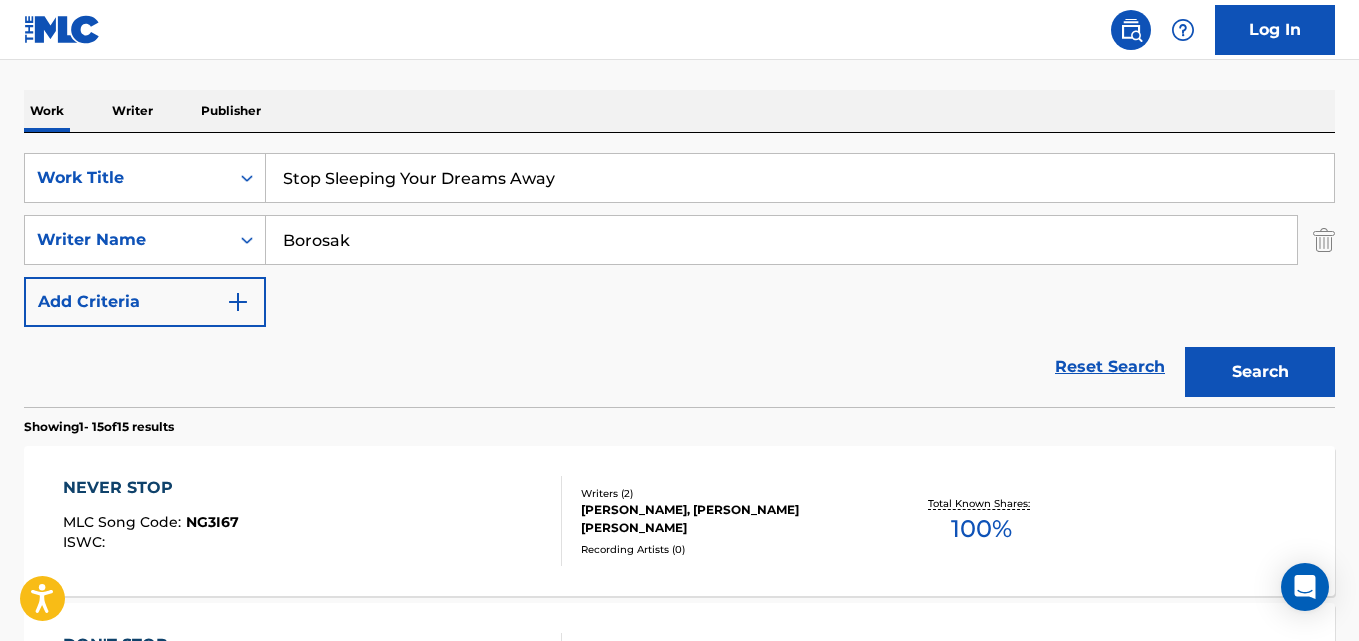 scroll, scrollTop: 327, scrollLeft: 0, axis: vertical 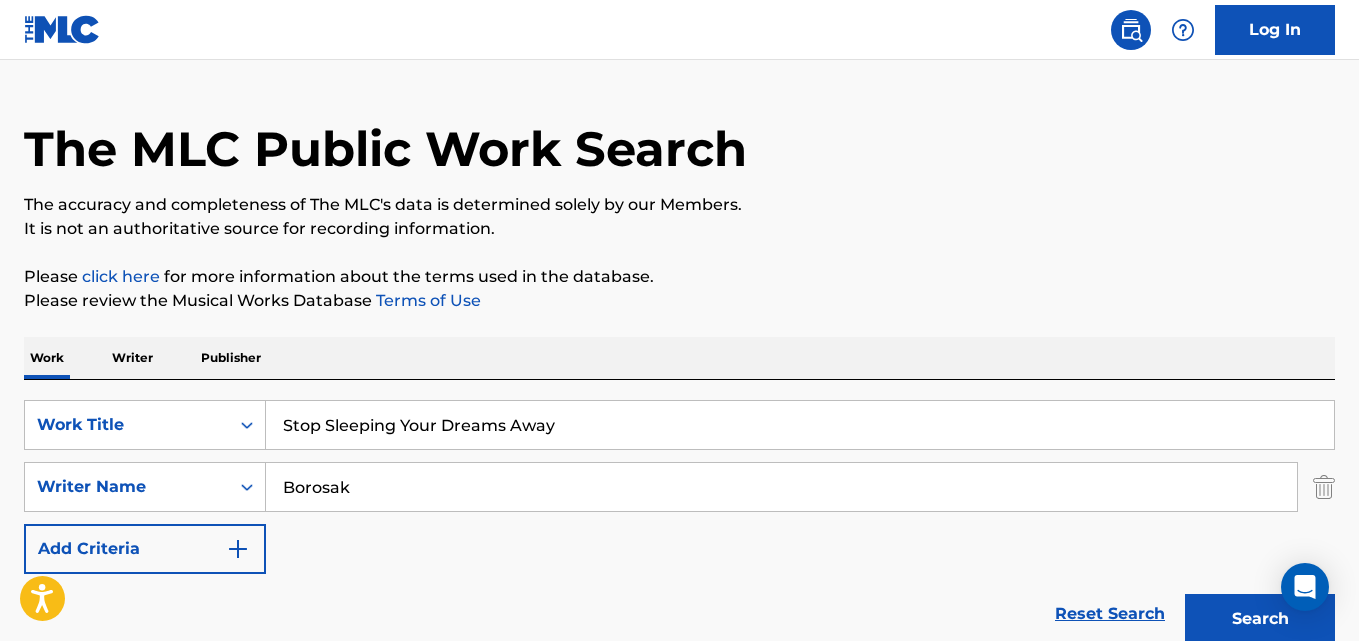 drag, startPoint x: 578, startPoint y: 408, endPoint x: 19, endPoint y: 415, distance: 559.0438 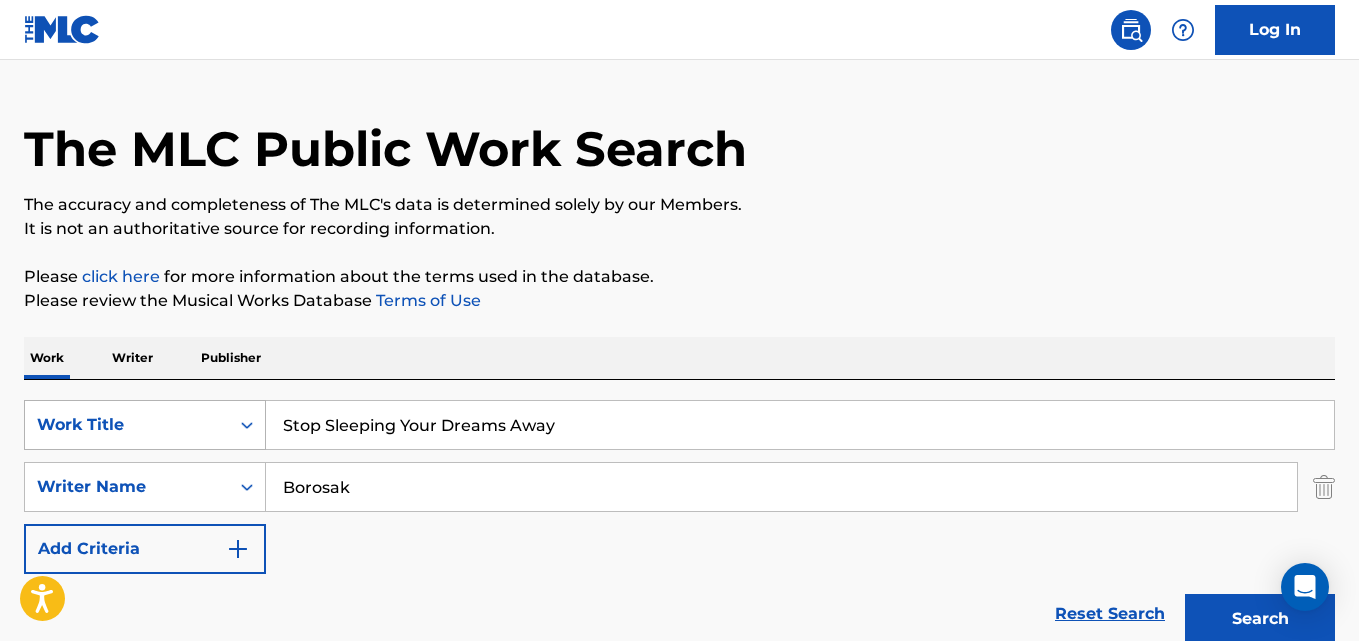 paste on "When Love Comes Back" 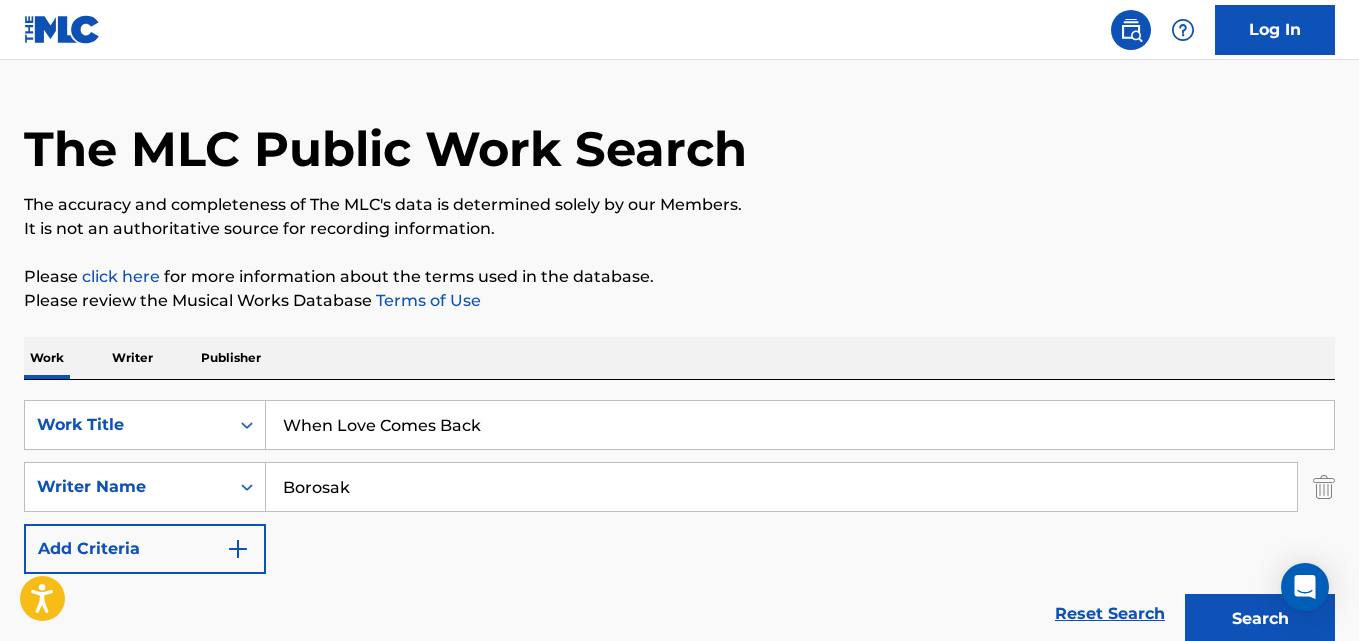 click on "Search" at bounding box center [1260, 619] 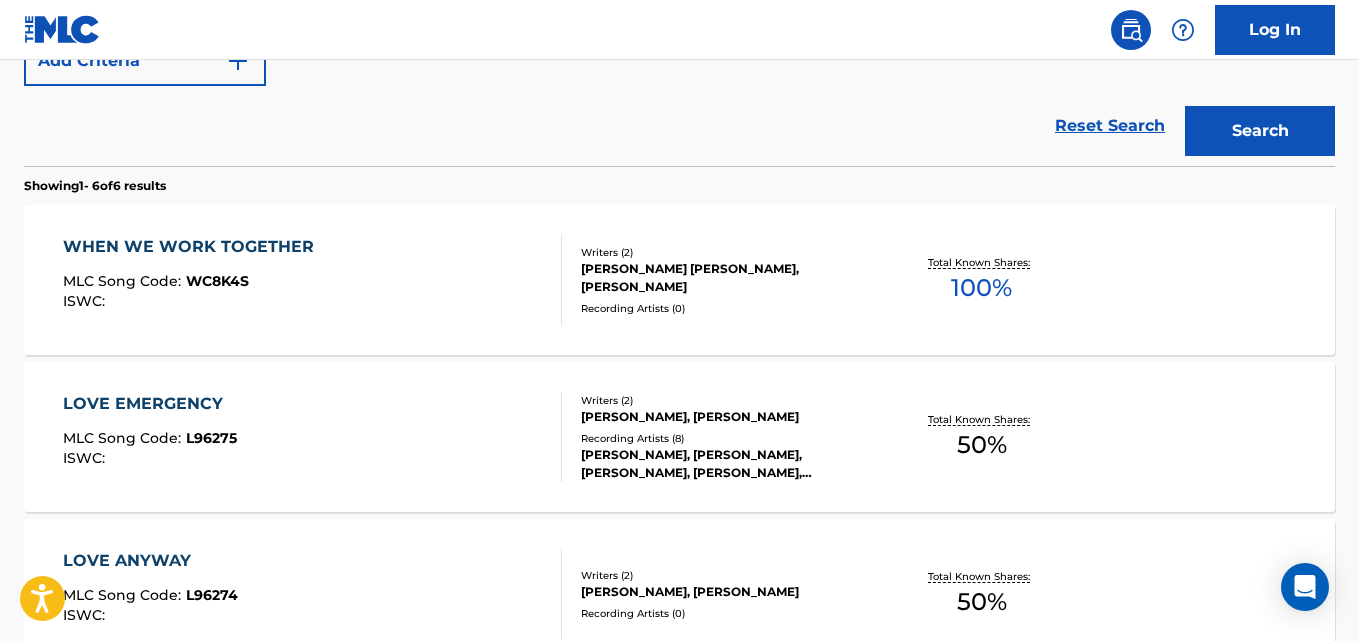 scroll, scrollTop: 532, scrollLeft: 0, axis: vertical 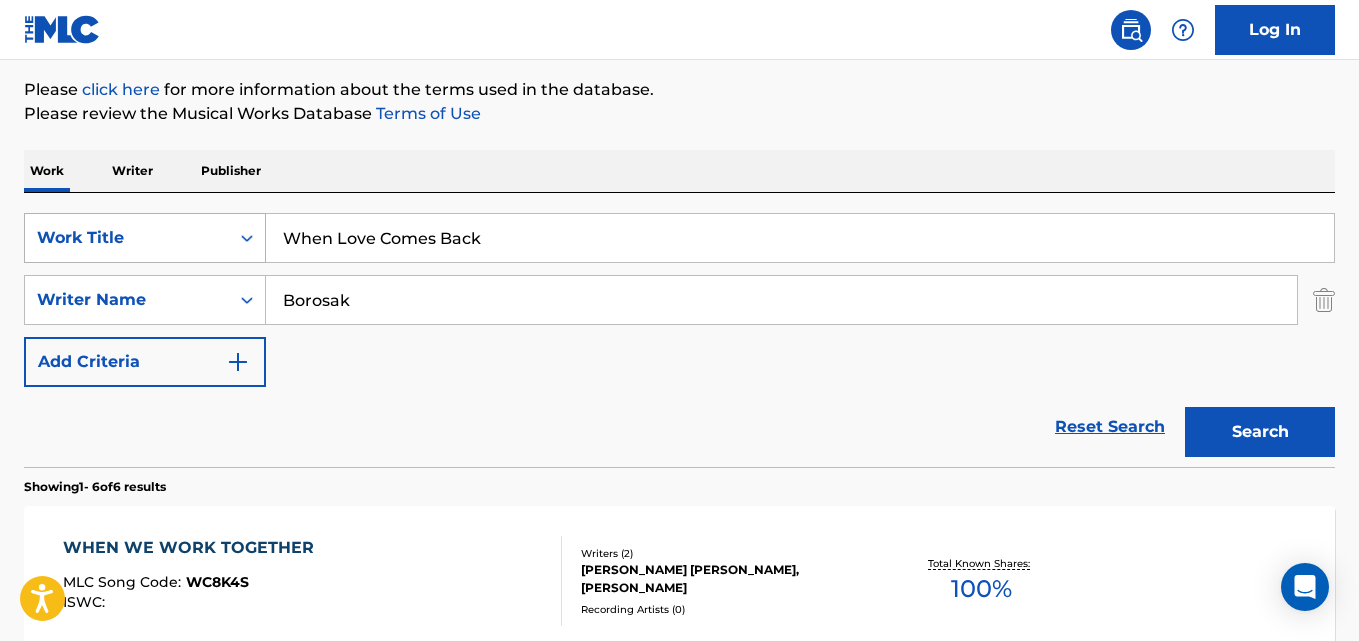 drag, startPoint x: 527, startPoint y: 240, endPoint x: 66, endPoint y: 216, distance: 461.6243 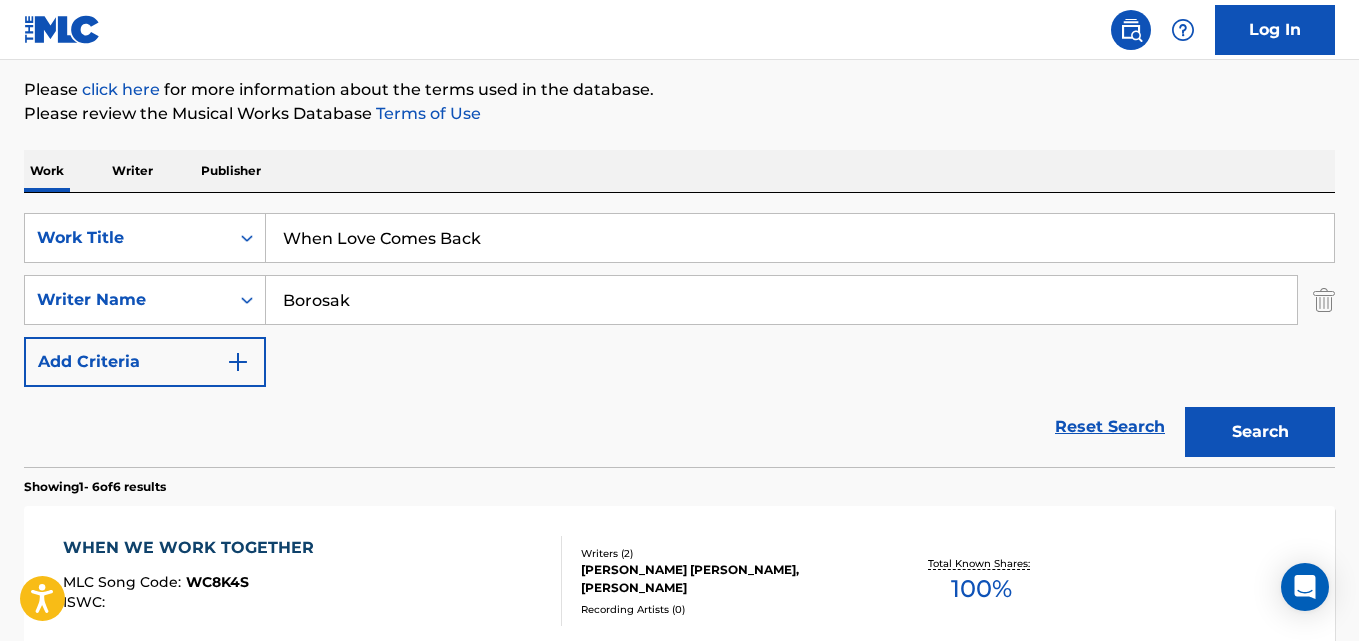 paste on "All For Rock'n Roll" 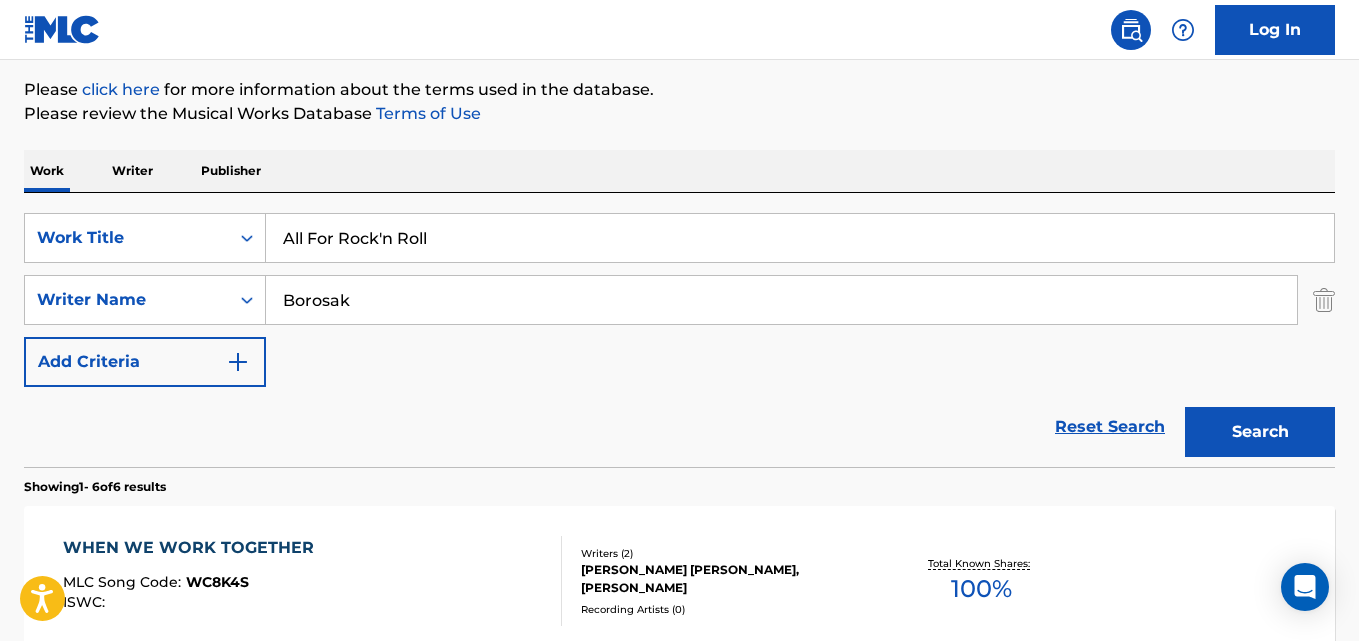click on "Search" at bounding box center [1260, 432] 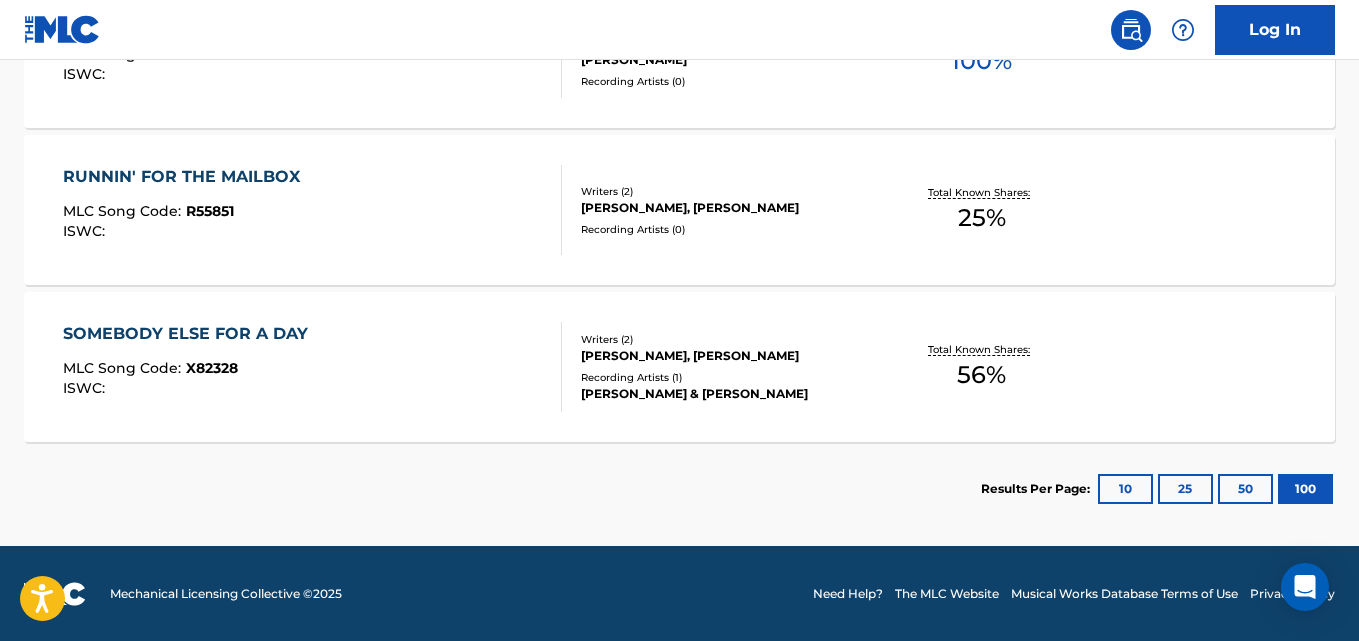 scroll, scrollTop: 918, scrollLeft: 0, axis: vertical 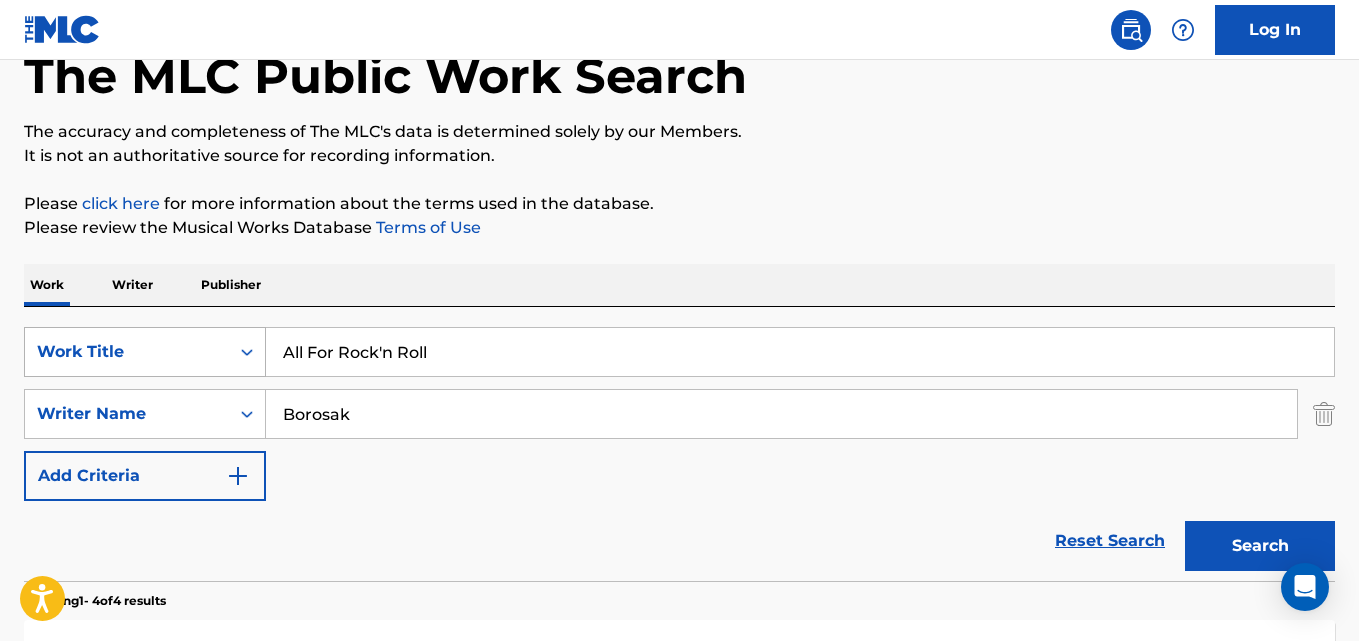 drag, startPoint x: 452, startPoint y: 352, endPoint x: 47, endPoint y: 339, distance: 405.2086 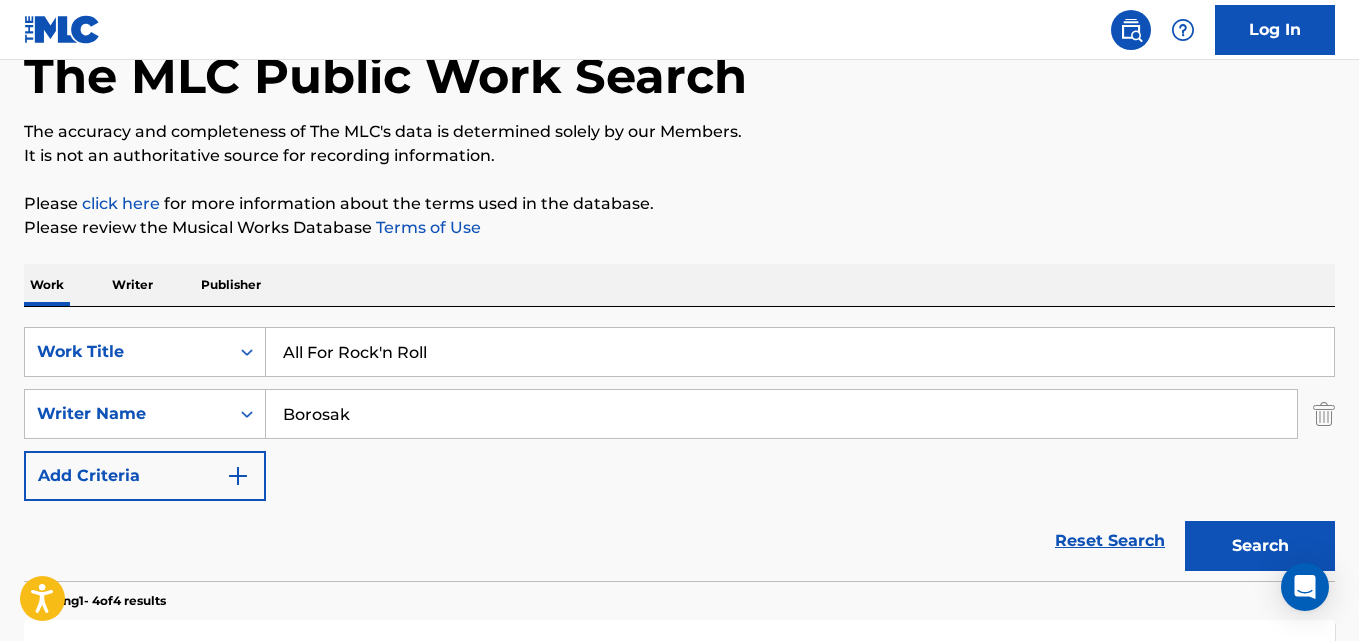 paste on "Two Nights In [GEOGRAPHIC_DATA]" 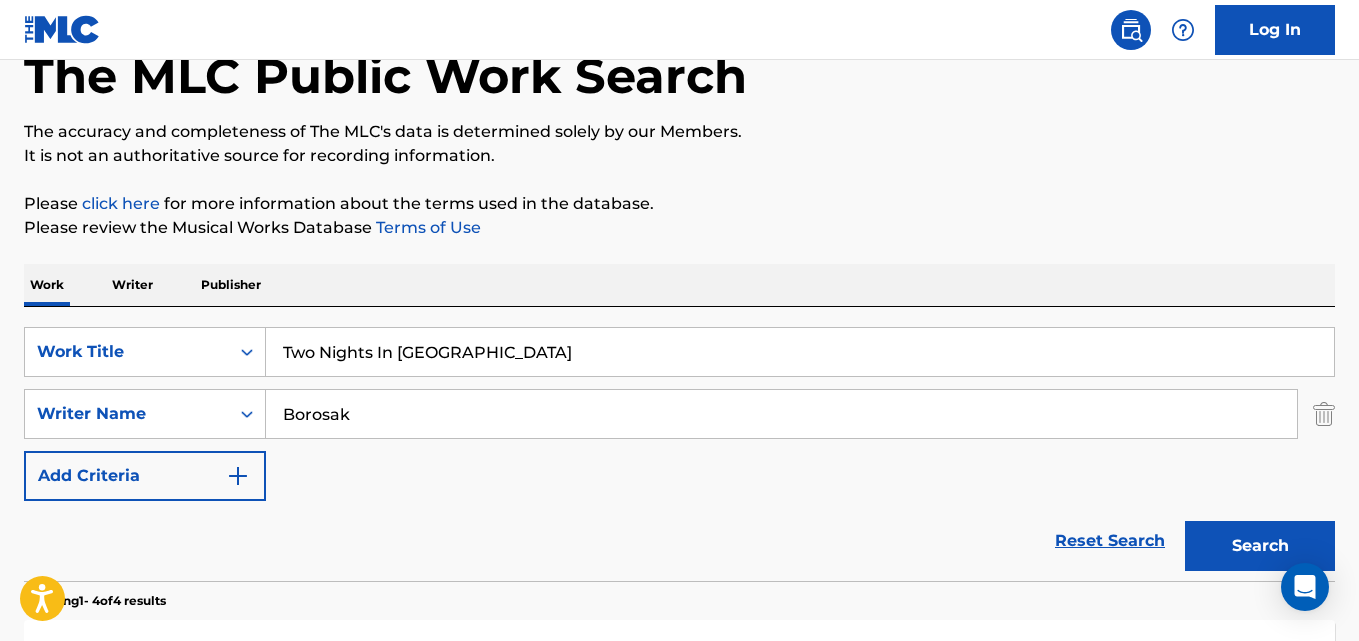 click on "Search" at bounding box center (1260, 546) 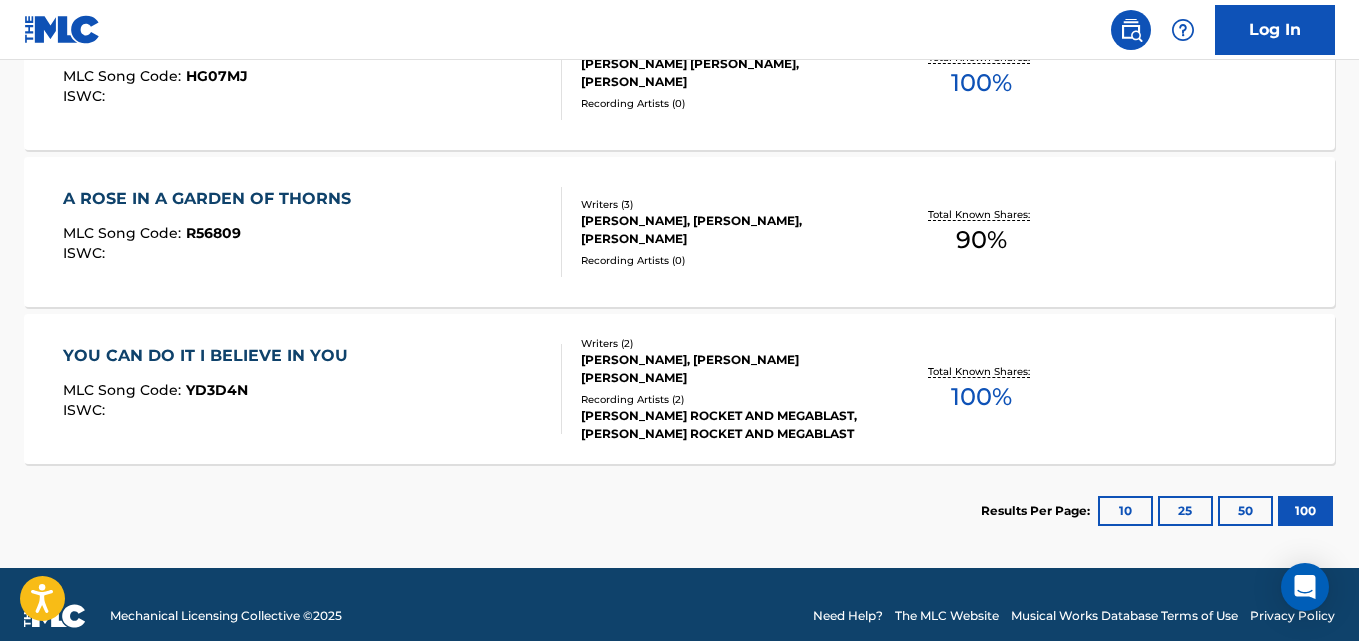 scroll, scrollTop: 1860, scrollLeft: 0, axis: vertical 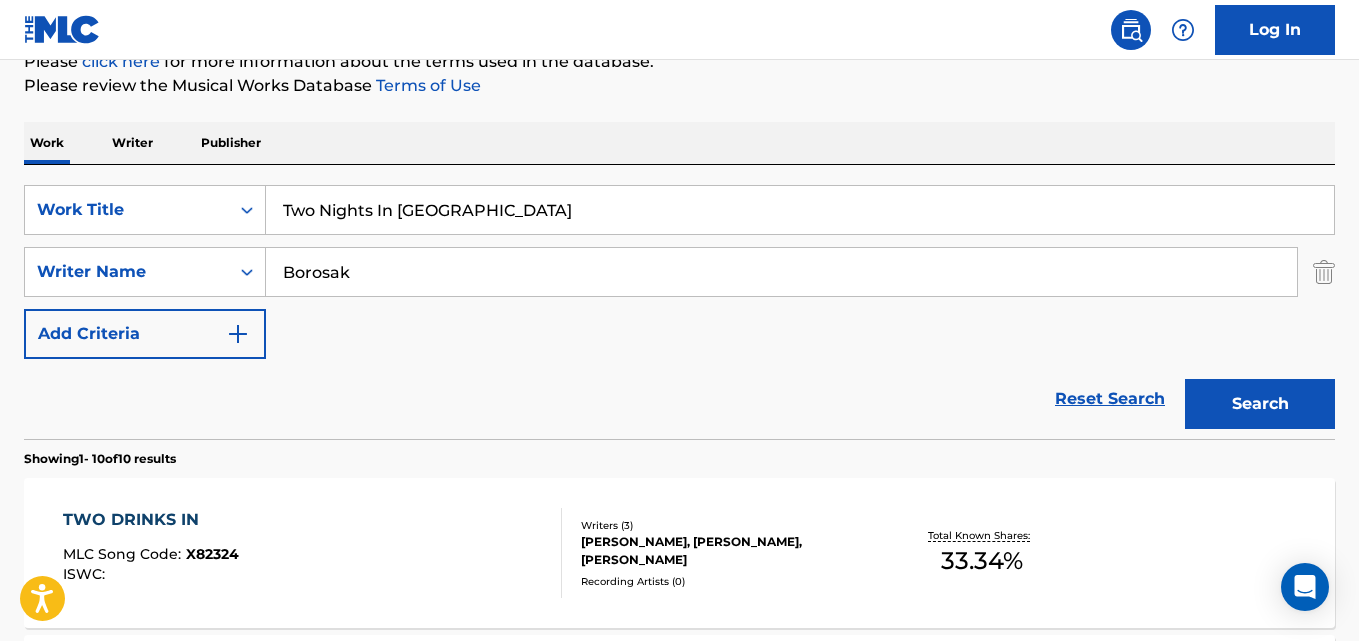drag, startPoint x: 470, startPoint y: 203, endPoint x: 22, endPoint y: 187, distance: 448.2856 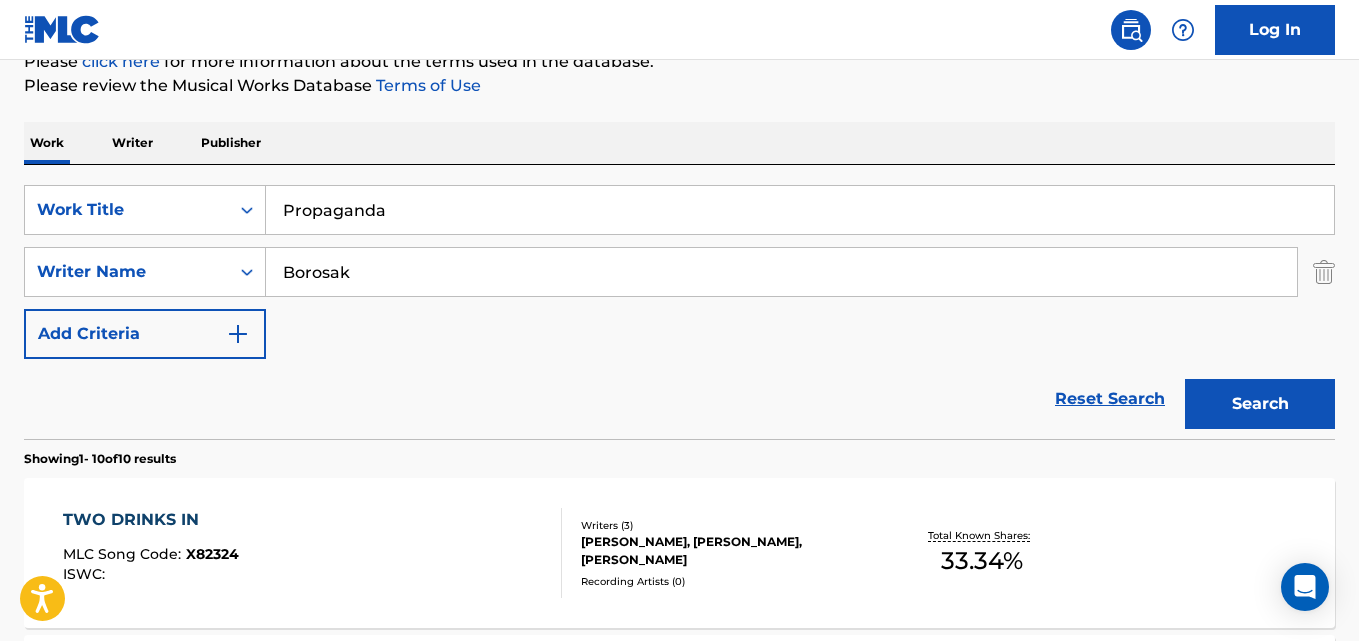 click on "Search" at bounding box center (1260, 404) 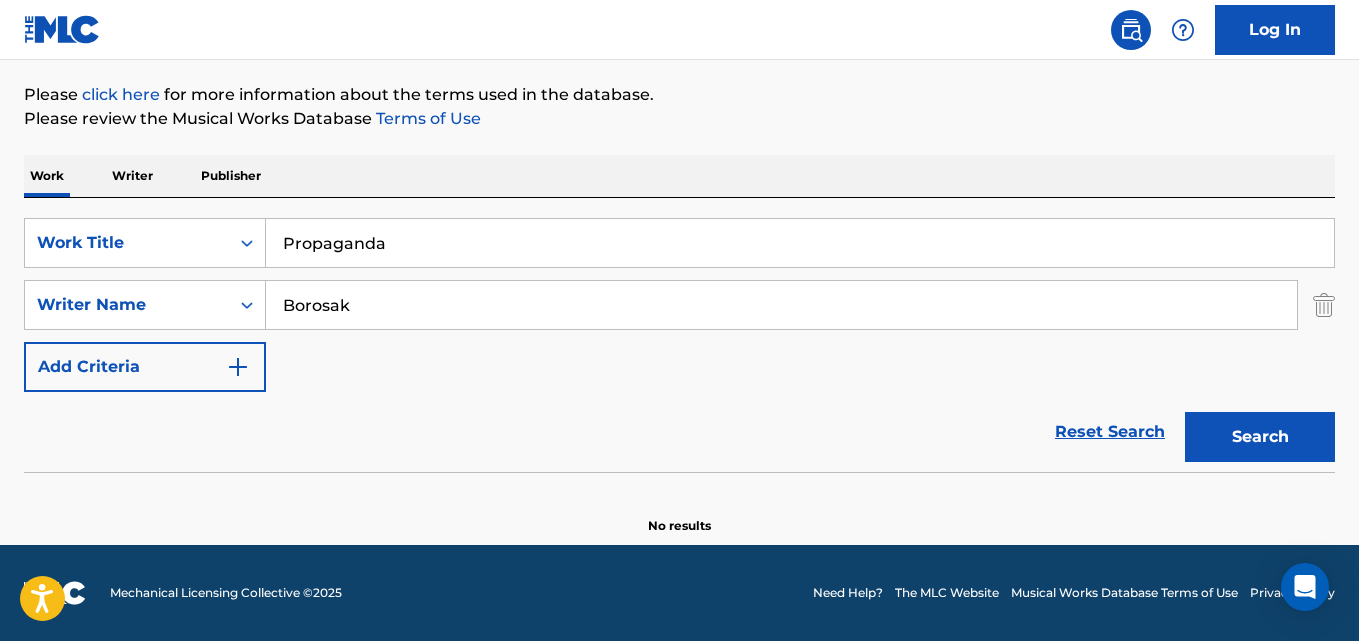 scroll, scrollTop: 227, scrollLeft: 0, axis: vertical 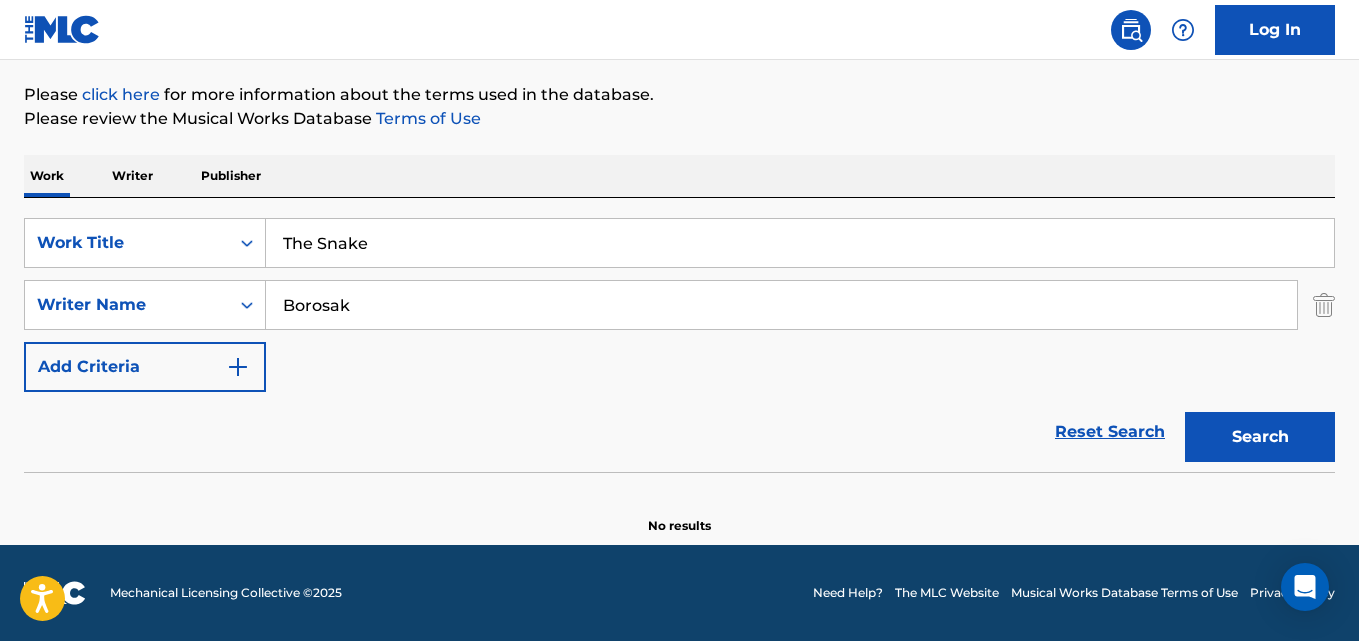 click on "Search" at bounding box center (1260, 437) 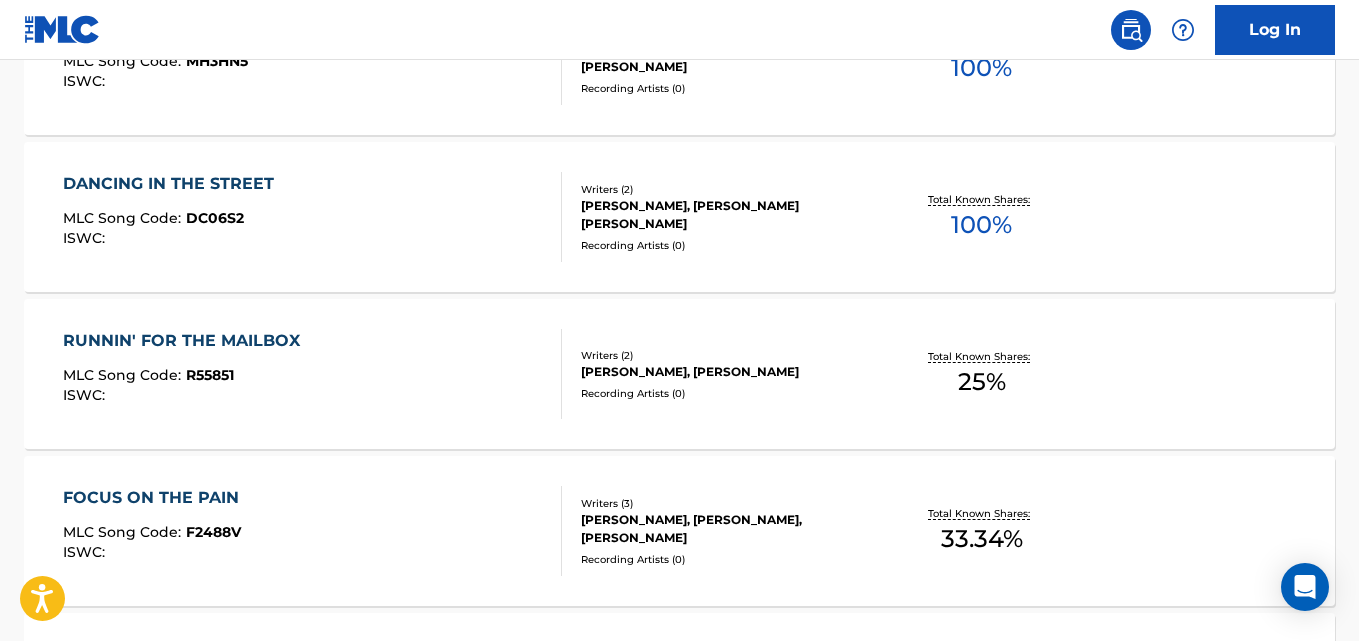 scroll, scrollTop: 3260, scrollLeft: 0, axis: vertical 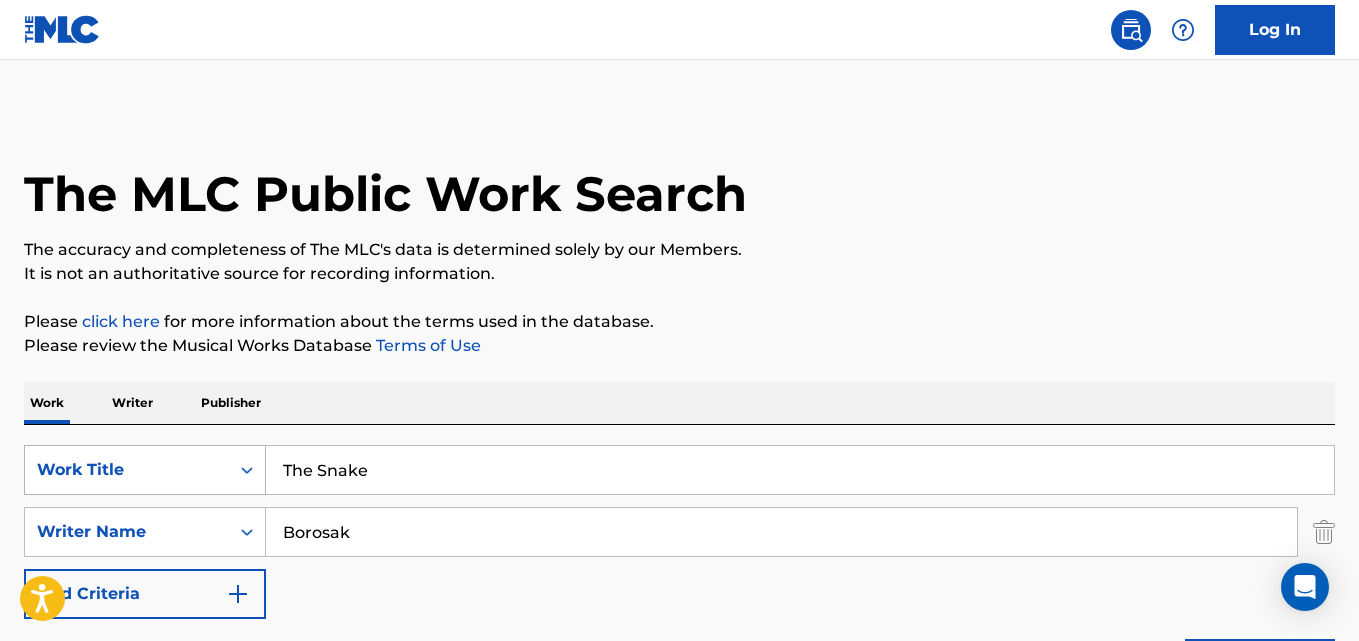 drag, startPoint x: 373, startPoint y: 487, endPoint x: 265, endPoint y: 479, distance: 108.29589 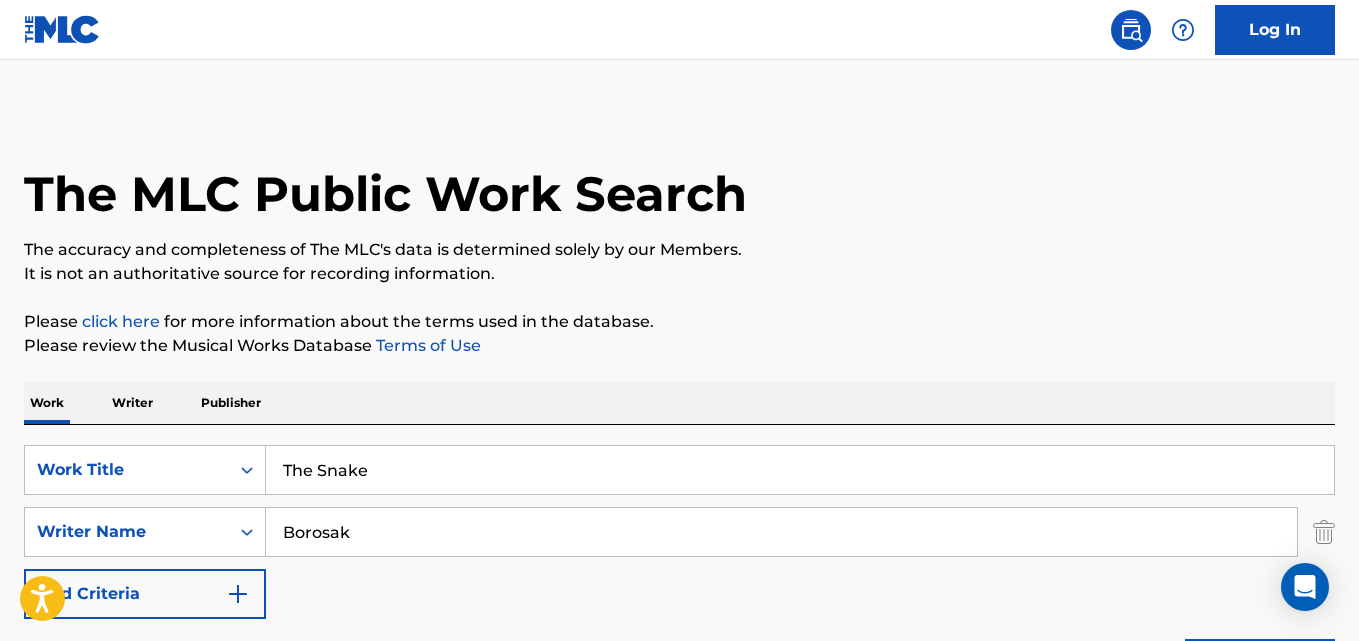 paste on "Without You" 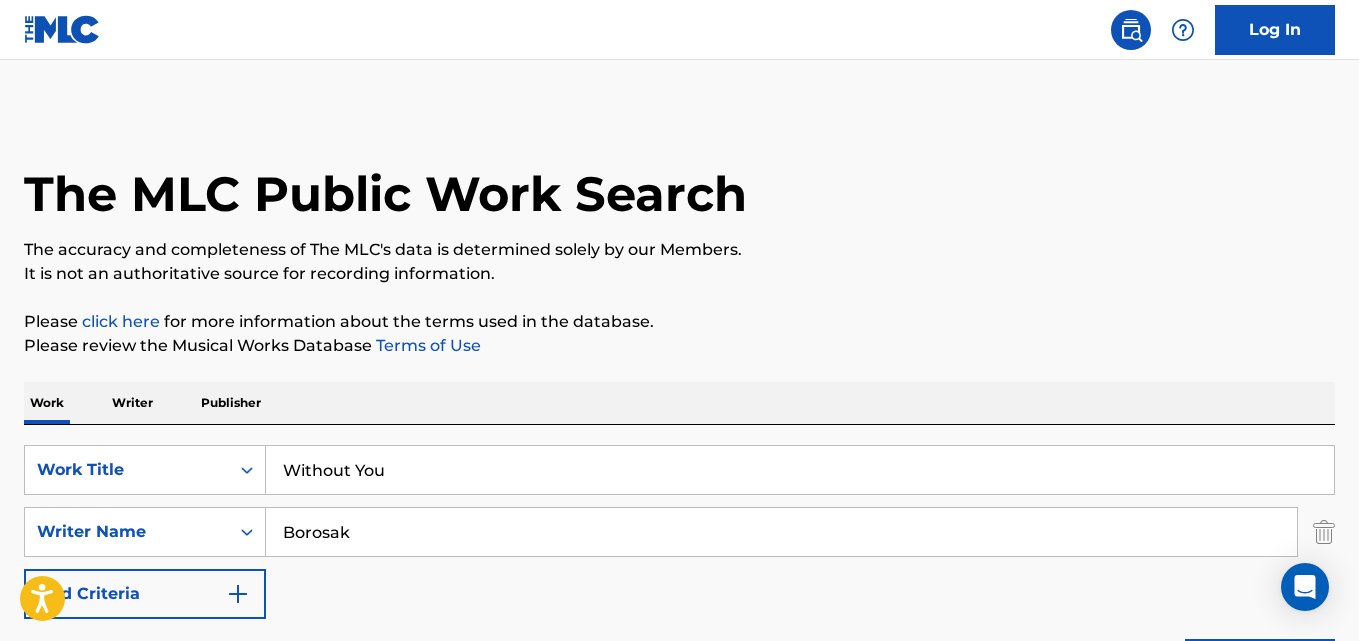 click on "Search" at bounding box center [1260, 664] 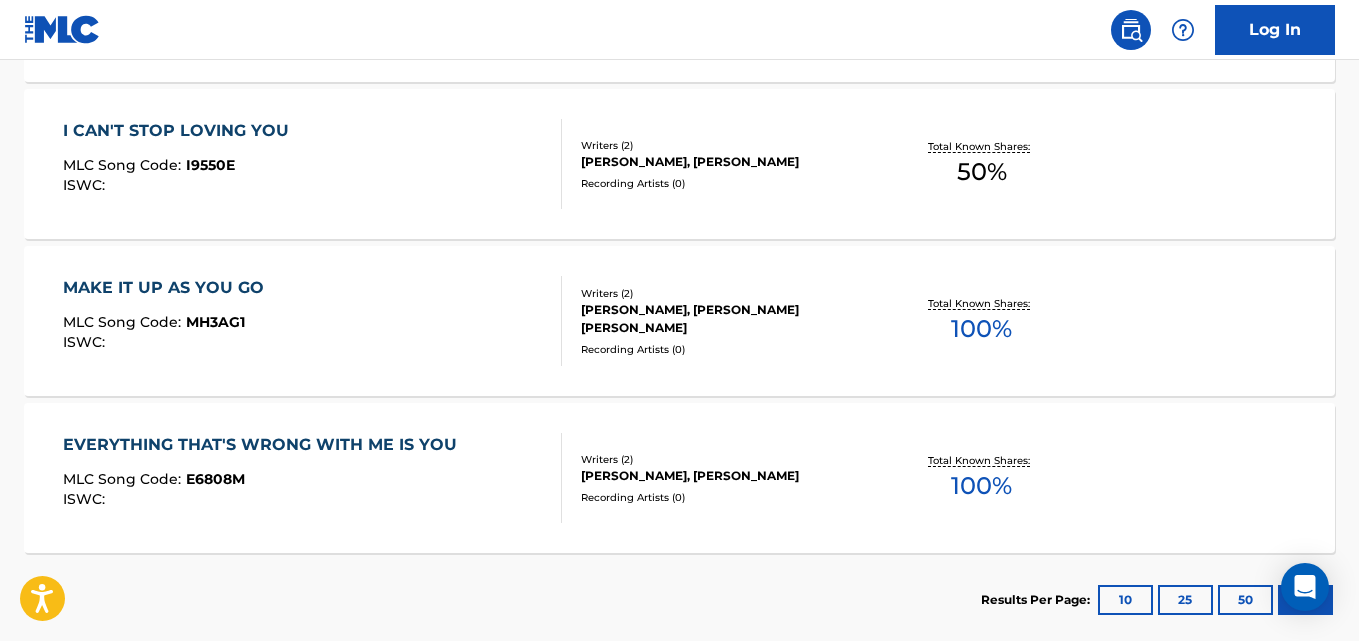 scroll, scrollTop: 2973, scrollLeft: 0, axis: vertical 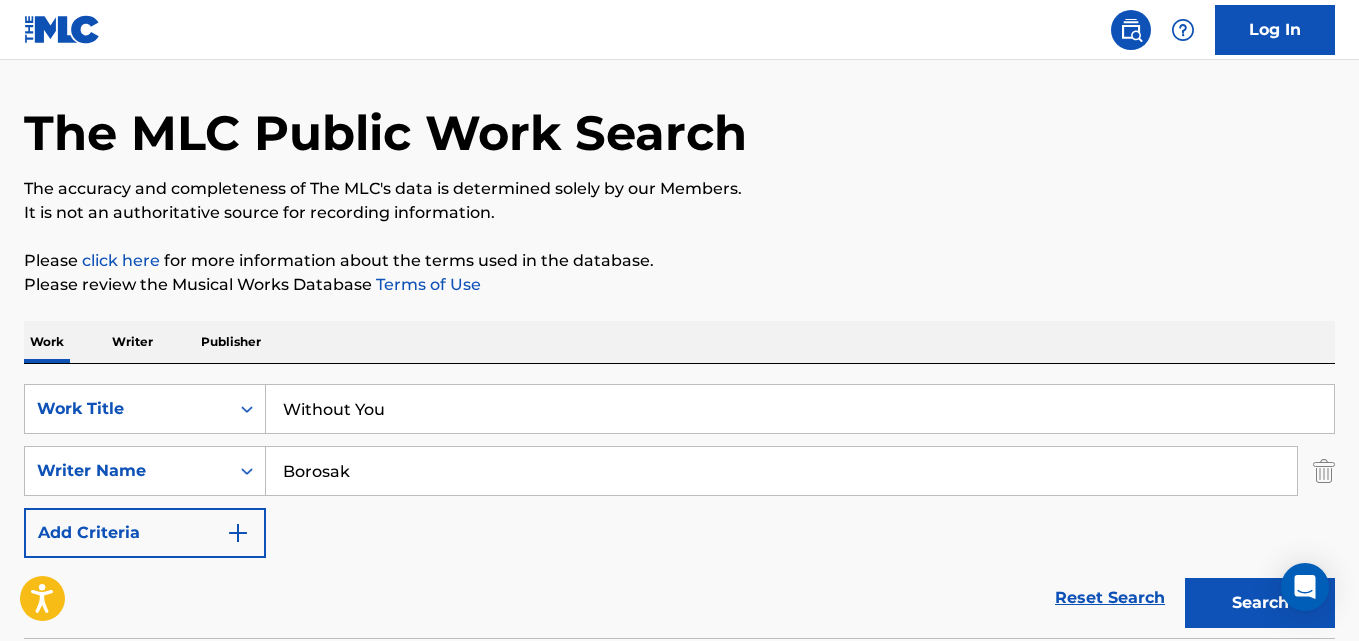 drag, startPoint x: 264, startPoint y: 383, endPoint x: 244, endPoint y: 370, distance: 23.853722 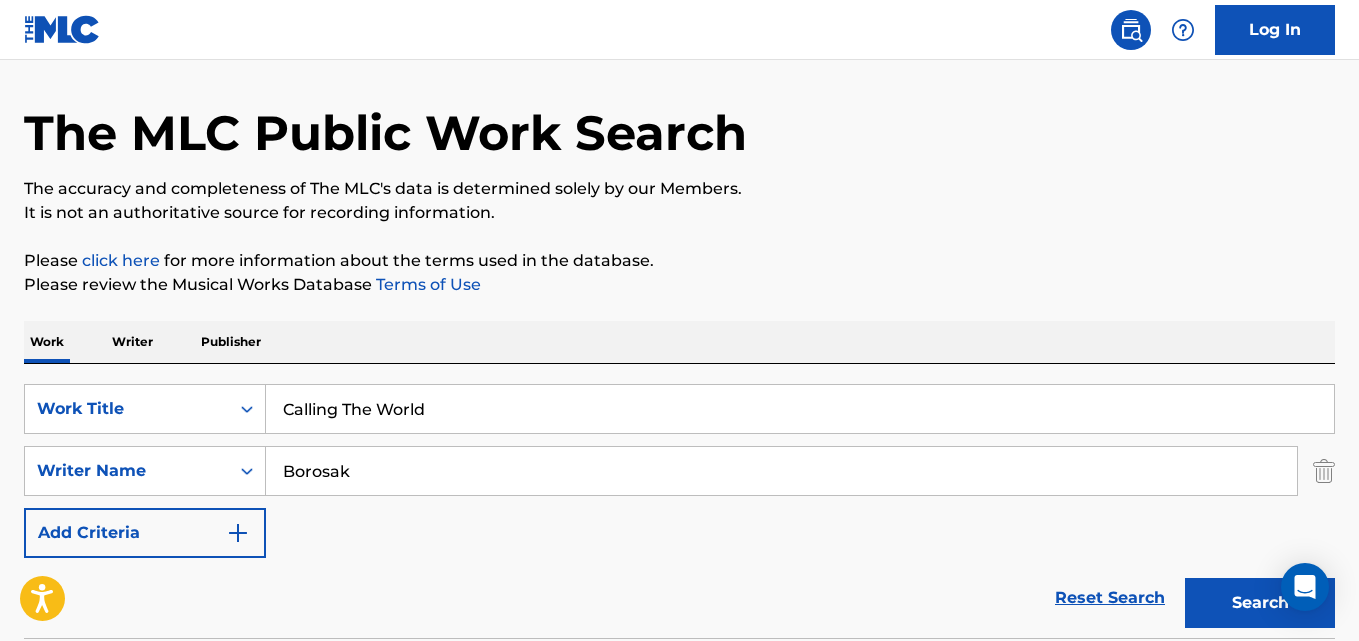 click on "Search" at bounding box center (1260, 603) 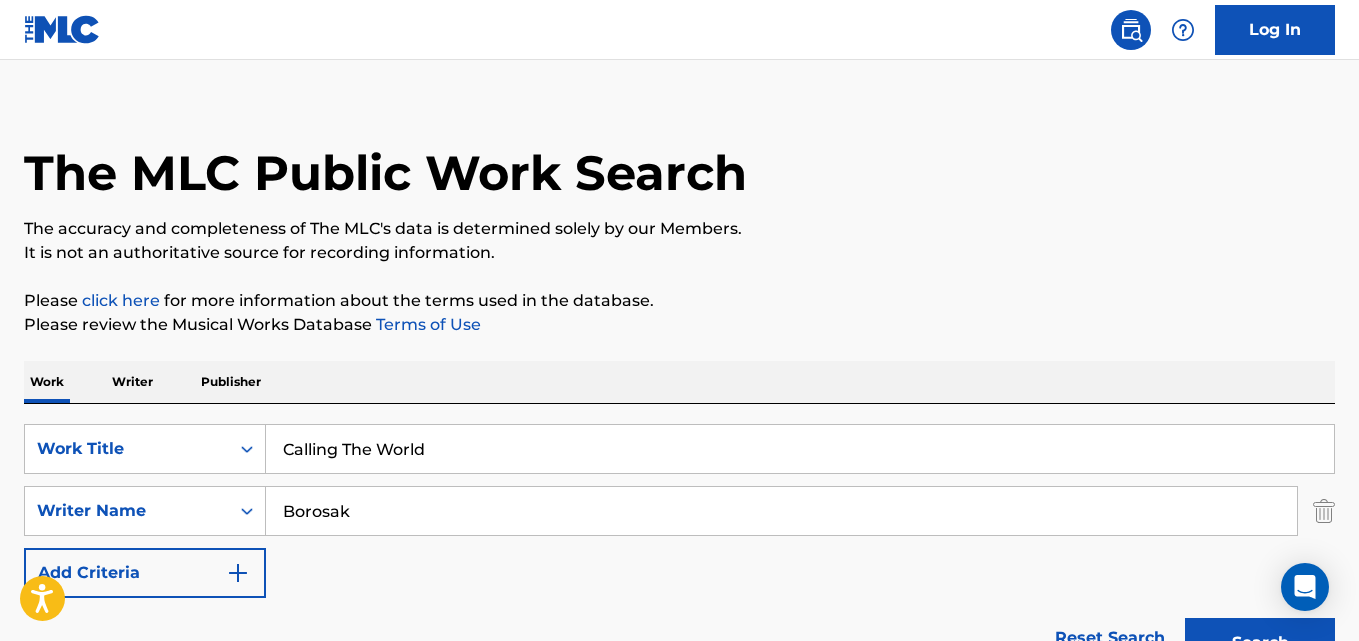 scroll, scrollTop: 0, scrollLeft: 0, axis: both 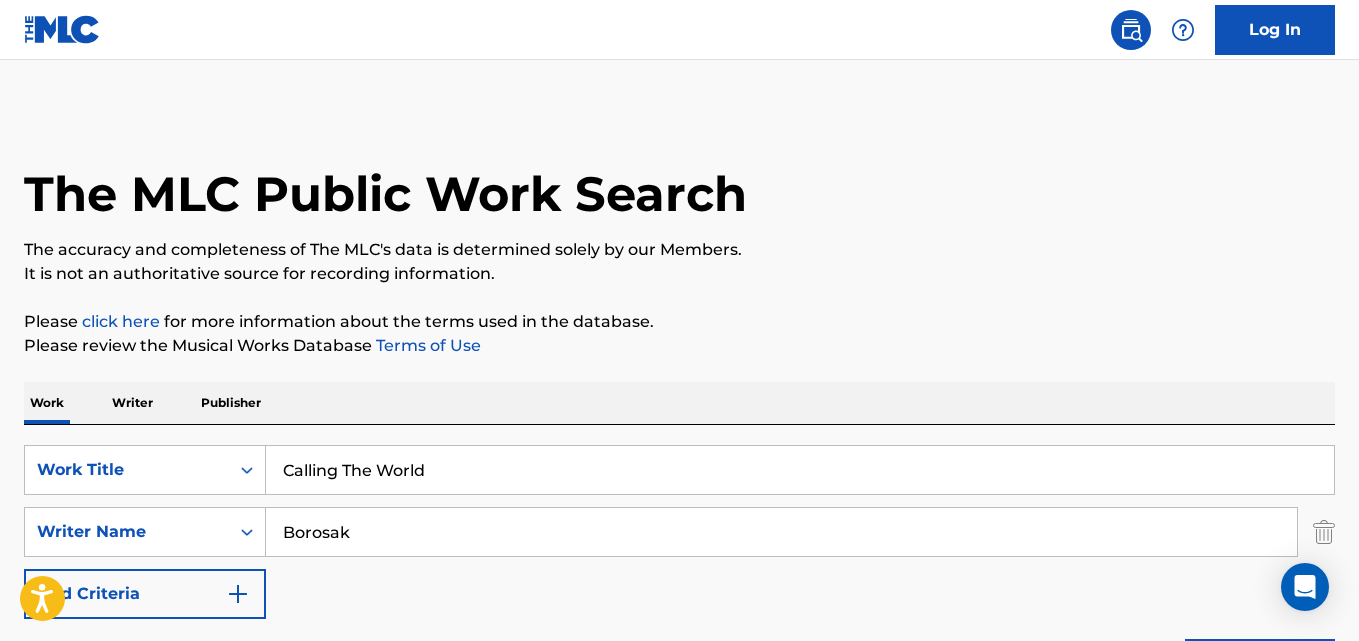click on "Calling The World" at bounding box center (800, 470) 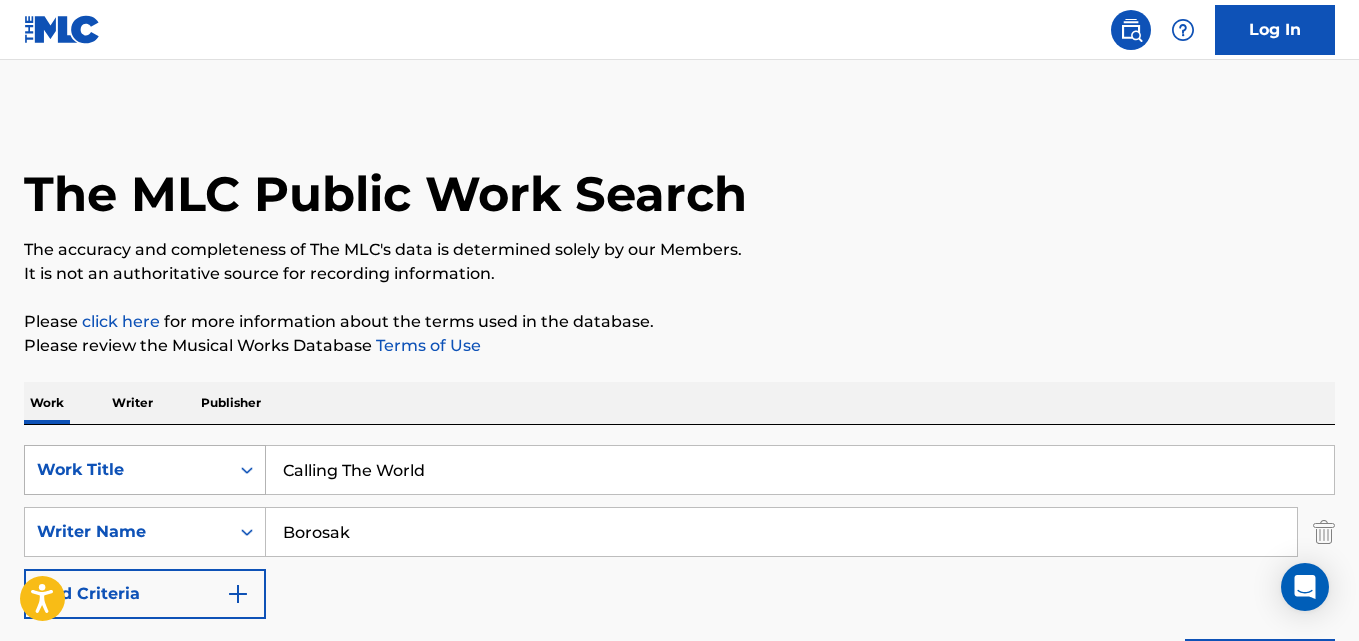 paste on "Soldier Of Fortune" 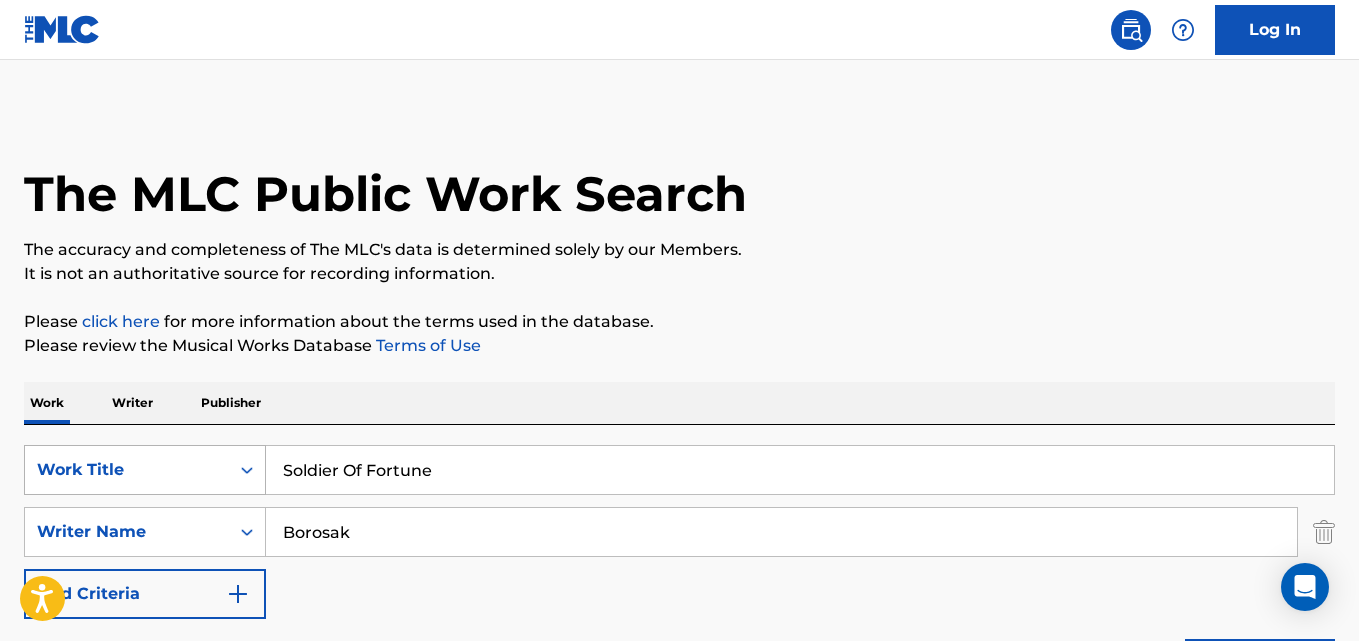 click on "Search" at bounding box center (1260, 664) 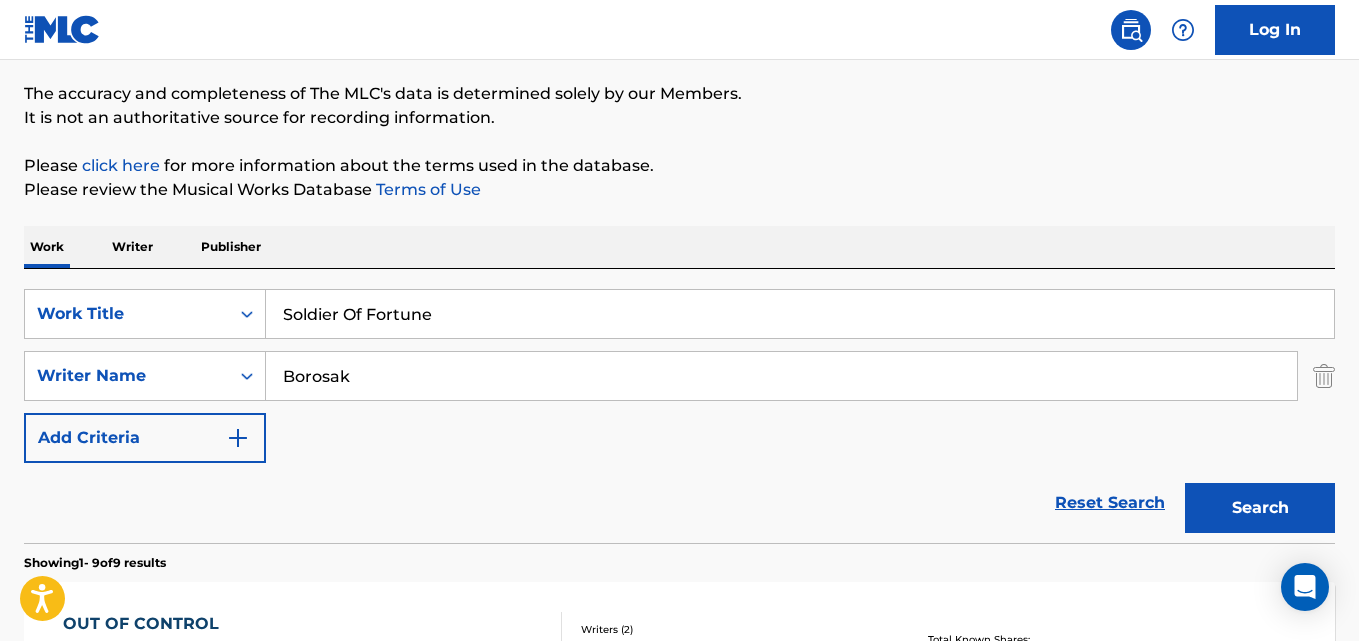 scroll, scrollTop: 0, scrollLeft: 0, axis: both 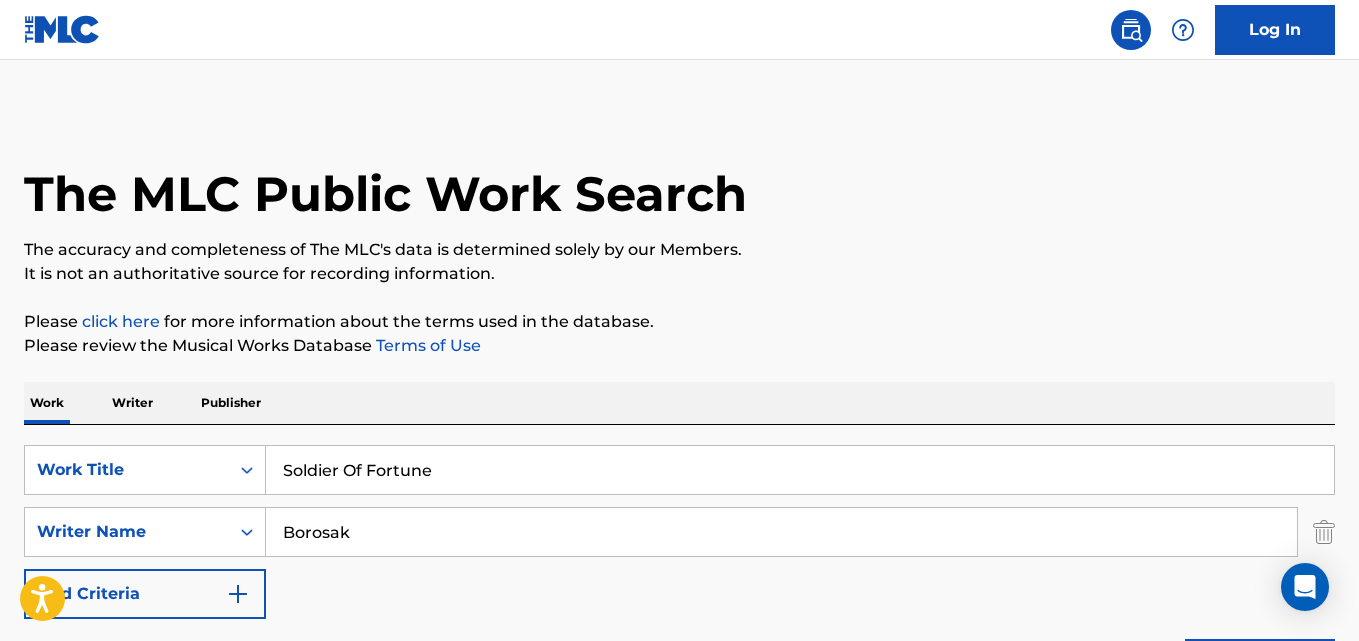 click on "Soldier Of Fortune" at bounding box center [800, 470] 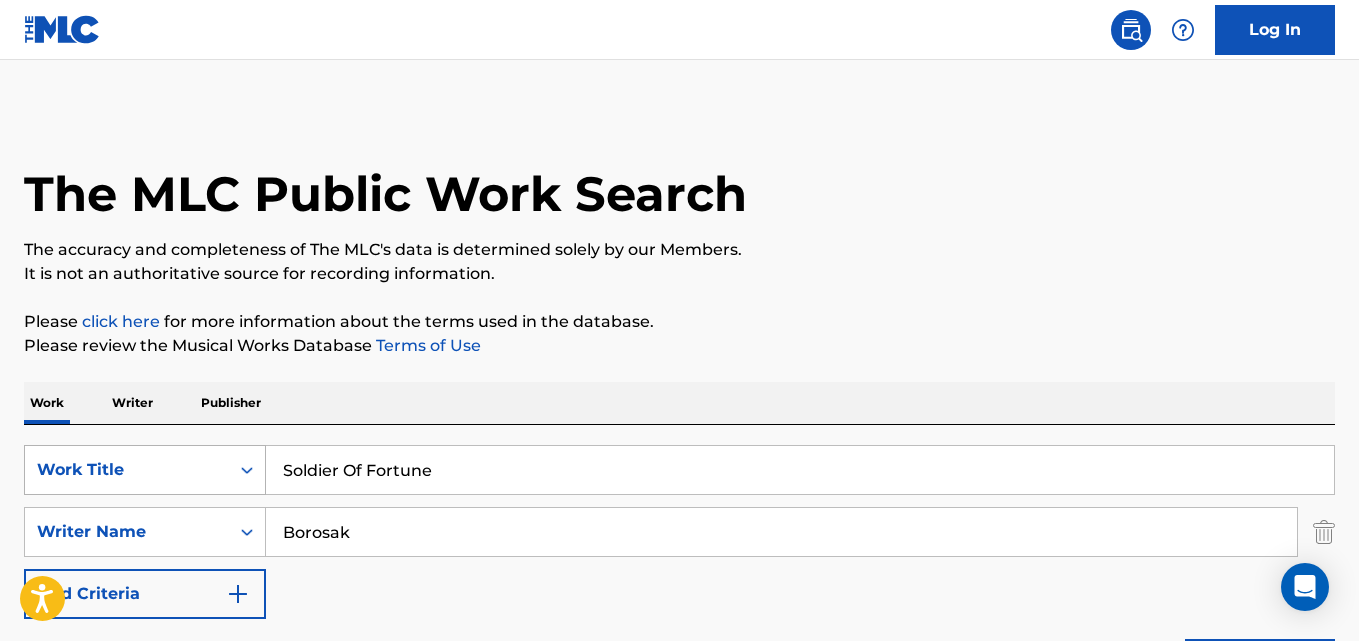 drag, startPoint x: 496, startPoint y: 464, endPoint x: 80, endPoint y: 465, distance: 416.0012 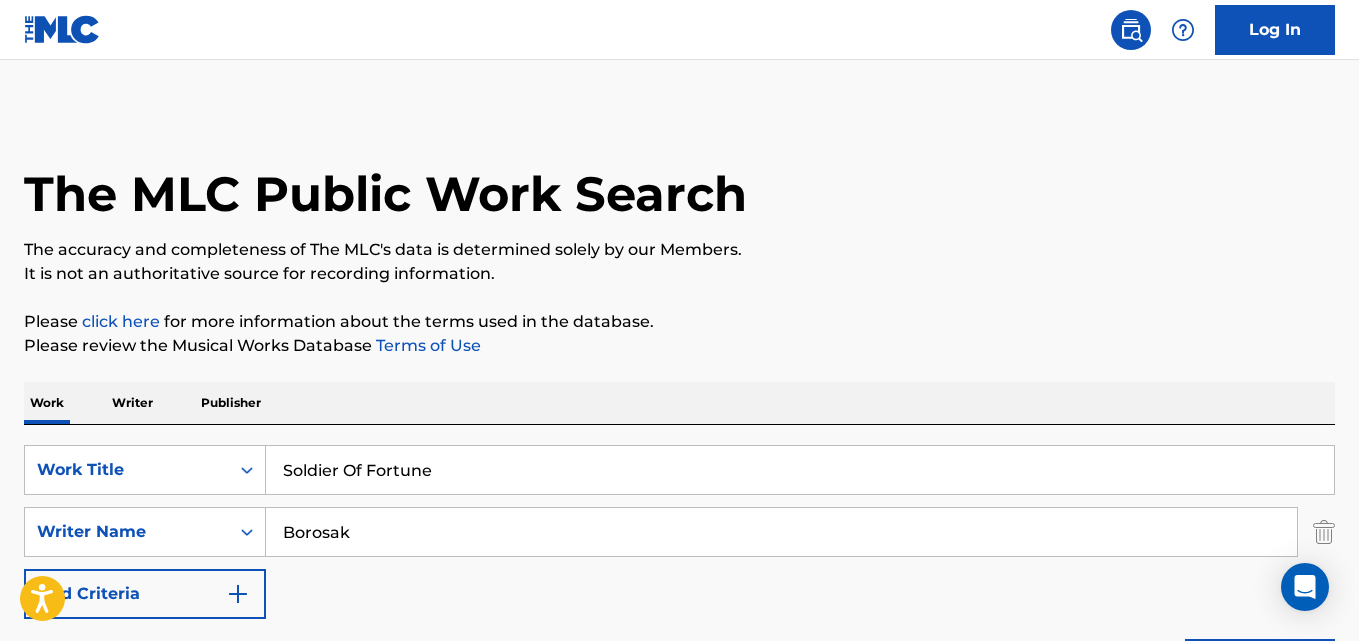 paste on "Mission Man" 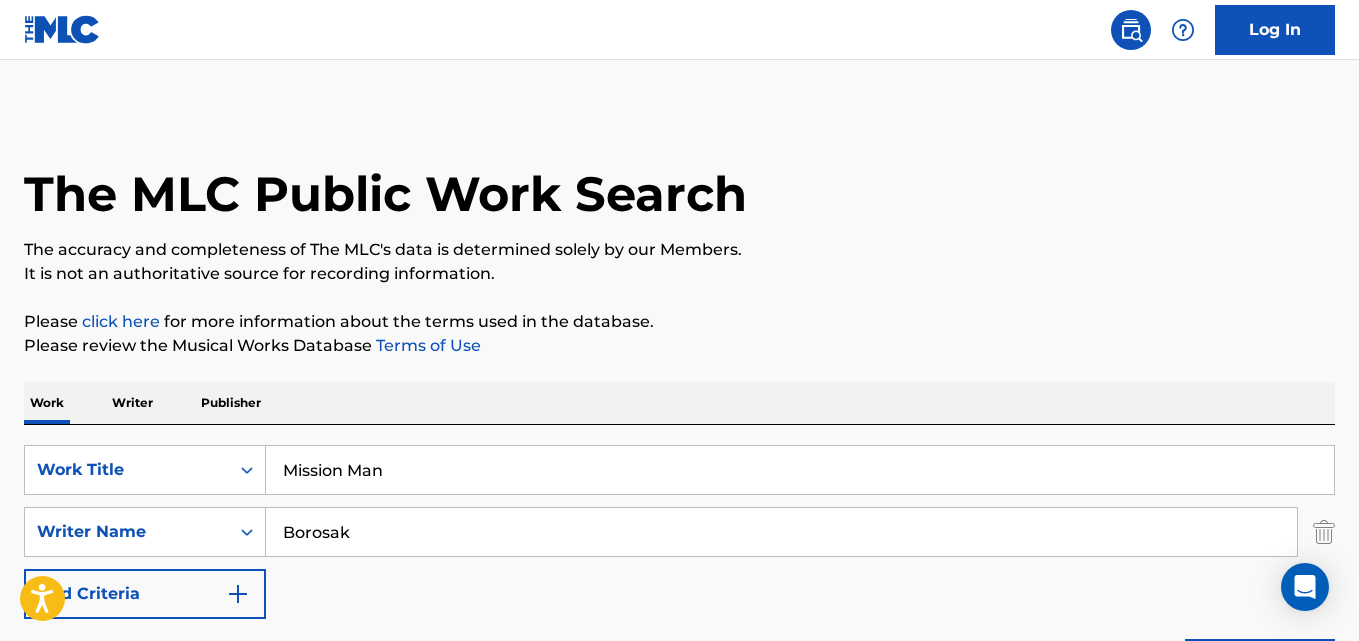 click on "Search" at bounding box center [1260, 664] 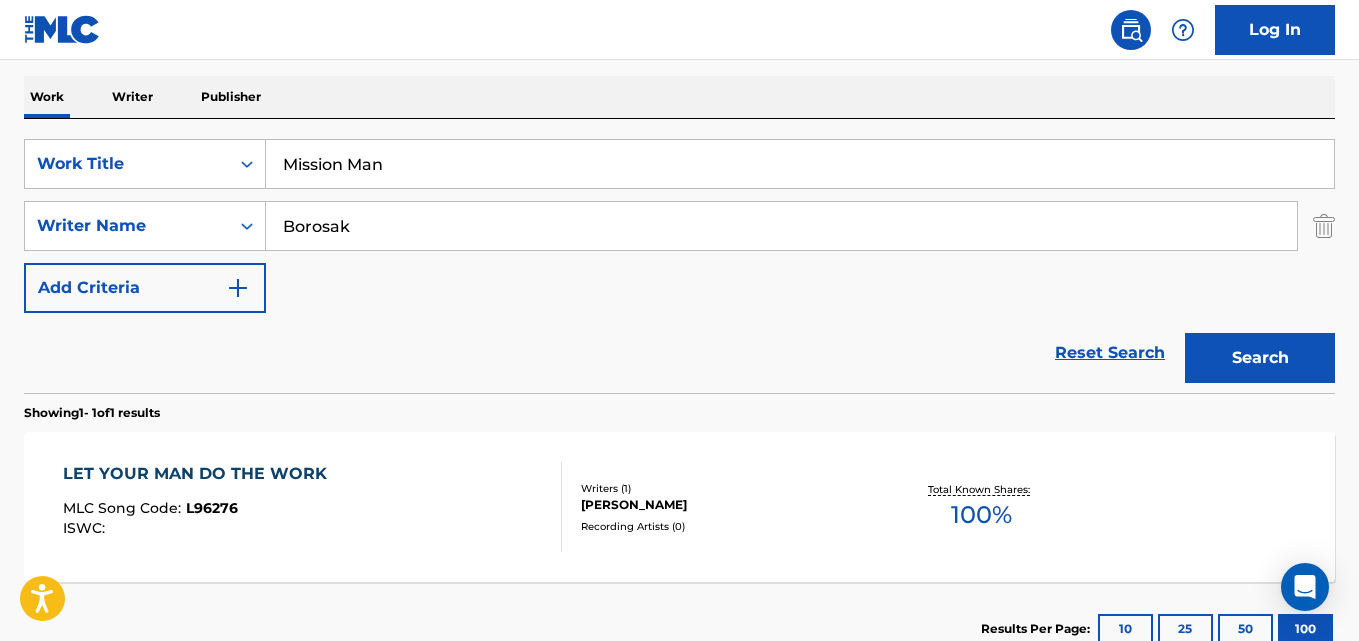 scroll, scrollTop: 447, scrollLeft: 0, axis: vertical 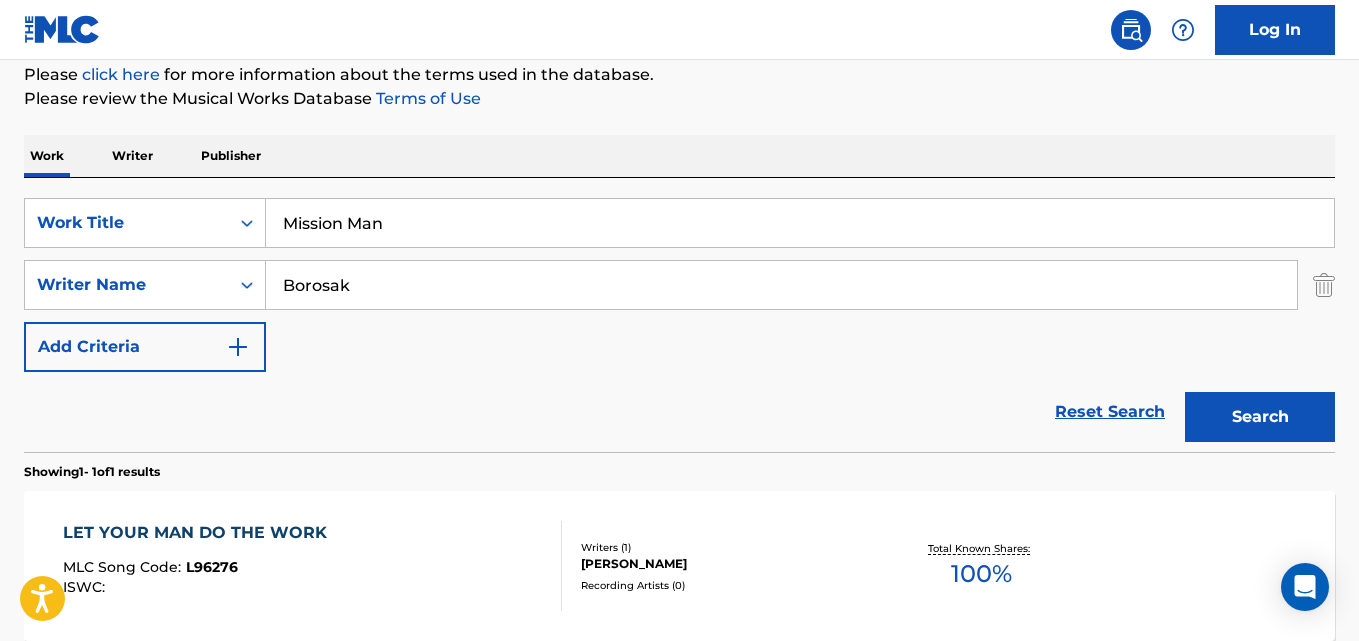 drag, startPoint x: 379, startPoint y: 216, endPoint x: 301, endPoint y: 215, distance: 78.00641 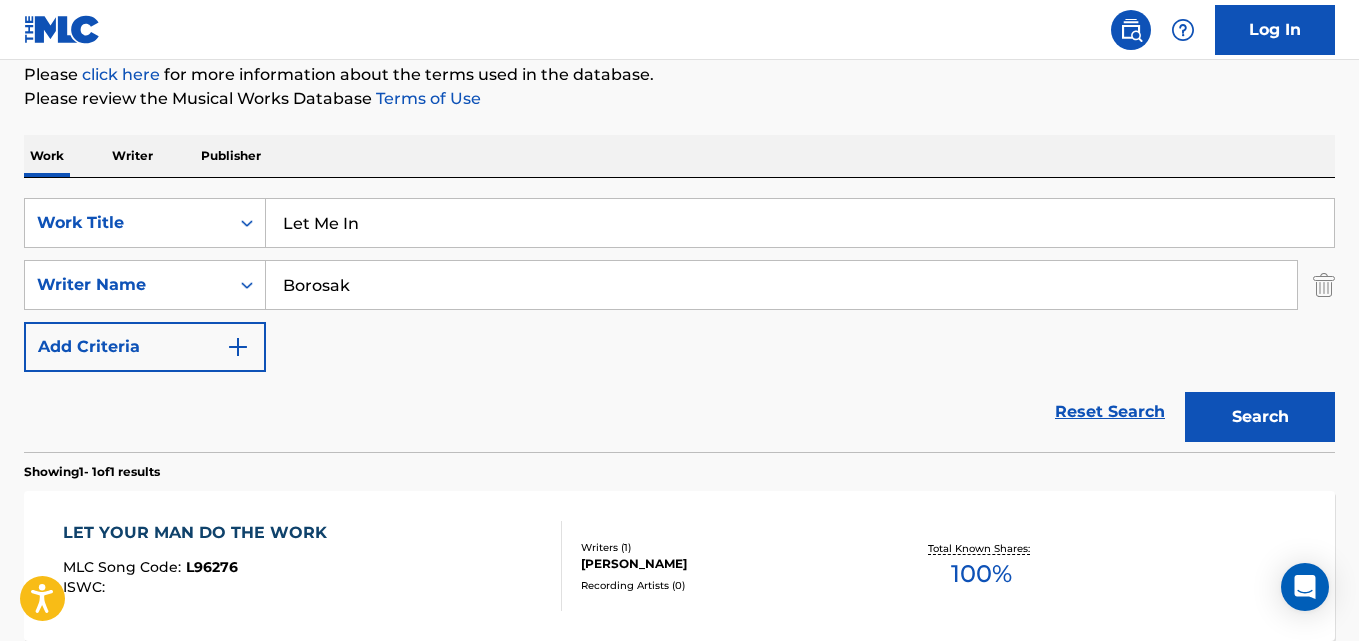 type on "Let Me In" 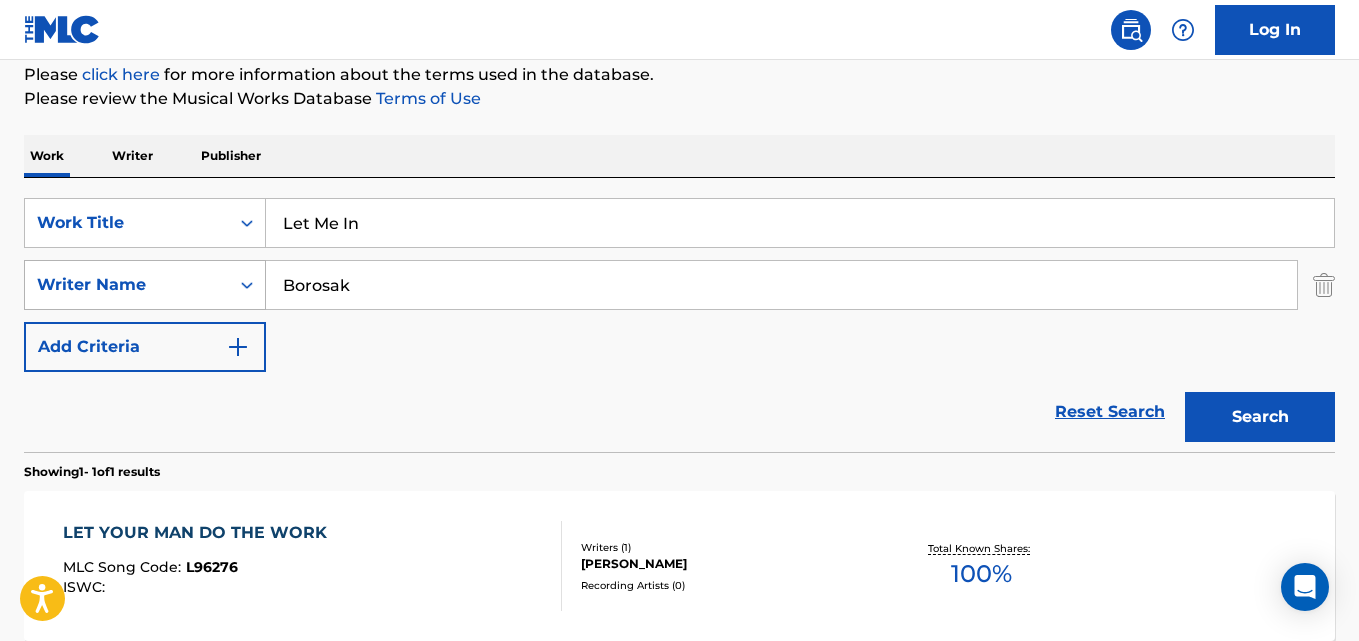 drag, startPoint x: 386, startPoint y: 275, endPoint x: 212, endPoint y: 286, distance: 174.34735 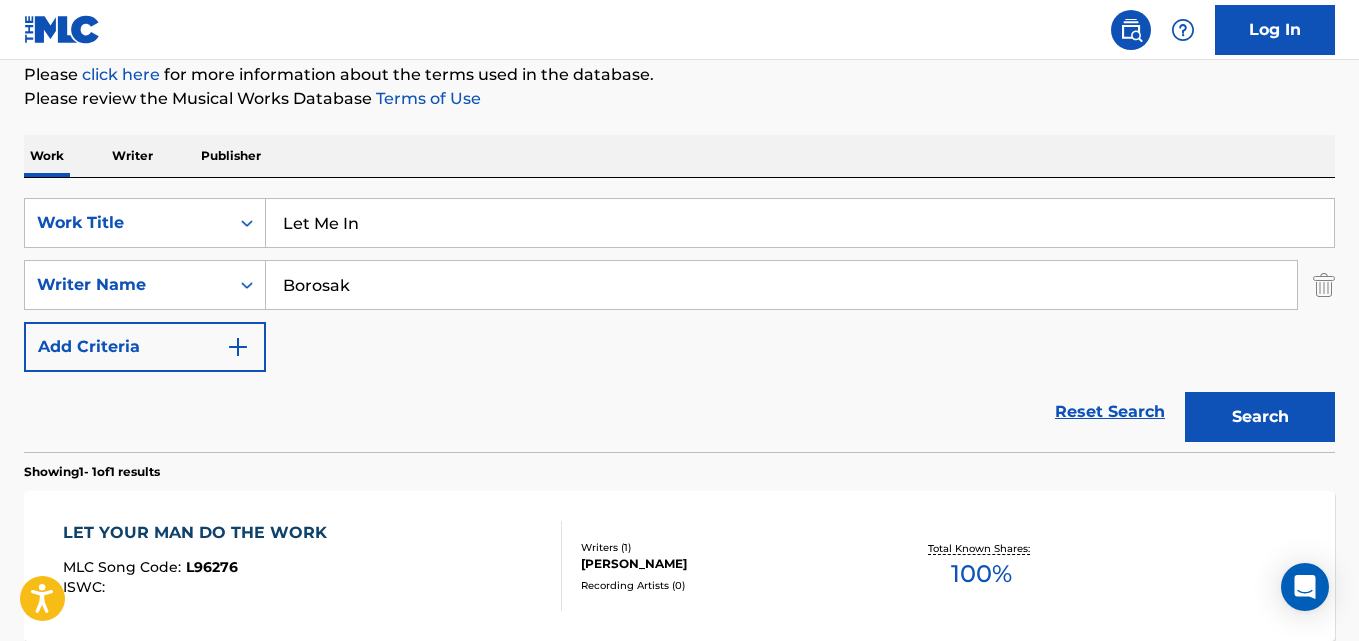 paste on "[PERSON_NAME]" 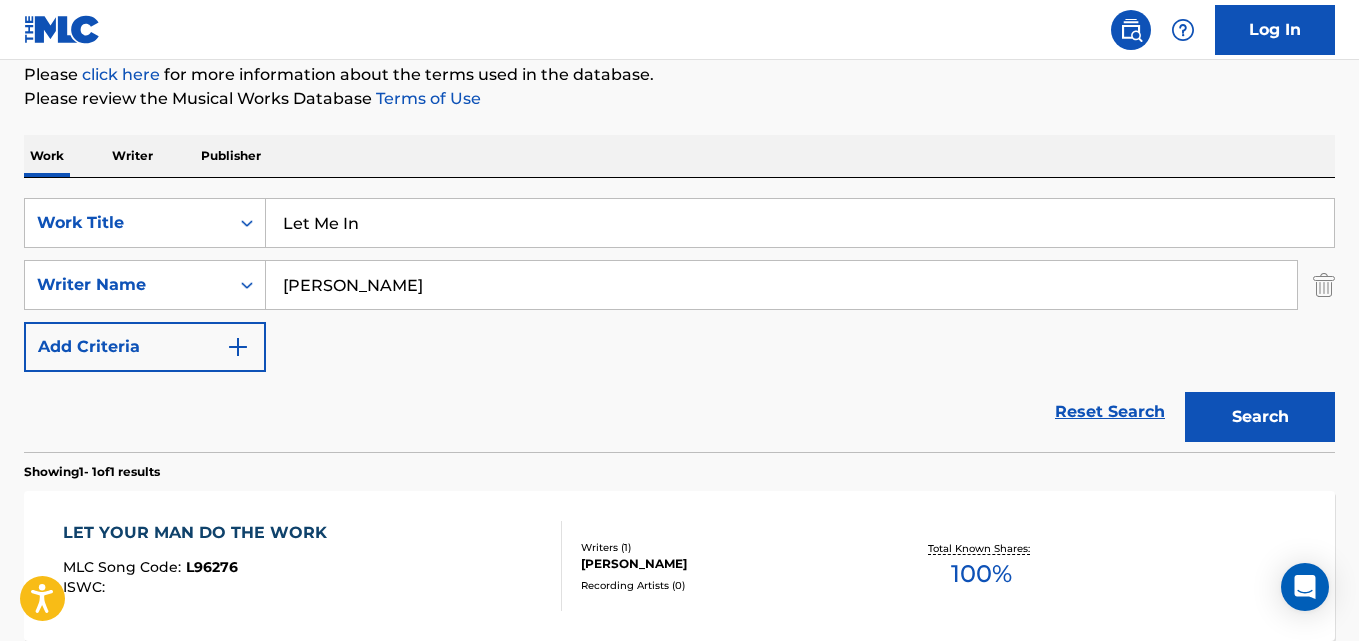 click on "Search" at bounding box center (1260, 417) 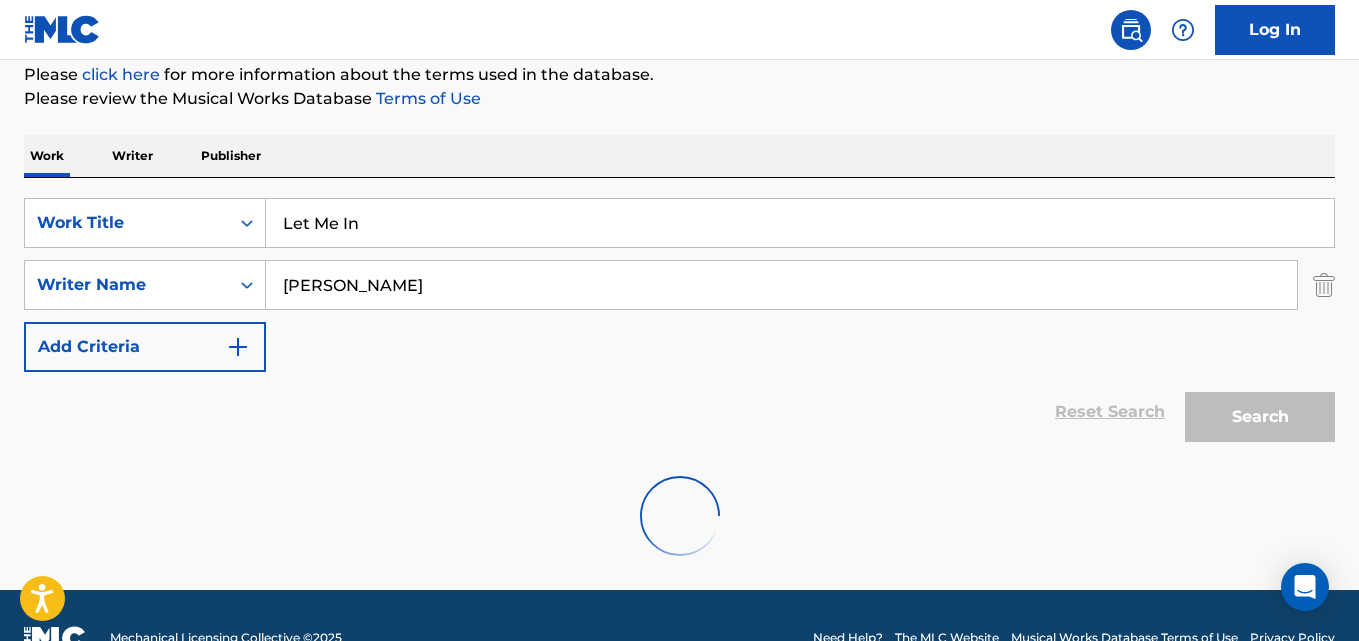 scroll, scrollTop: 227, scrollLeft: 0, axis: vertical 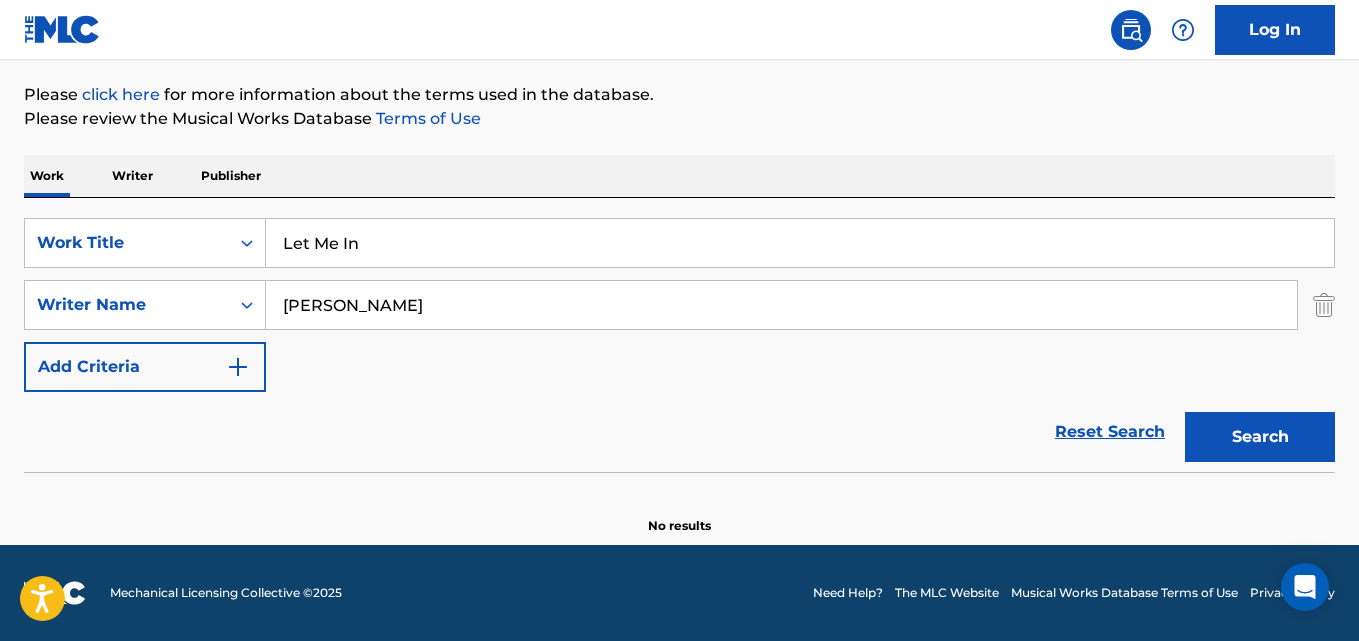 drag, startPoint x: 313, startPoint y: 303, endPoint x: 347, endPoint y: 345, distance: 54.037025 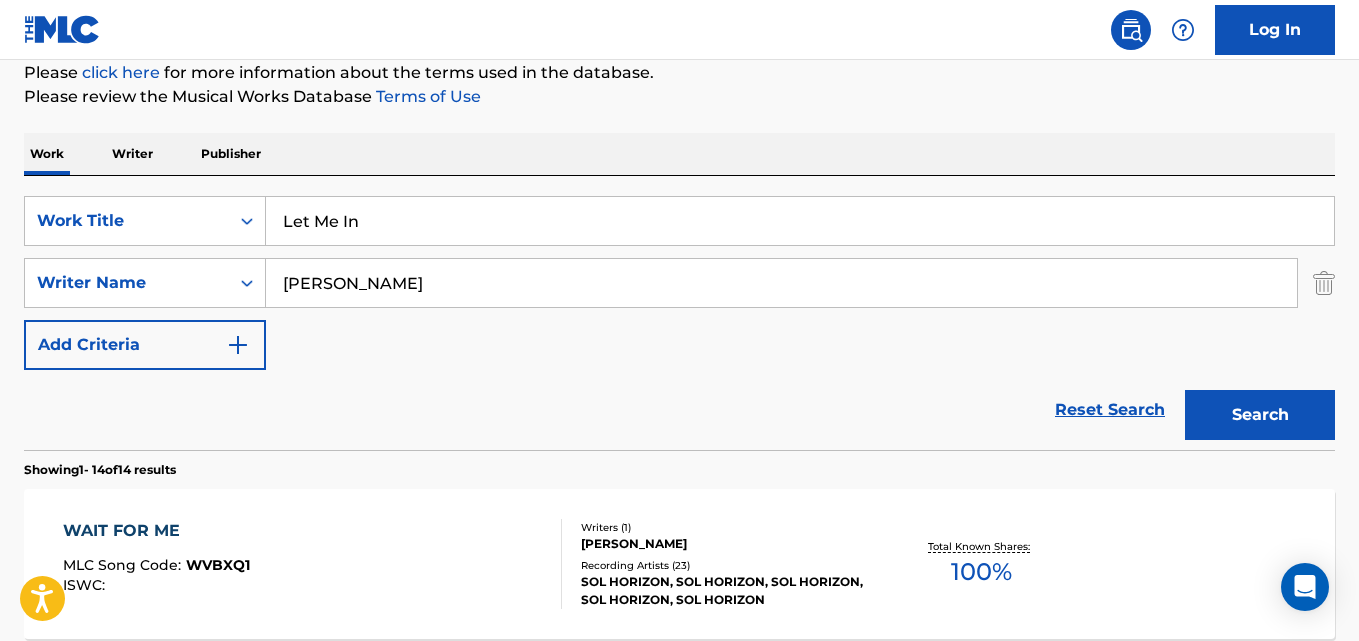 scroll, scrollTop: 147, scrollLeft: 0, axis: vertical 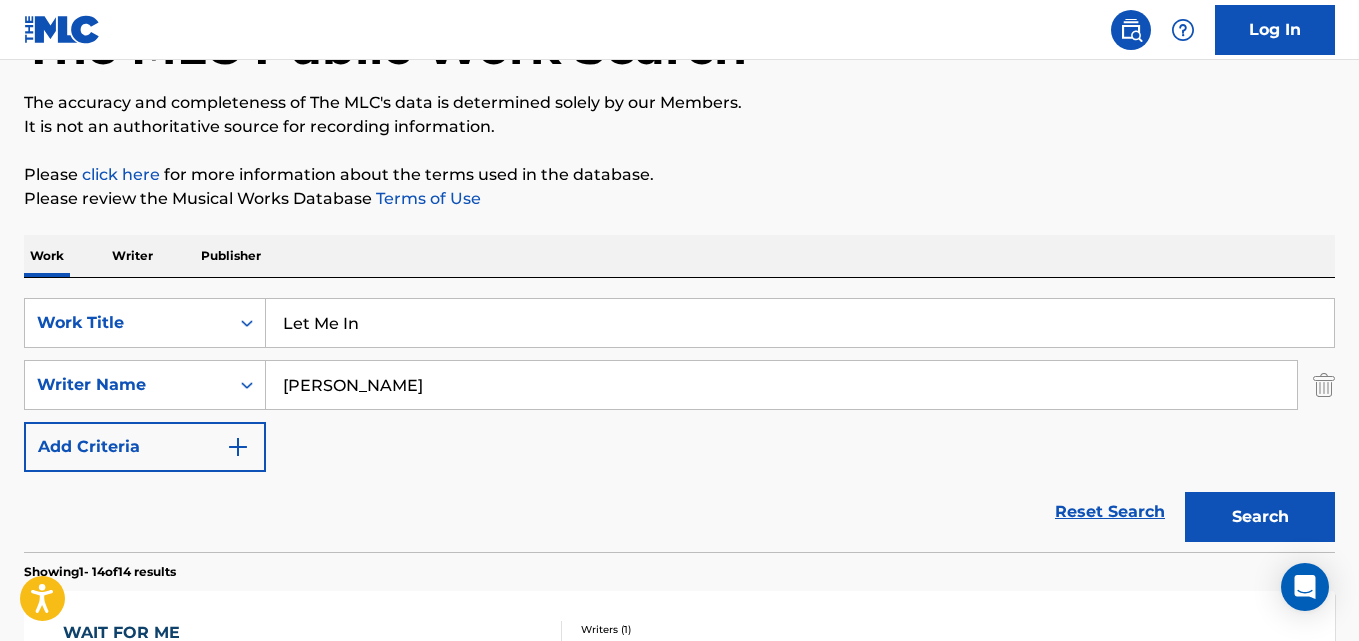 click on "[PERSON_NAME]" at bounding box center [781, 385] 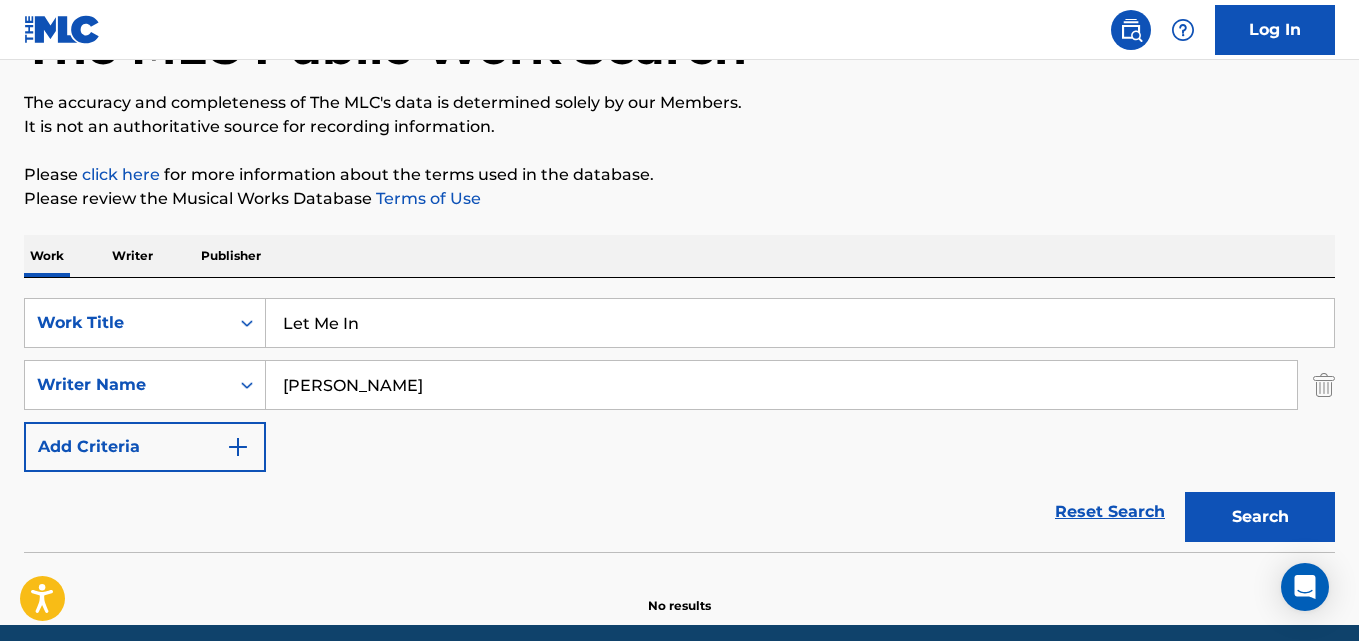 drag, startPoint x: 394, startPoint y: 321, endPoint x: 271, endPoint y: 323, distance: 123.01626 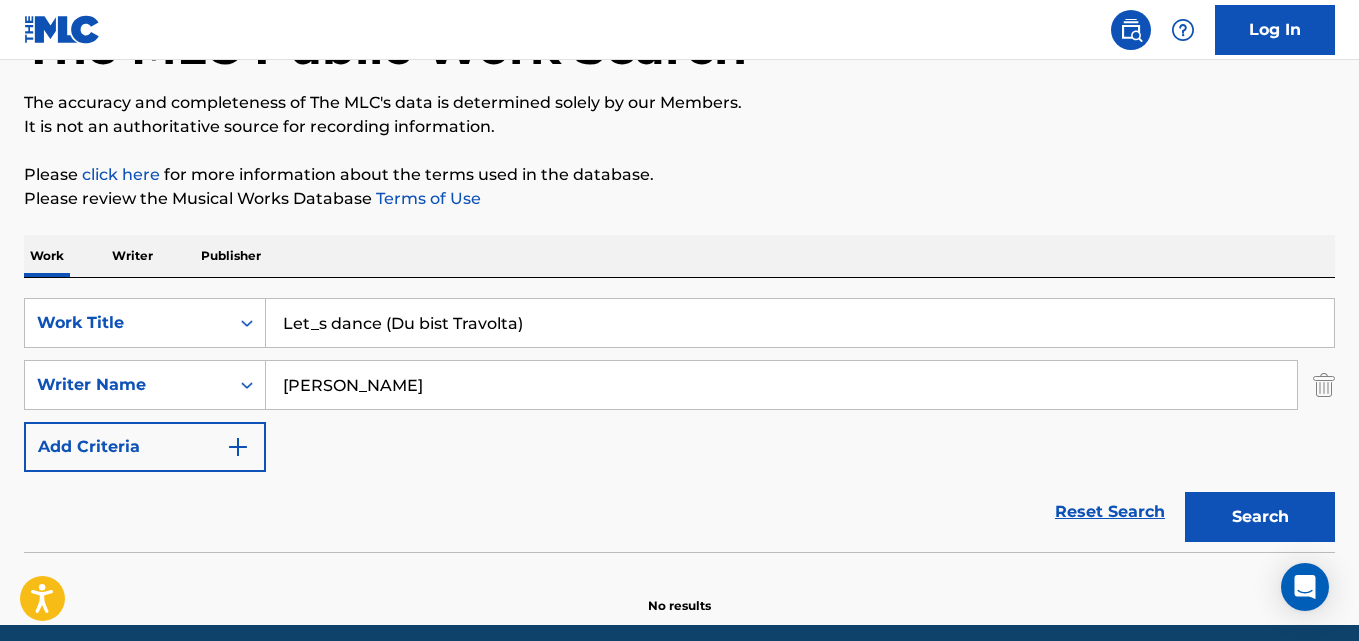 click on "Search" at bounding box center (1260, 517) 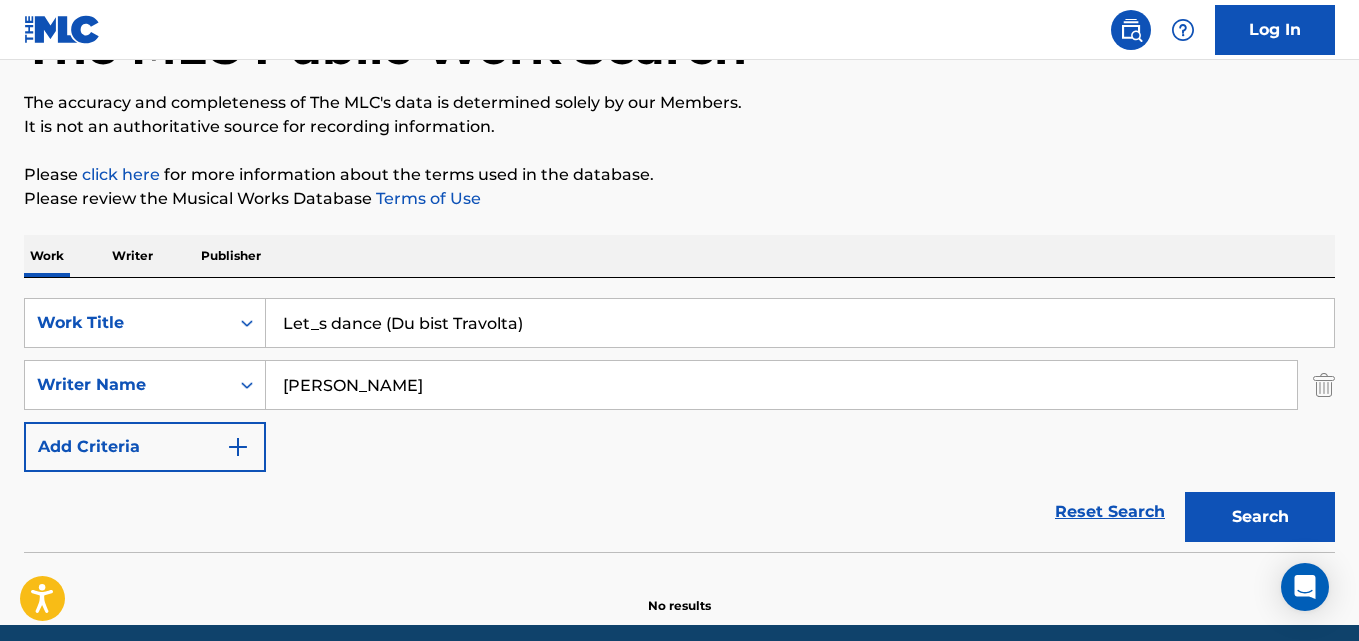 drag, startPoint x: 590, startPoint y: 328, endPoint x: 0, endPoint y: 325, distance: 590.0076 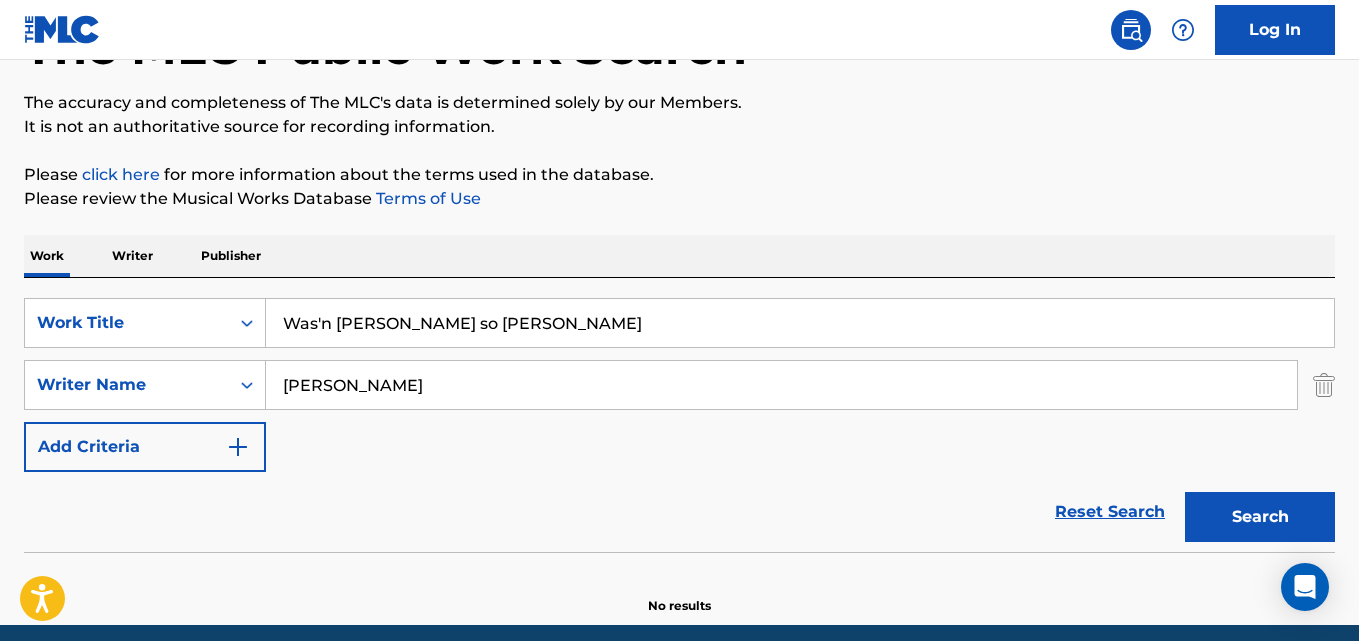 click on "Search" at bounding box center (1260, 517) 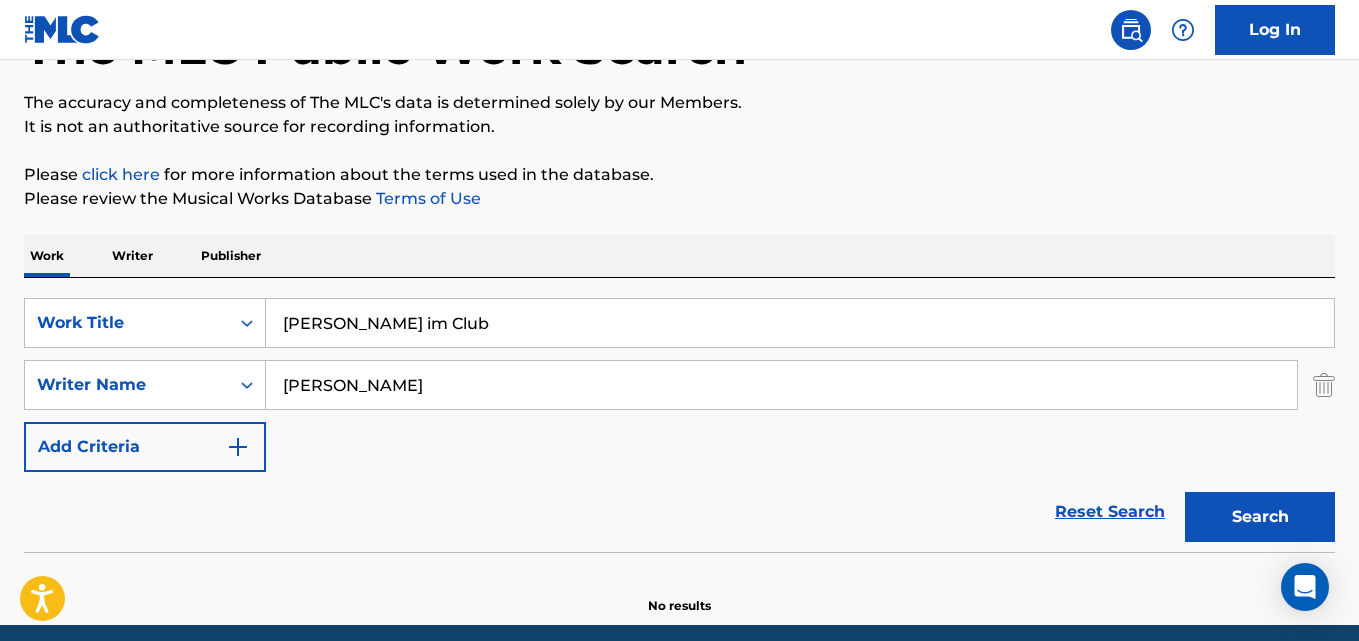 click on "Search" at bounding box center (1260, 517) 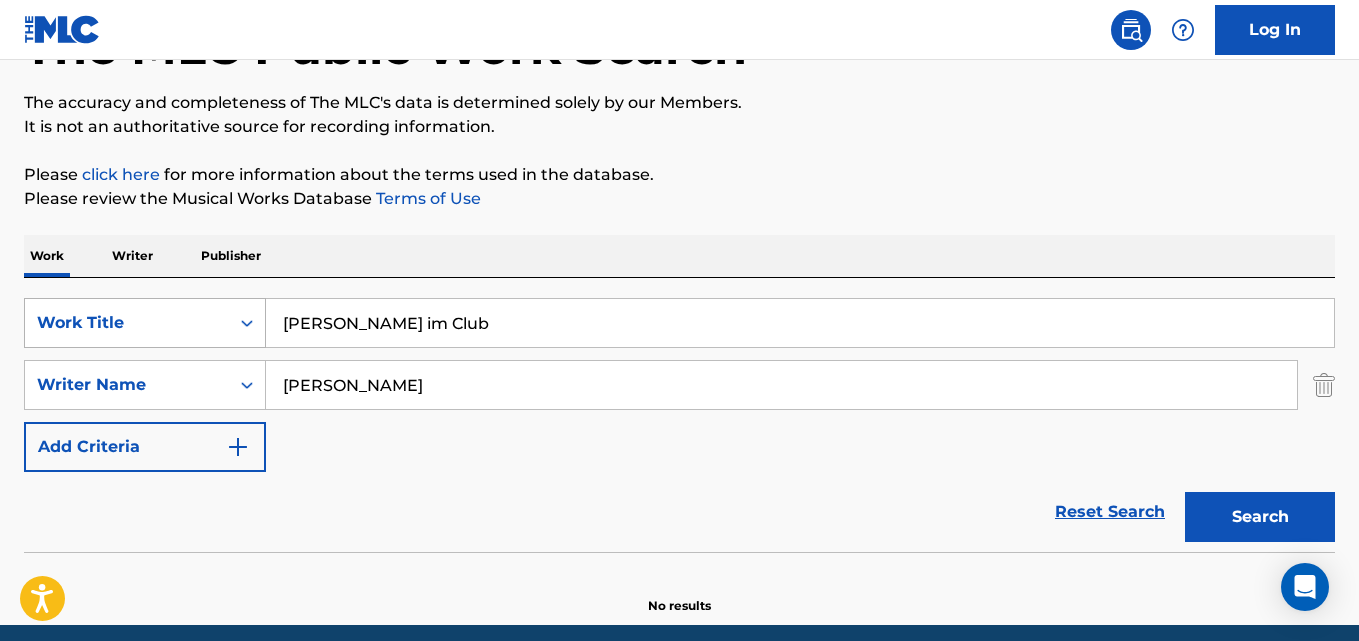 drag, startPoint x: 412, startPoint y: 343, endPoint x: 245, endPoint y: 318, distance: 168.86089 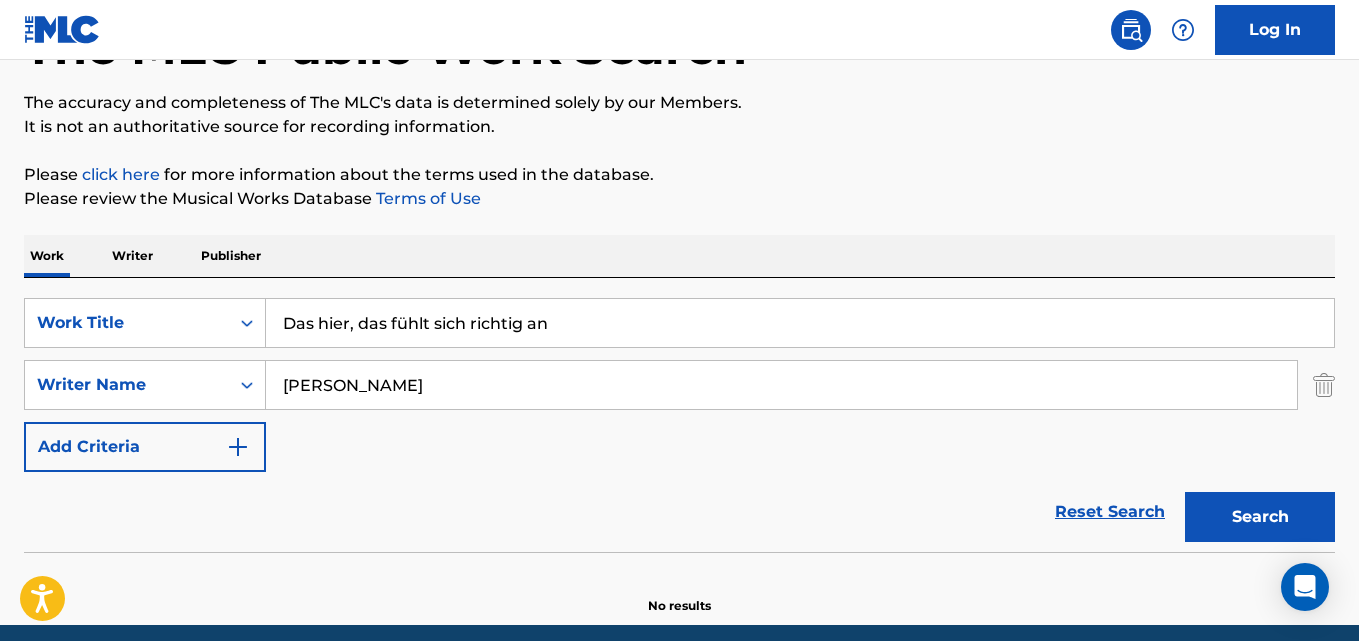 click on "Das hier, das fühlt sich richtig an" at bounding box center (800, 323) 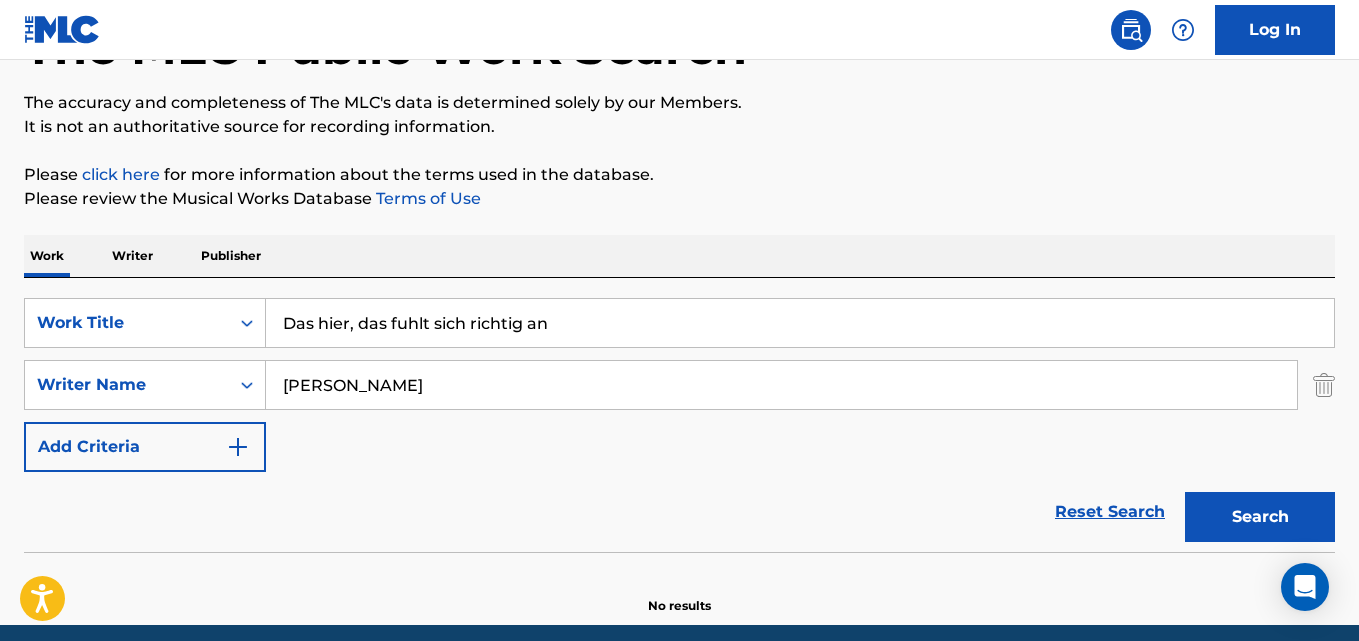 click on "Search" at bounding box center [1260, 517] 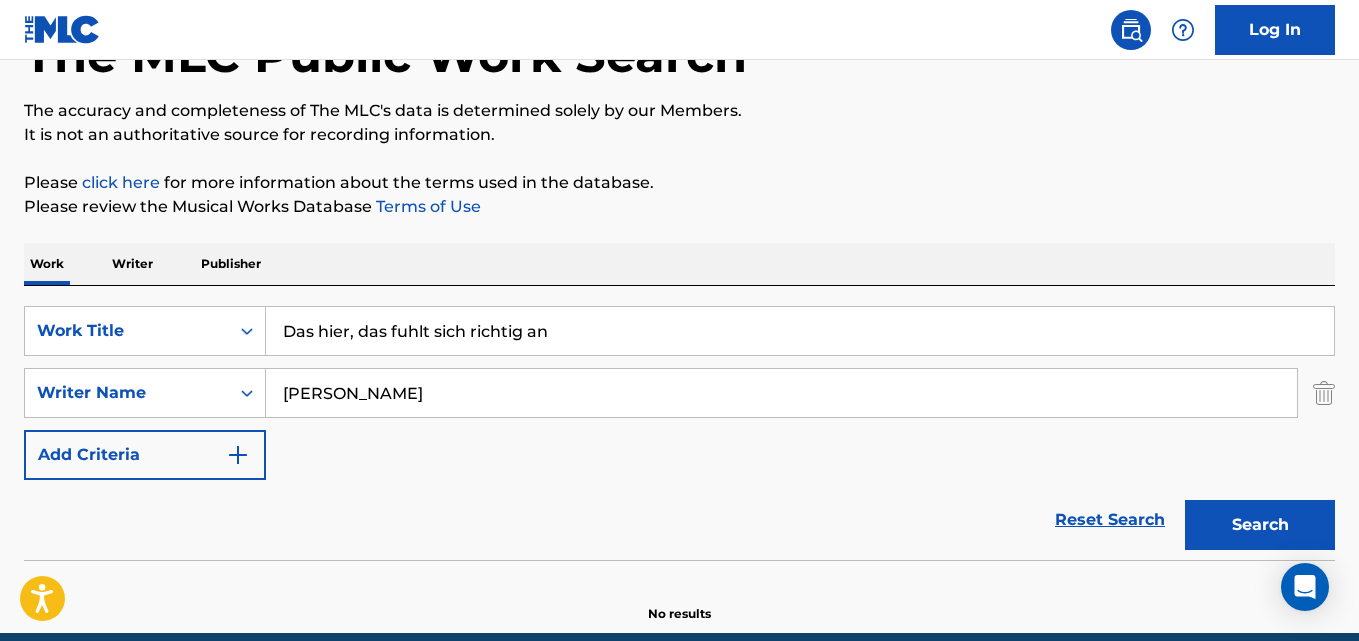 scroll, scrollTop: 227, scrollLeft: 0, axis: vertical 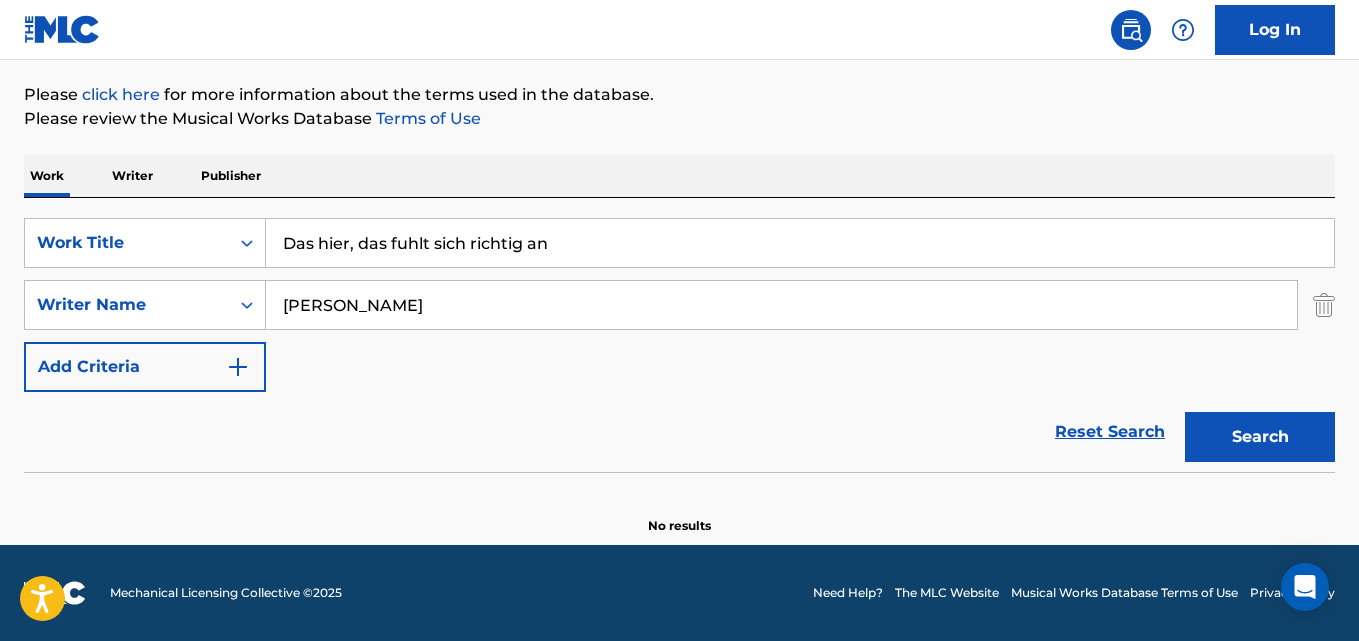 click on "Search" at bounding box center [1260, 437] 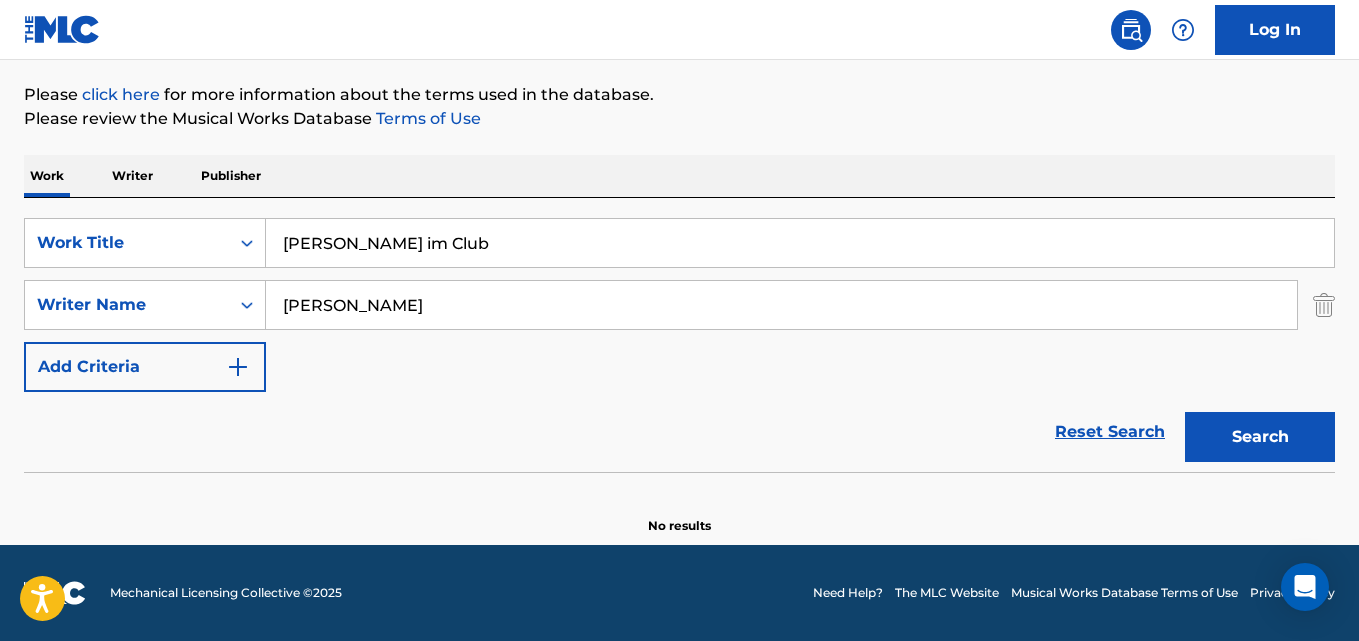 click on "Search" at bounding box center [1260, 437] 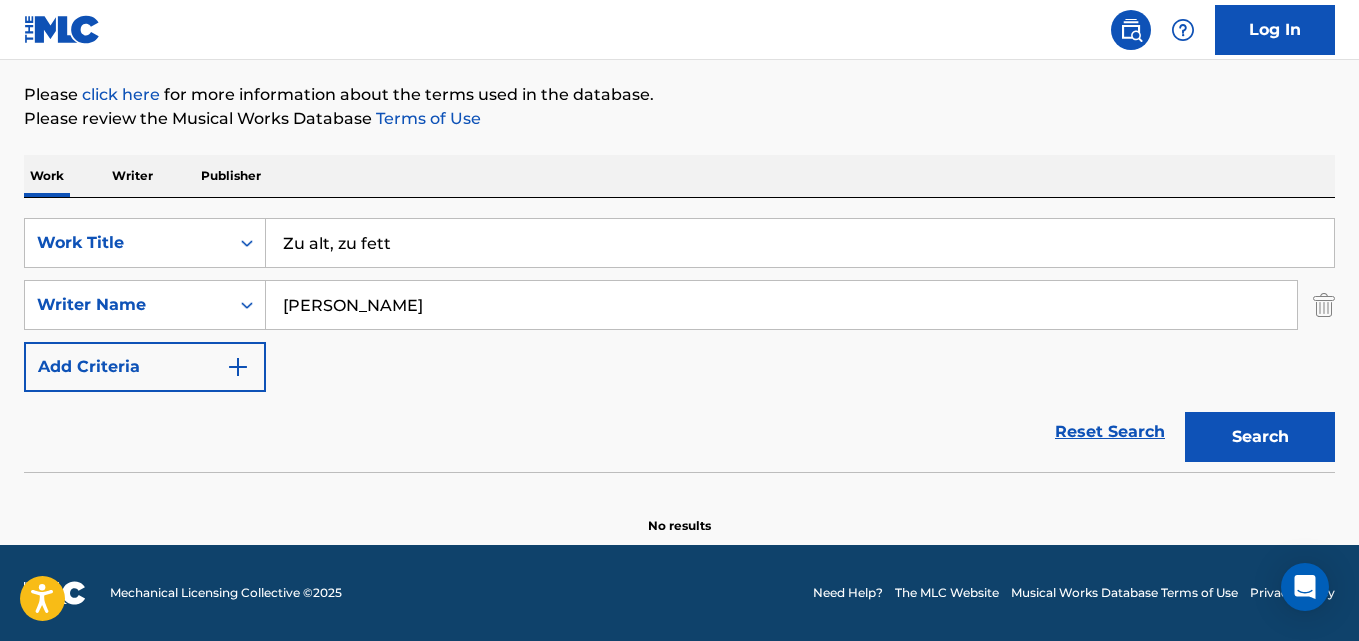 click on "Search" at bounding box center [1260, 437] 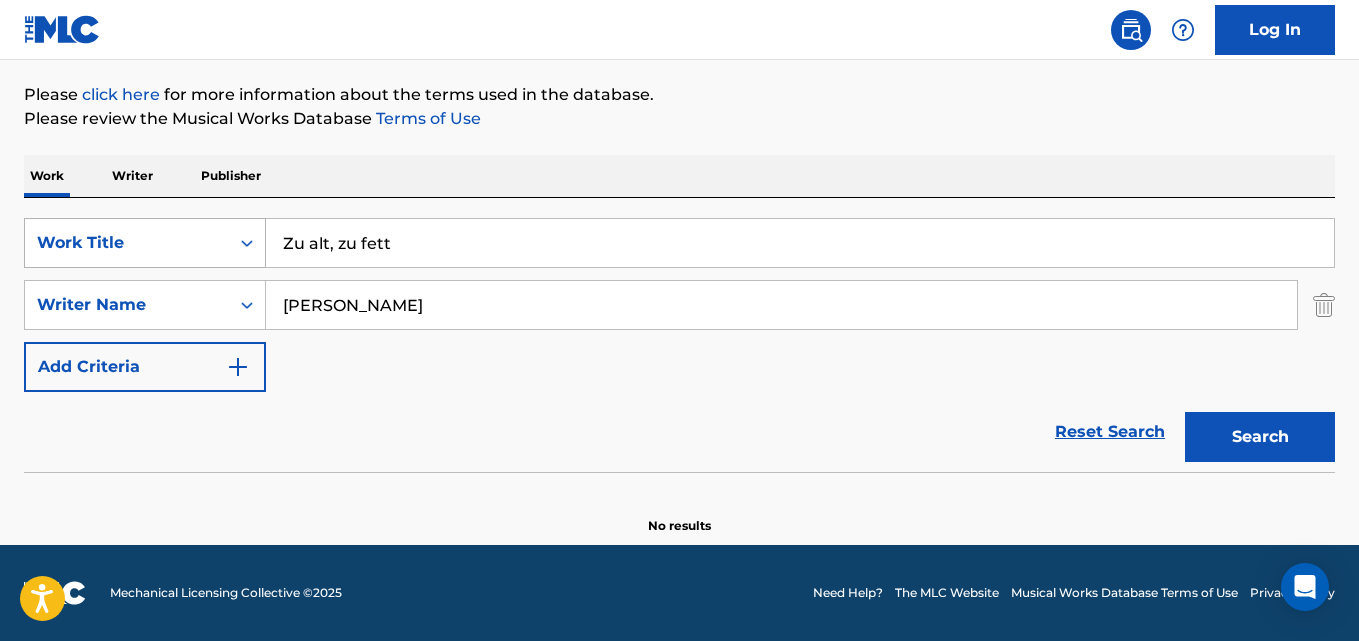 drag, startPoint x: 263, startPoint y: 244, endPoint x: 126, endPoint y: 237, distance: 137.17871 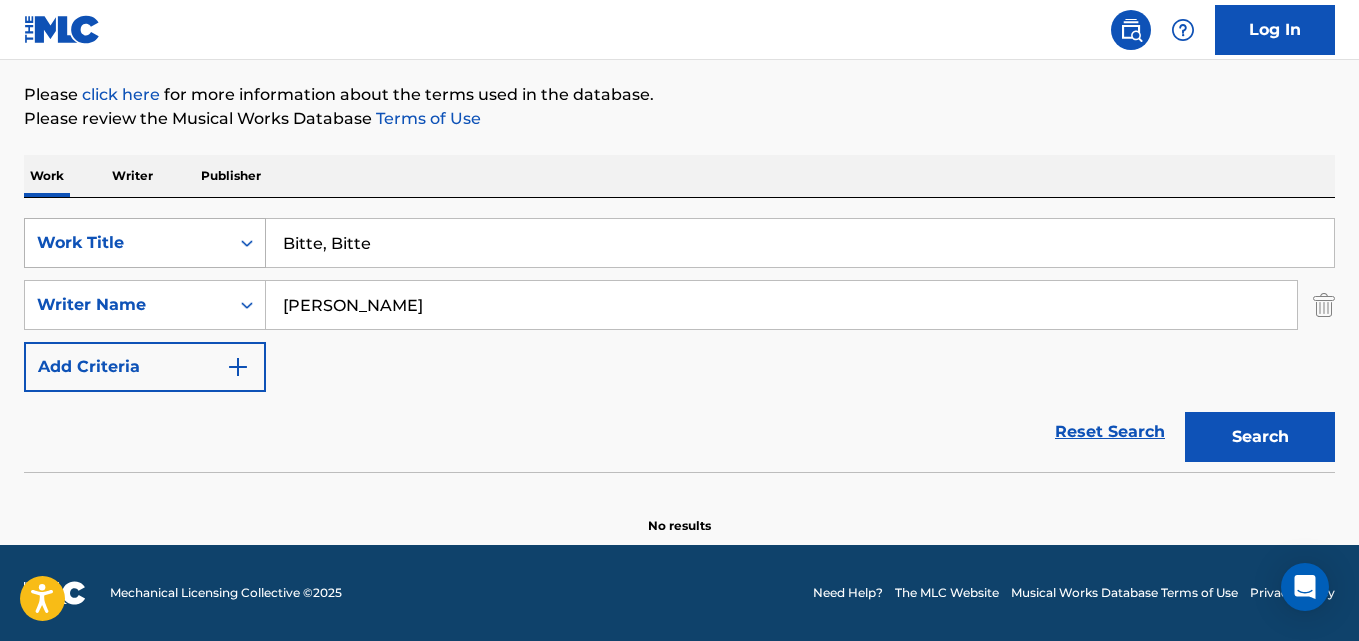 click on "Search" at bounding box center (1260, 437) 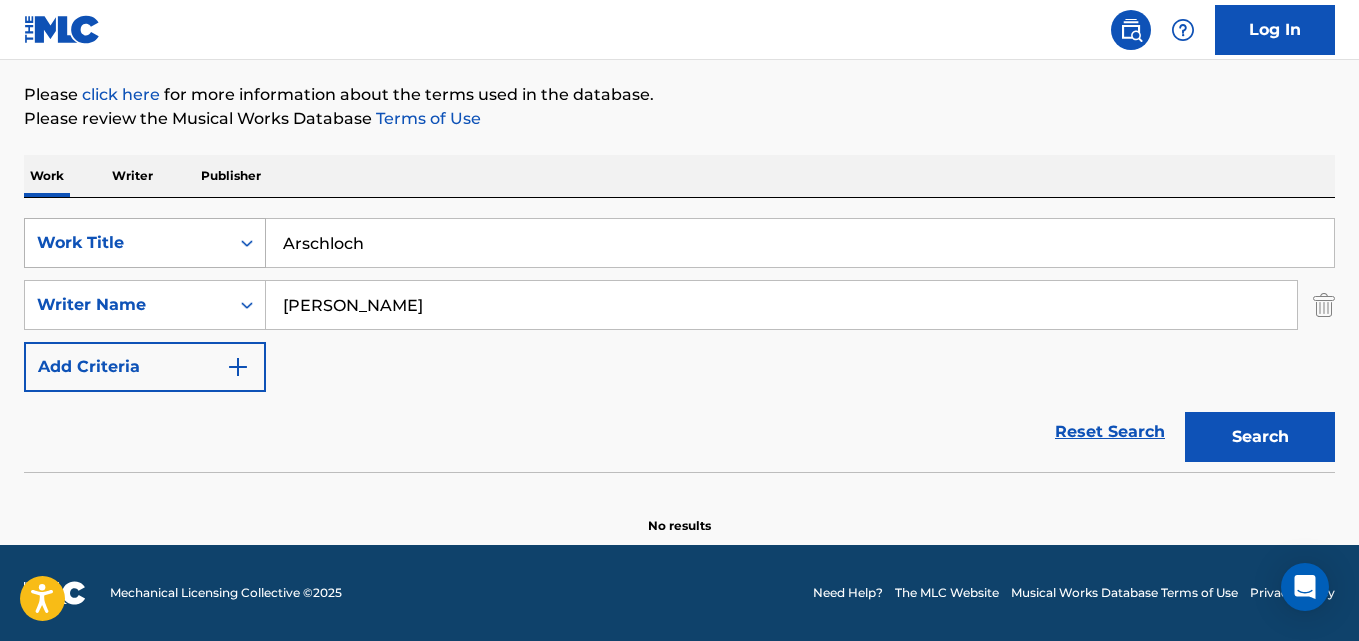 click on "Search" at bounding box center [1260, 437] 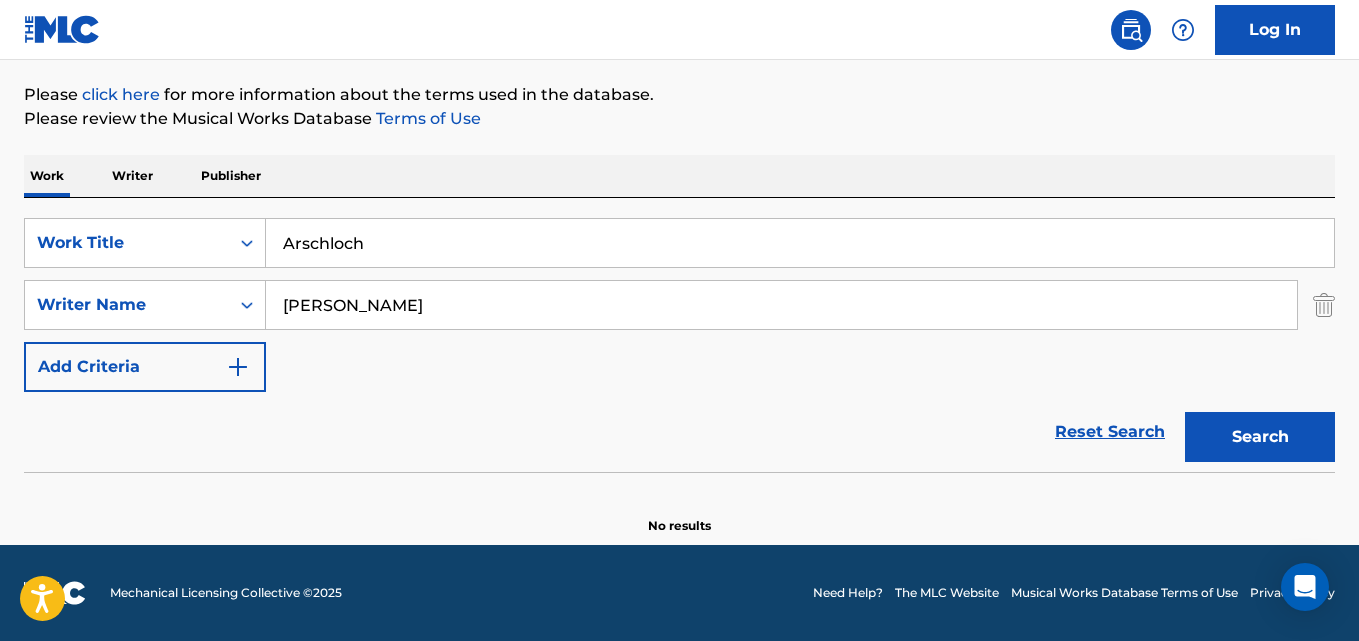 drag, startPoint x: 398, startPoint y: 239, endPoint x: 8, endPoint y: 233, distance: 390.04614 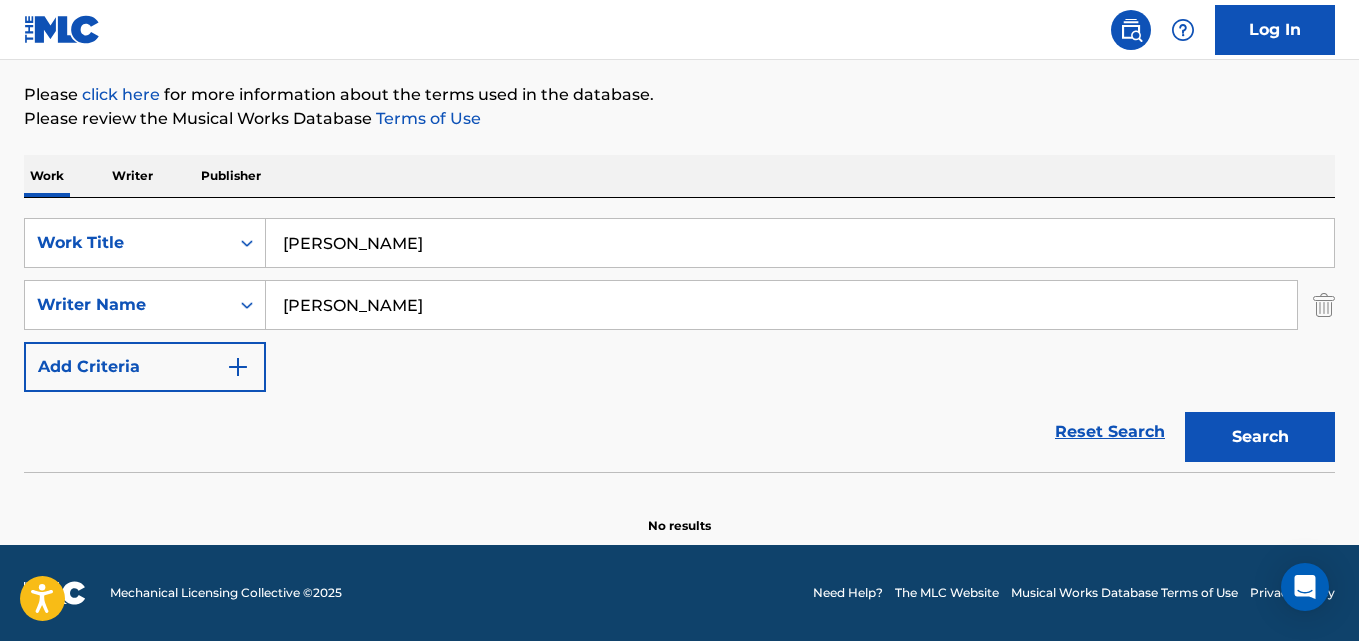 click on "Search" at bounding box center (1260, 437) 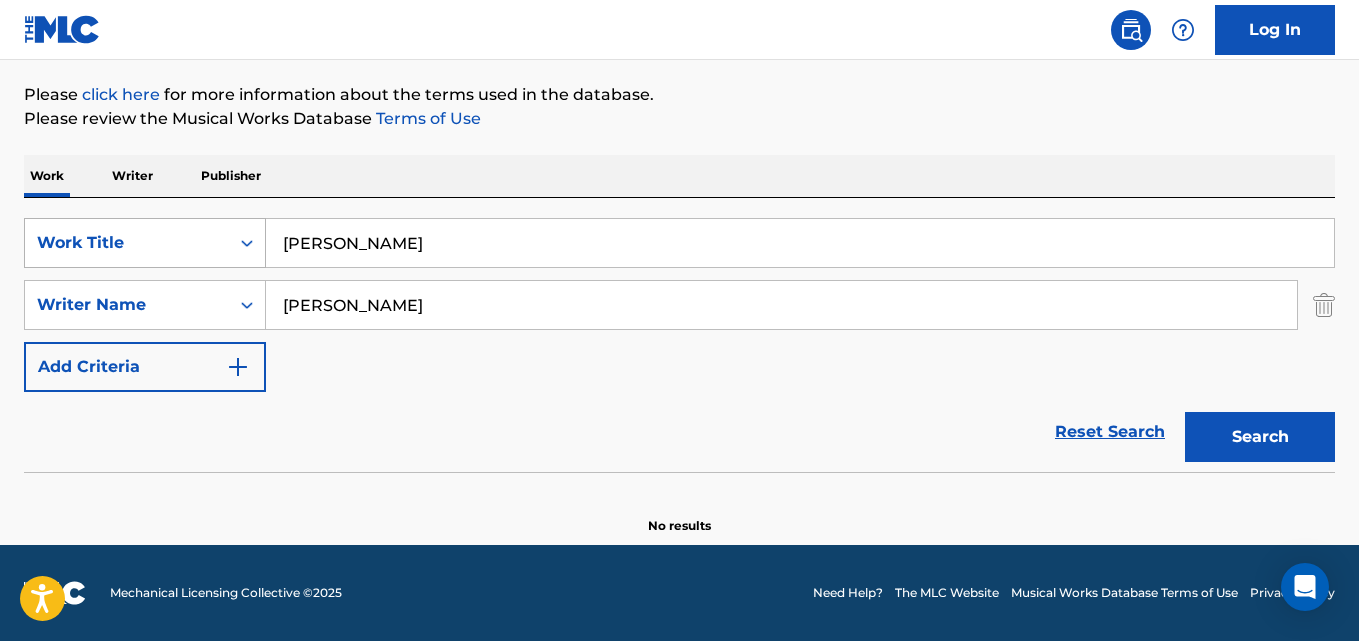 drag, startPoint x: 437, startPoint y: 222, endPoint x: 94, endPoint y: 220, distance: 343.00583 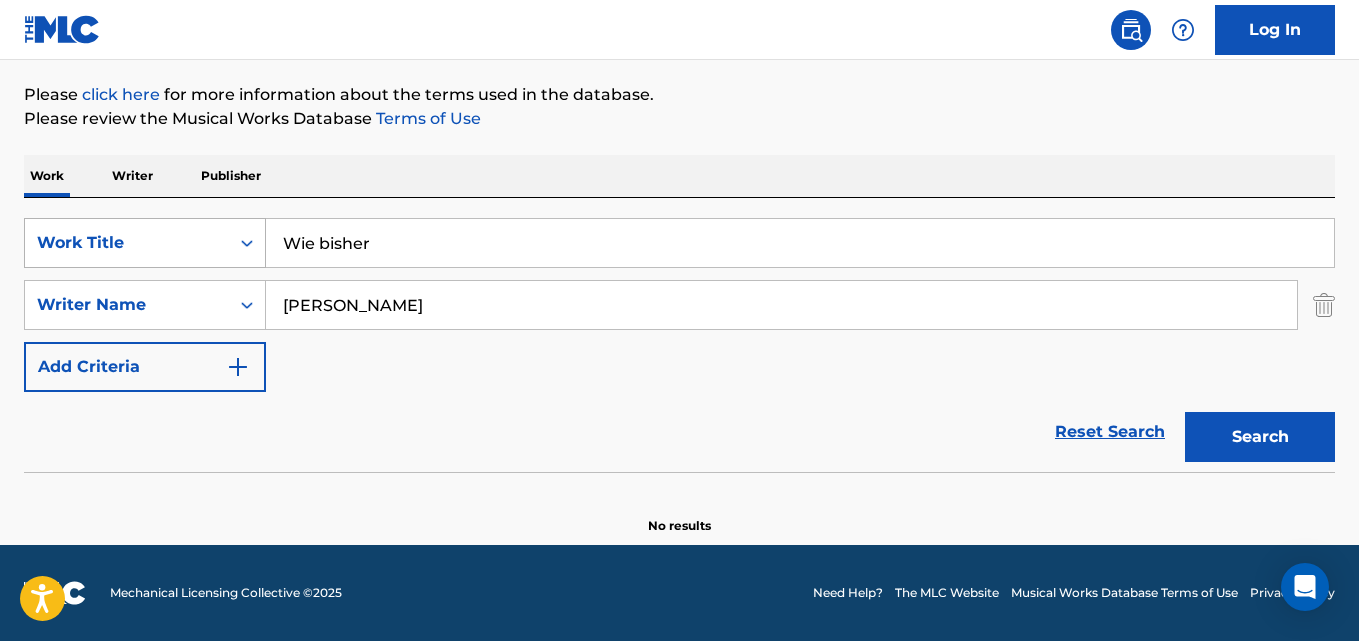 click on "Search" at bounding box center [1260, 437] 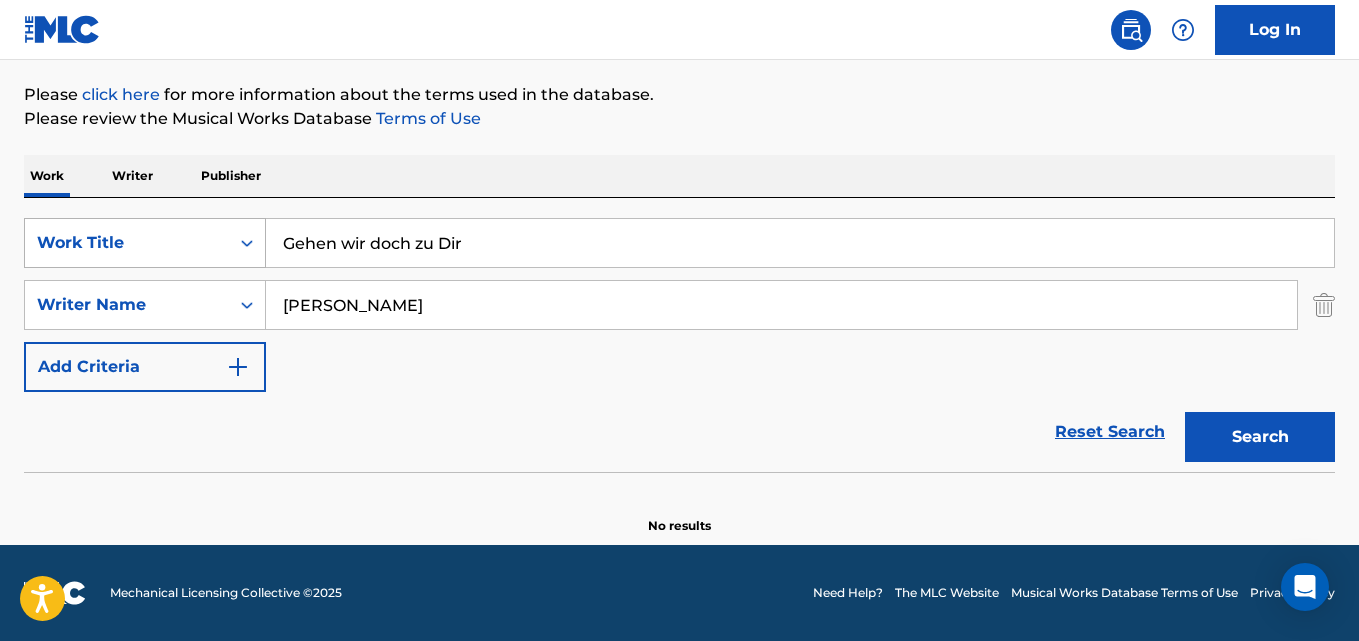 click on "Search" at bounding box center [1260, 437] 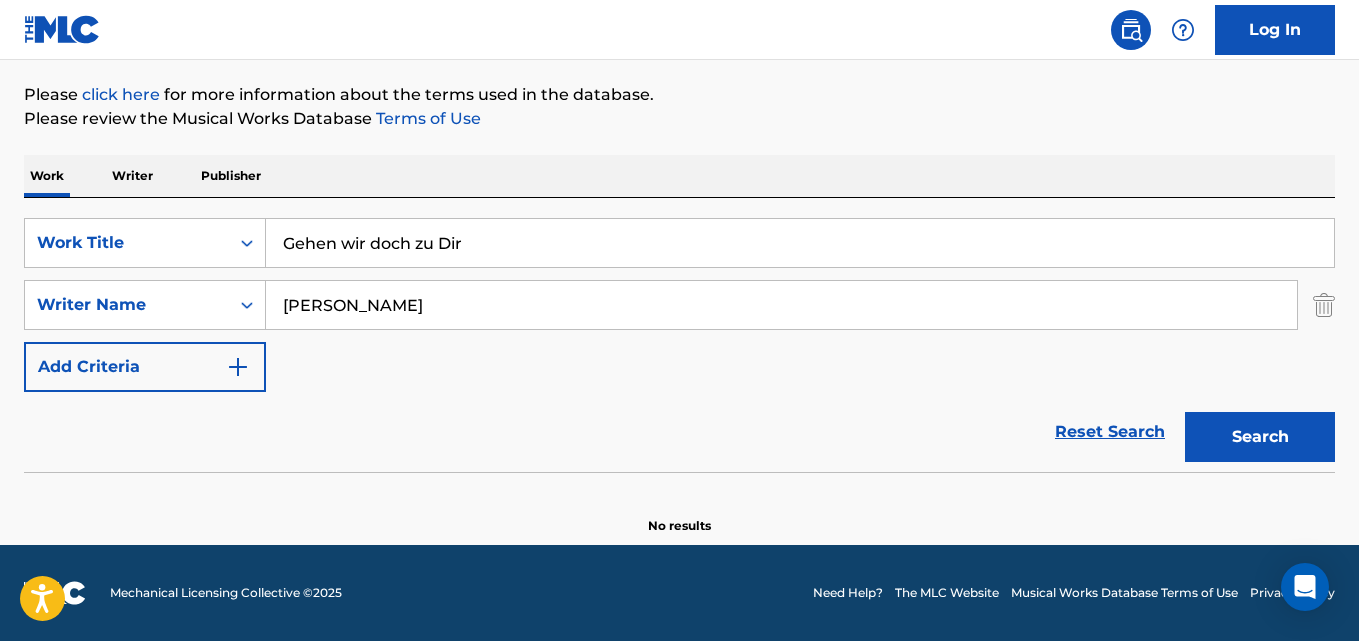 drag, startPoint x: 502, startPoint y: 252, endPoint x: 0, endPoint y: 268, distance: 502.2549 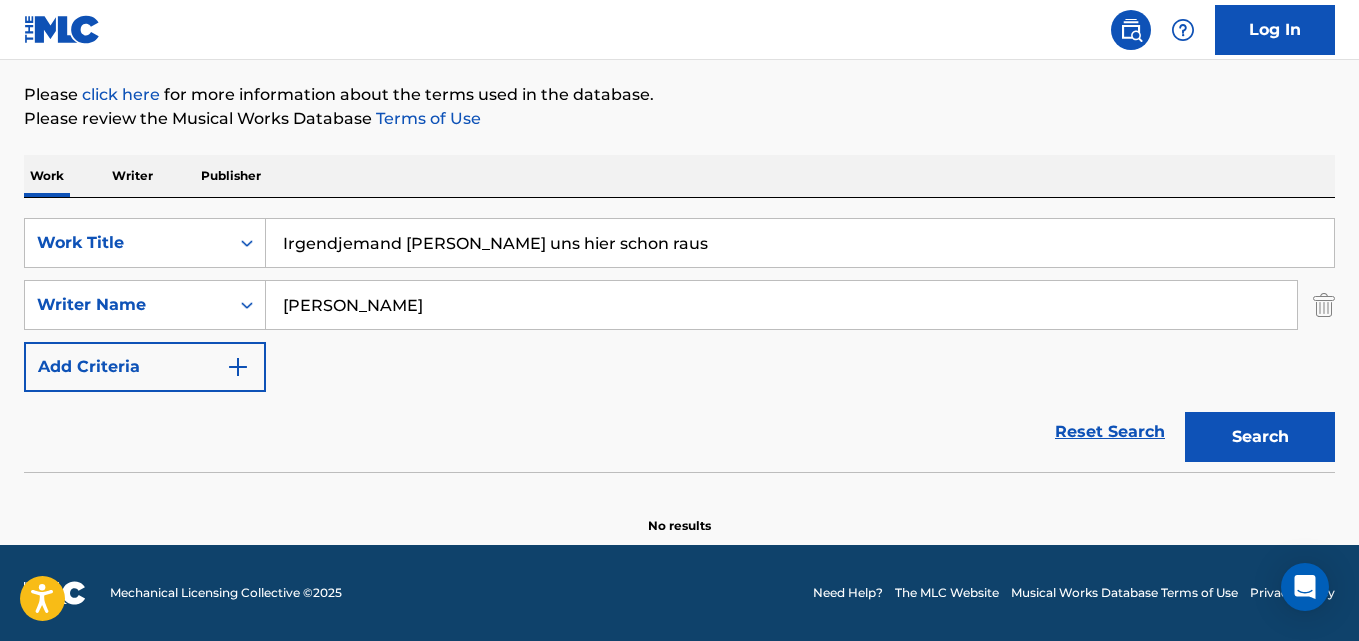 click on "Search" at bounding box center (1260, 437) 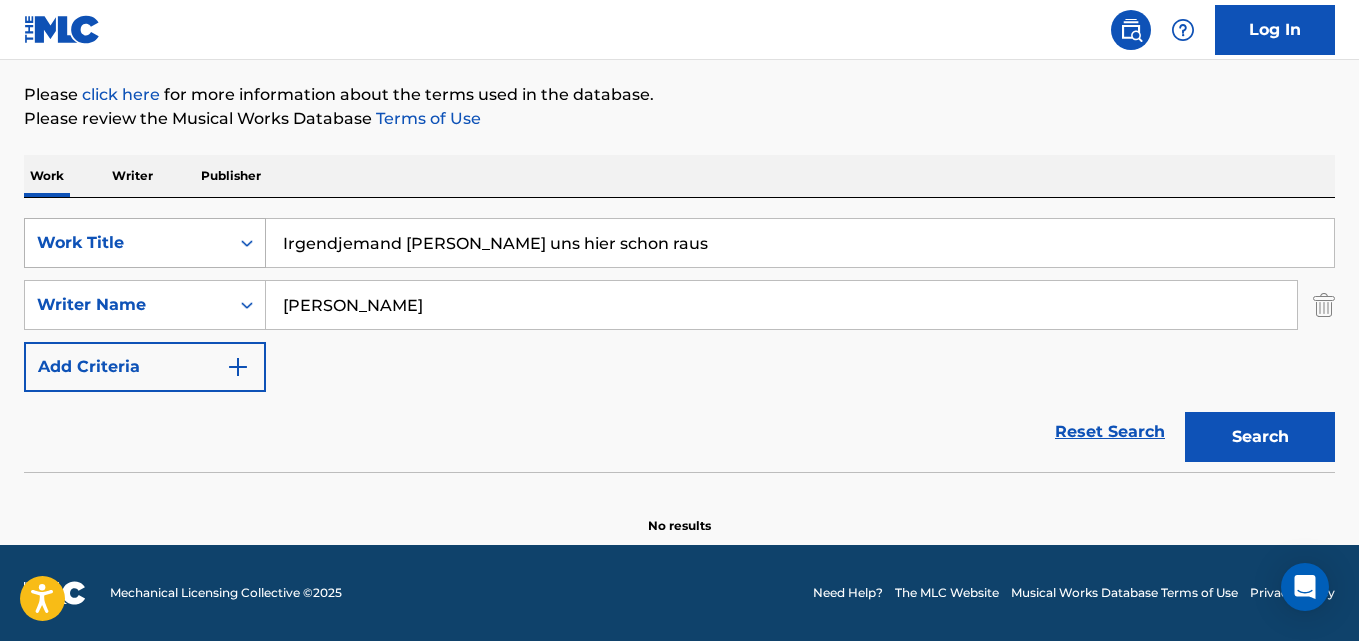 drag, startPoint x: 641, startPoint y: 244, endPoint x: 76, endPoint y: 234, distance: 565.0885 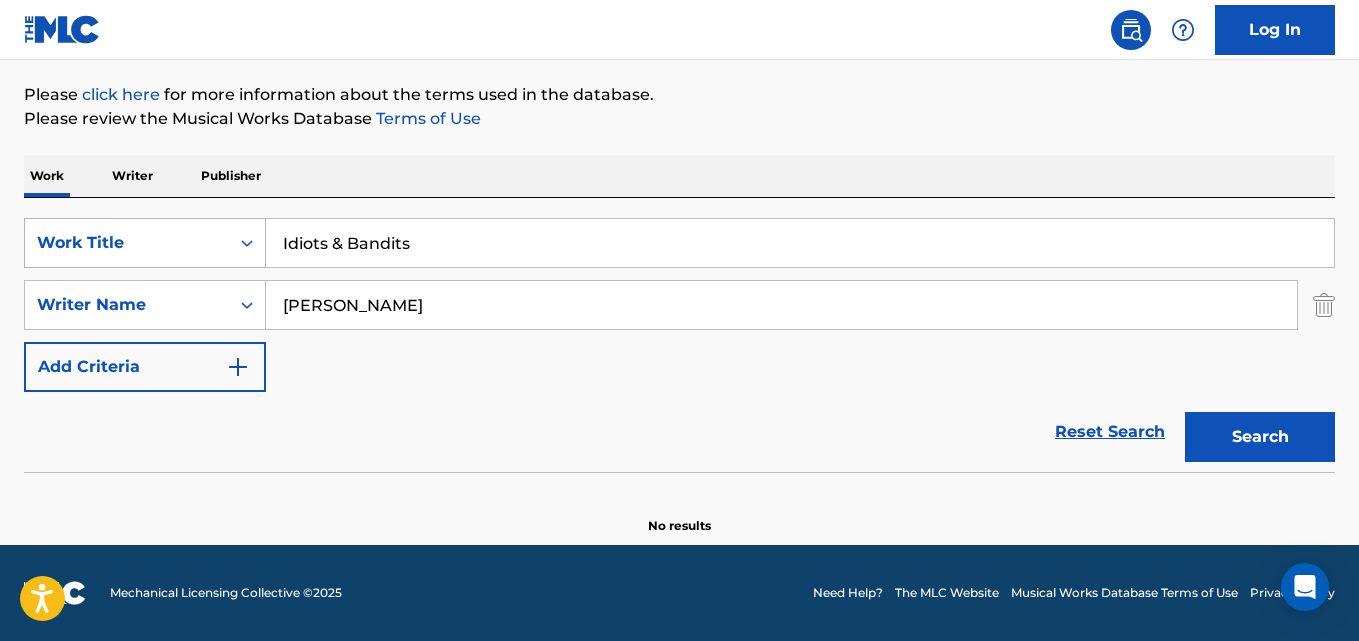 click on "Search" at bounding box center [1260, 437] 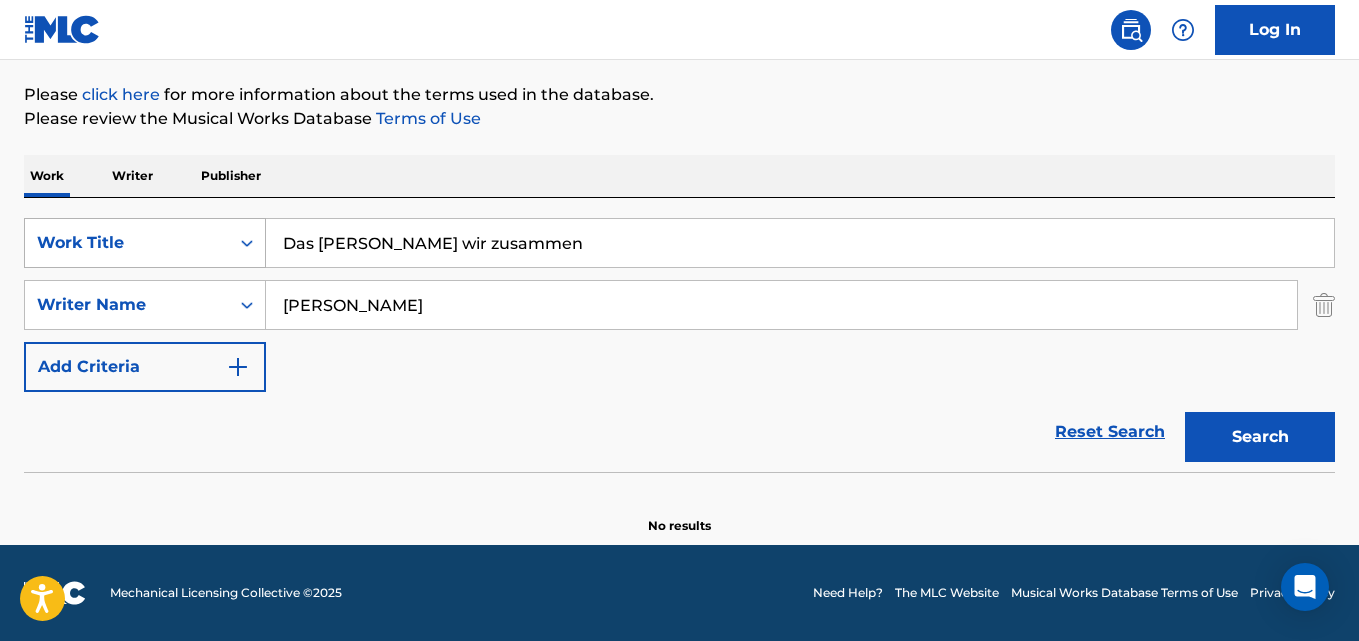 click on "Search" at bounding box center [1260, 437] 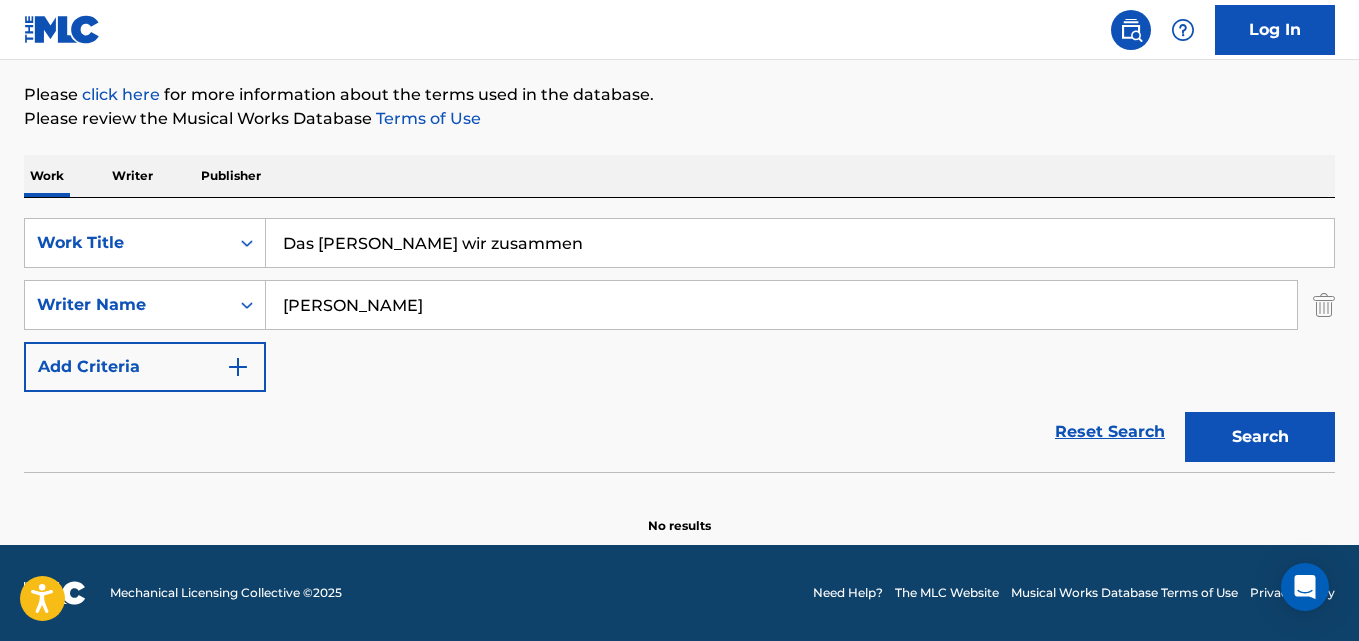 drag, startPoint x: 545, startPoint y: 248, endPoint x: 0, endPoint y: 208, distance: 546.46594 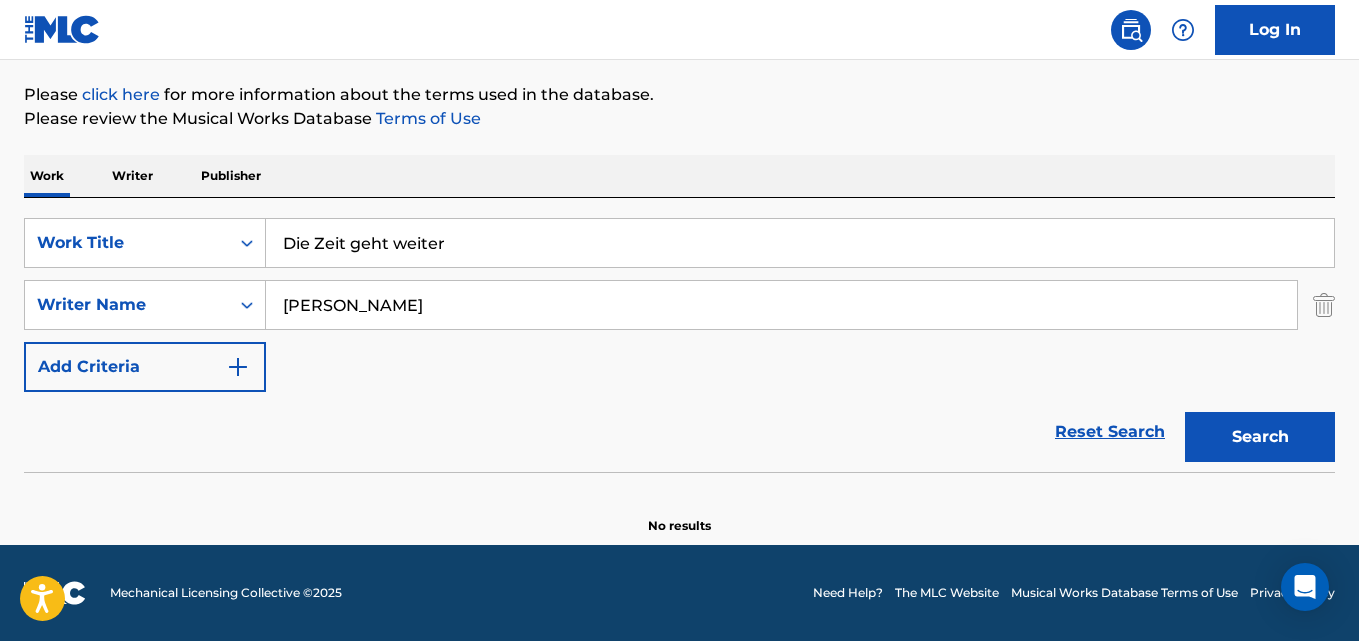click on "Search" at bounding box center [1260, 437] 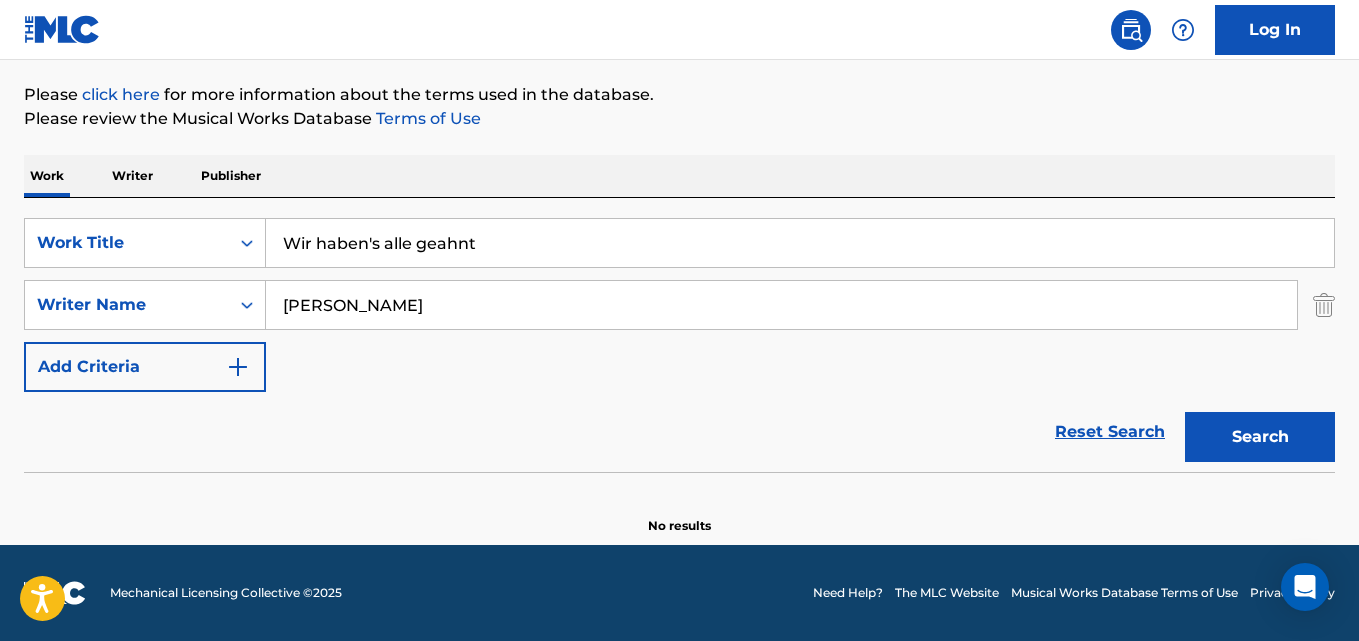 click on "Search" at bounding box center (1260, 437) 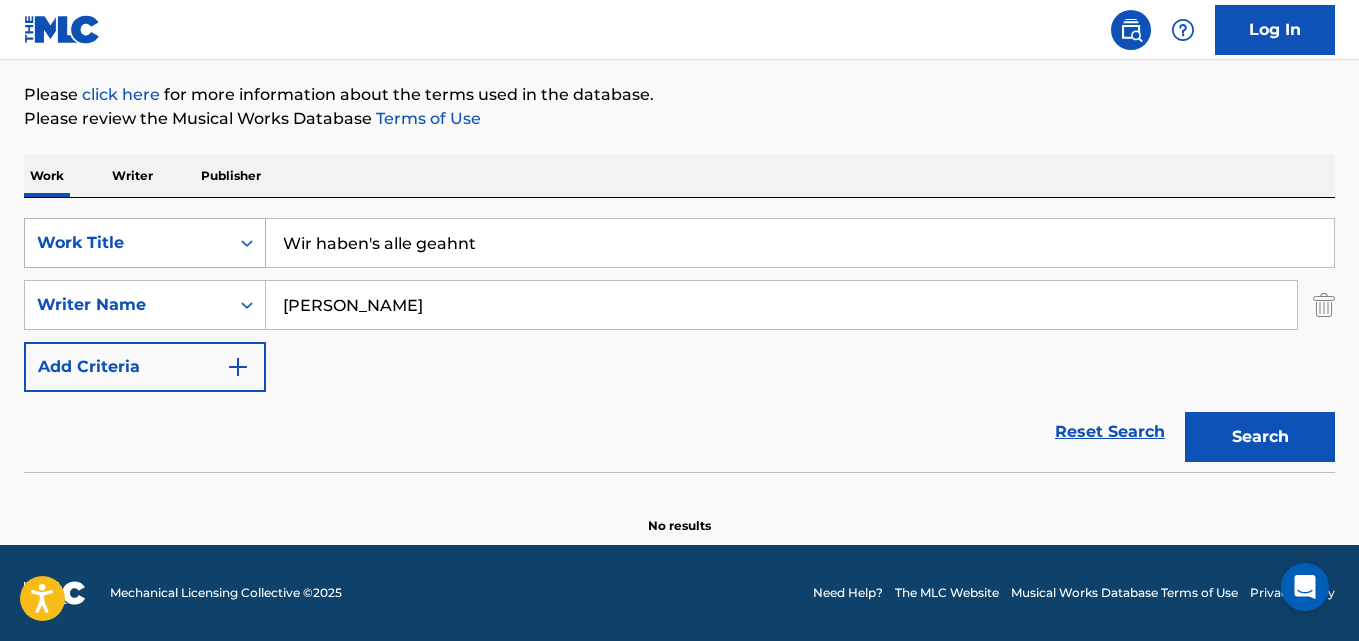drag, startPoint x: 513, startPoint y: 250, endPoint x: 92, endPoint y: 249, distance: 421.0012 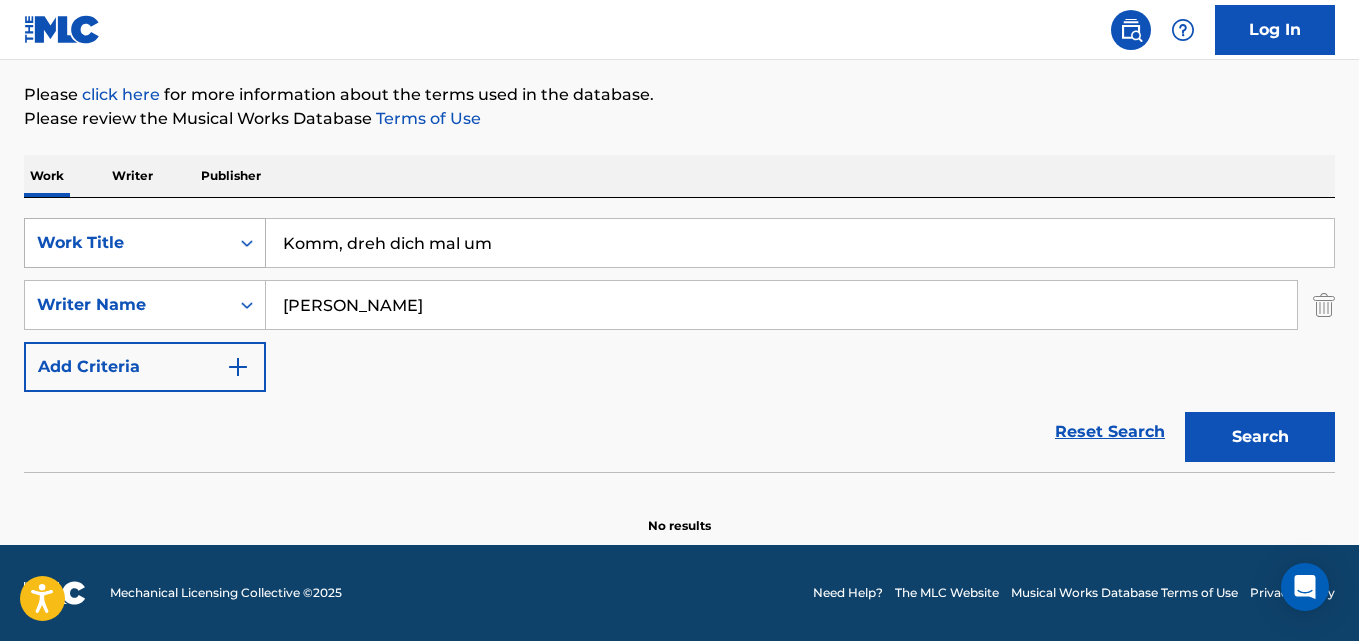 type on "Komm, dreh dich mal um" 